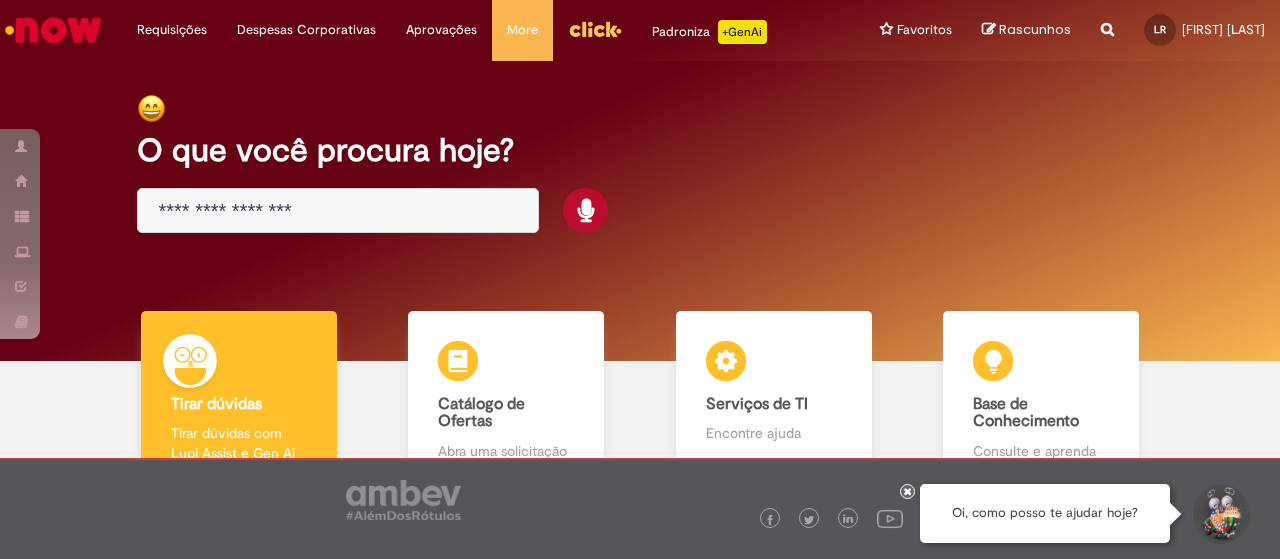 scroll, scrollTop: 0, scrollLeft: 0, axis: both 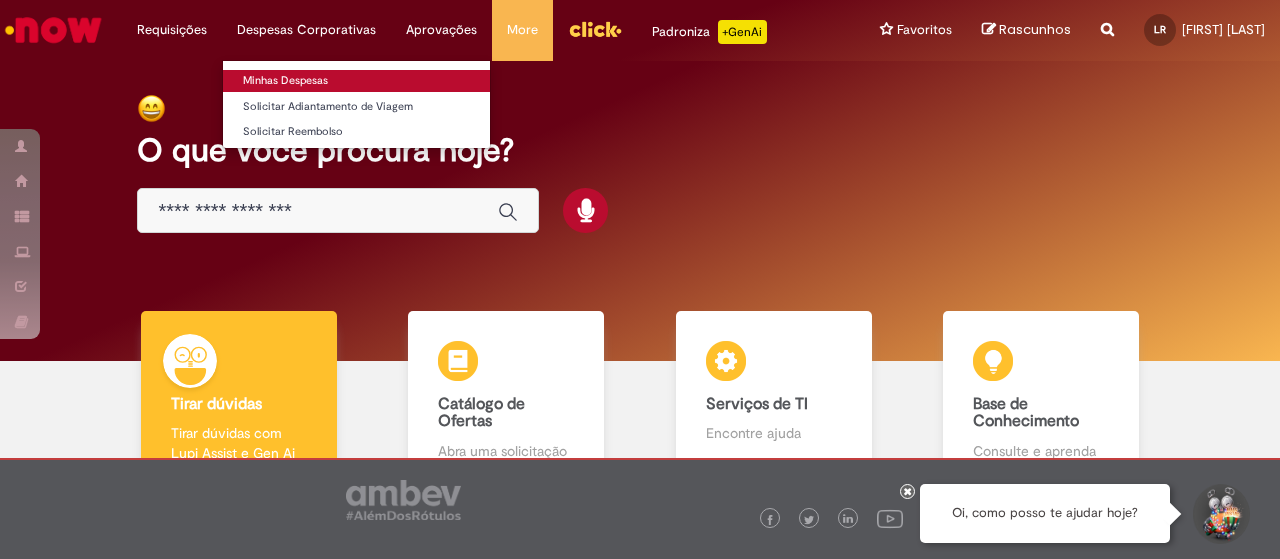 click on "Minhas Despesas" at bounding box center (356, 81) 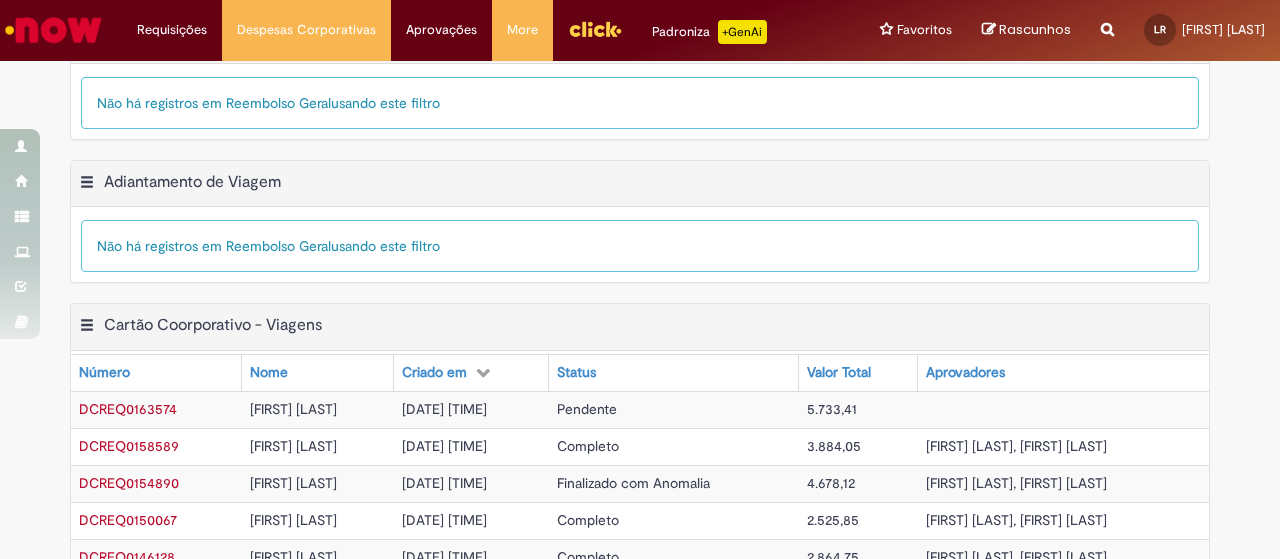scroll, scrollTop: 370, scrollLeft: 0, axis: vertical 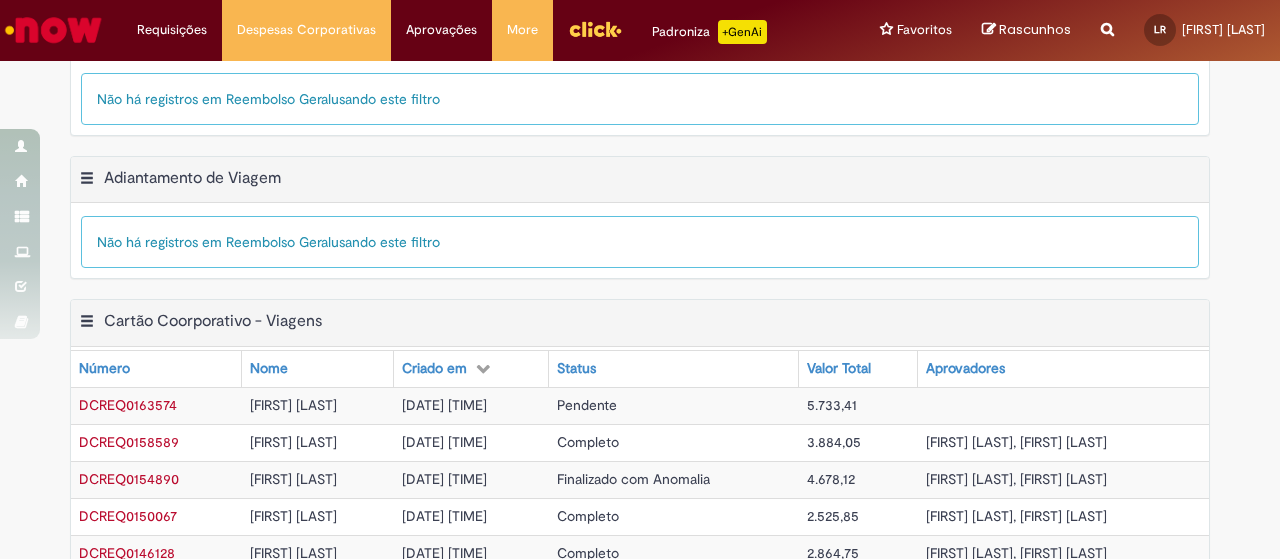click on "Pendente" at bounding box center [673, 405] 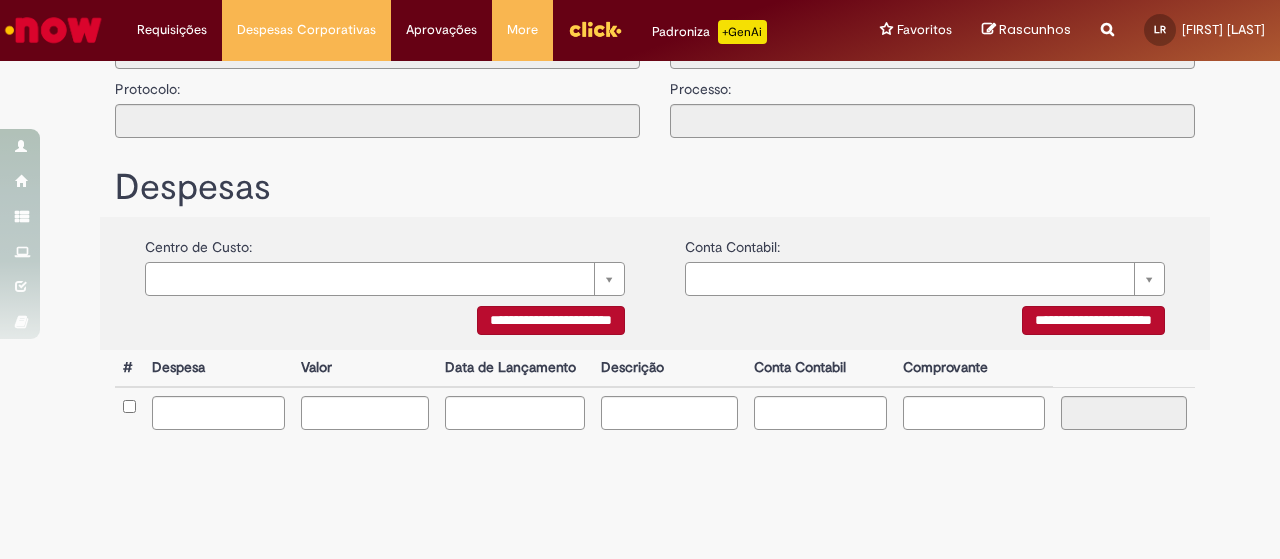type on "**********" 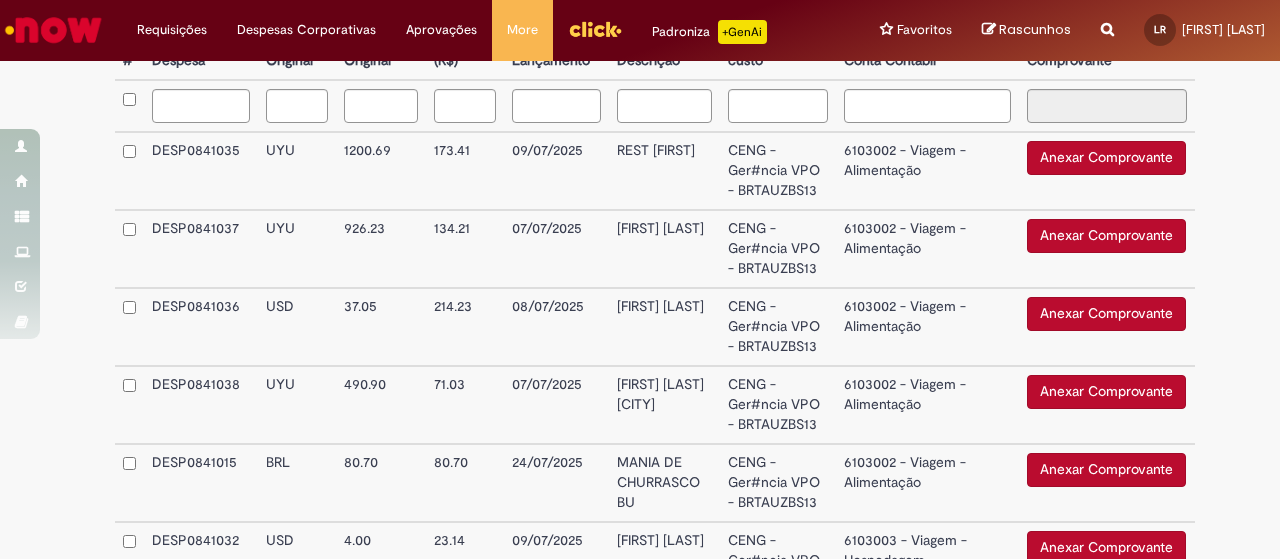 scroll, scrollTop: 634, scrollLeft: 0, axis: vertical 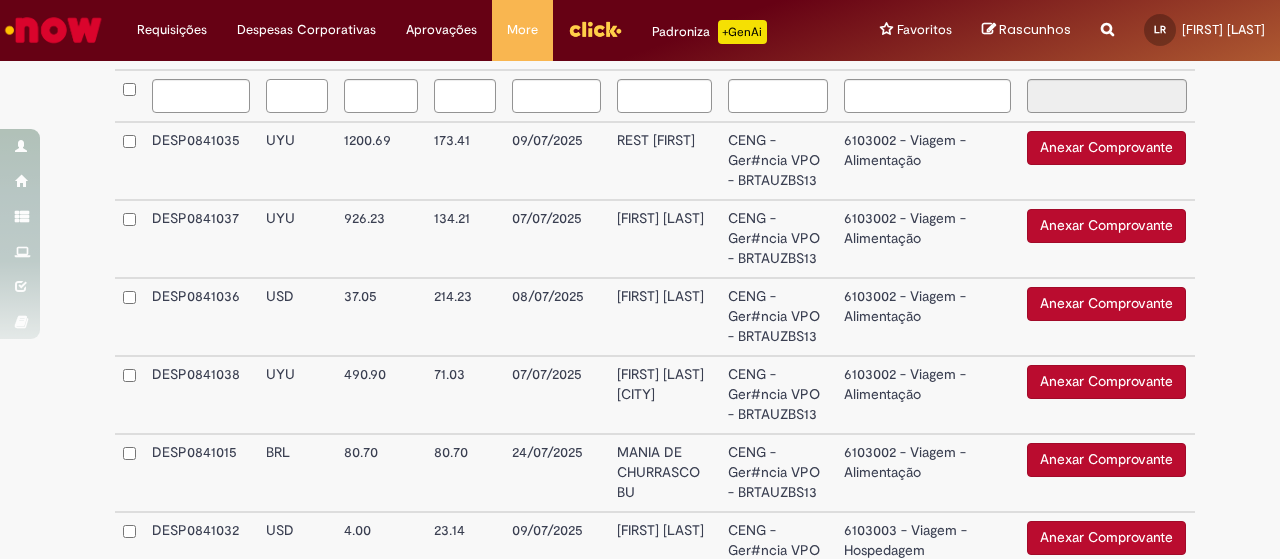 click at bounding box center [297, 96] 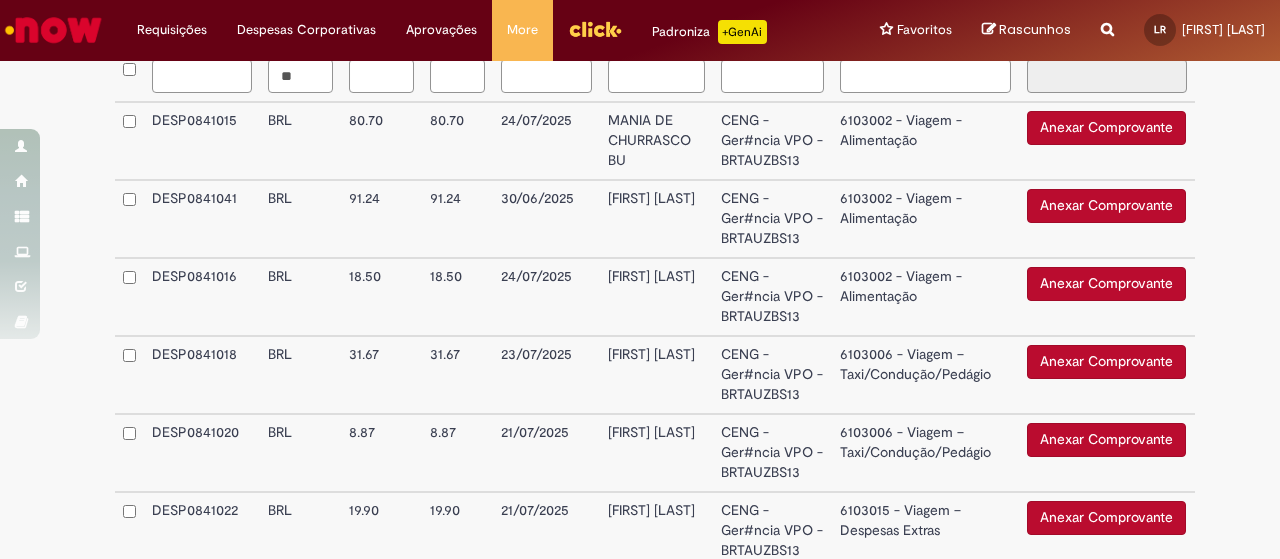 type on "***" 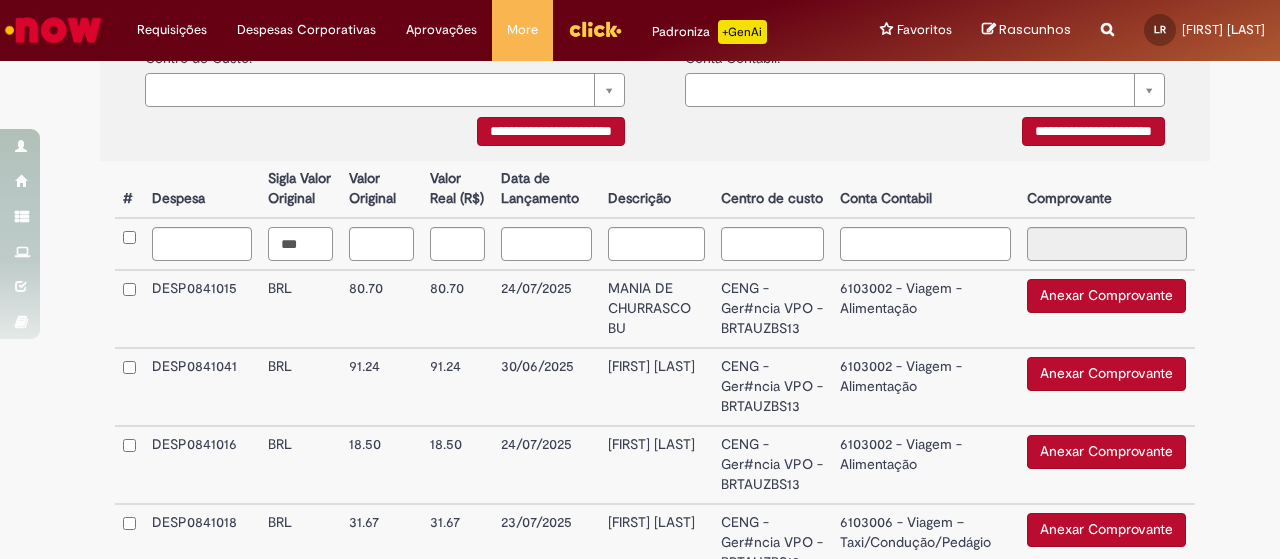 scroll, scrollTop: 468, scrollLeft: 0, axis: vertical 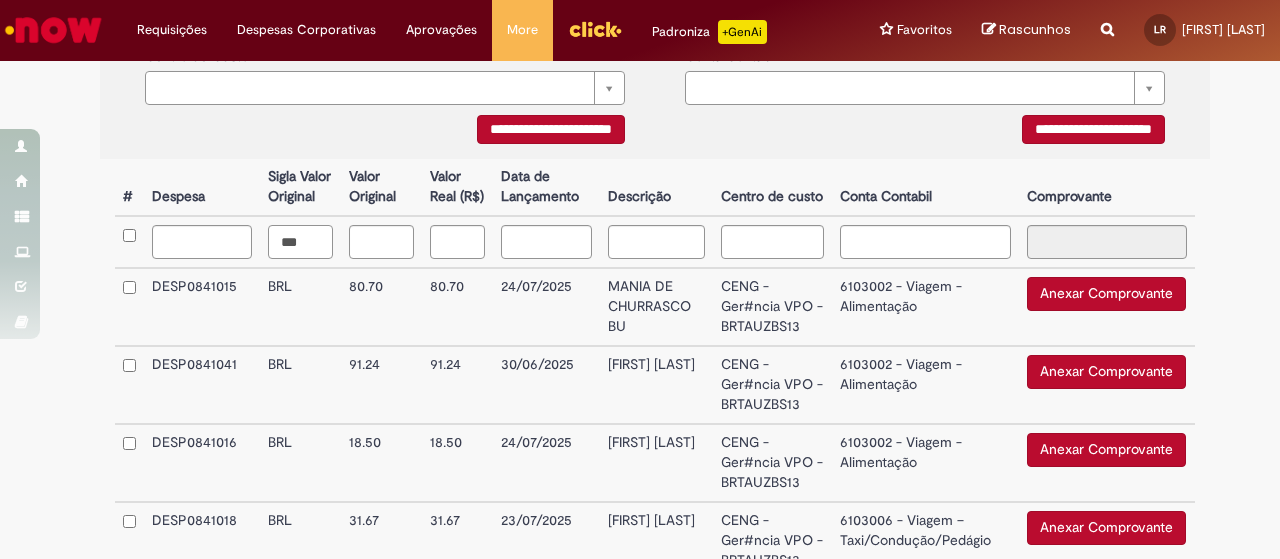 drag, startPoint x: 300, startPoint y: 259, endPoint x: 194, endPoint y: 249, distance: 106.47065 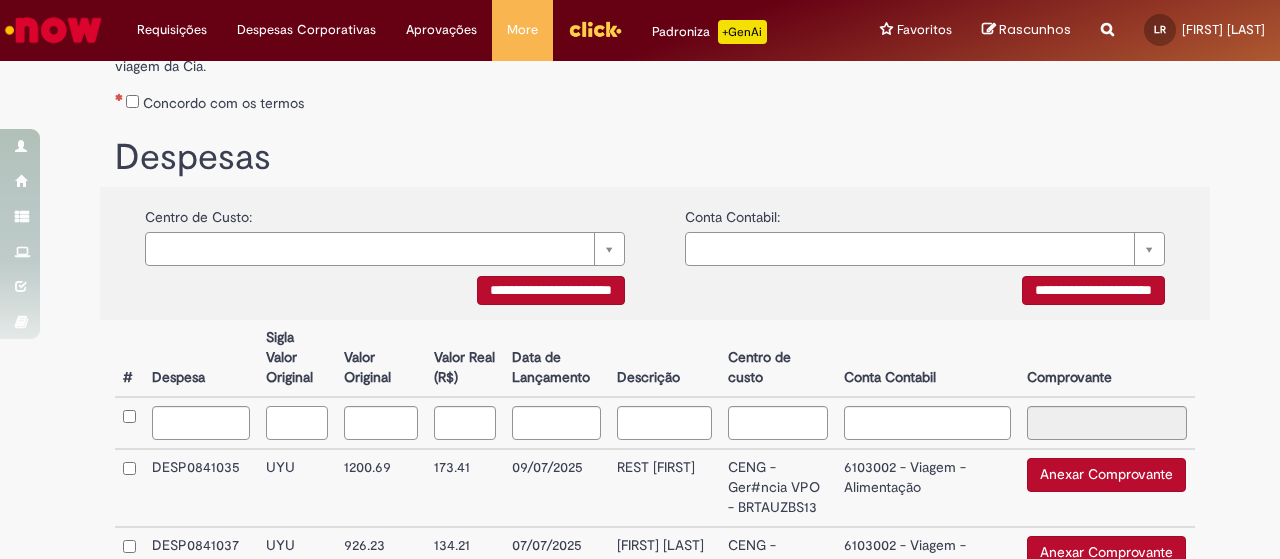 scroll, scrollTop: 306, scrollLeft: 0, axis: vertical 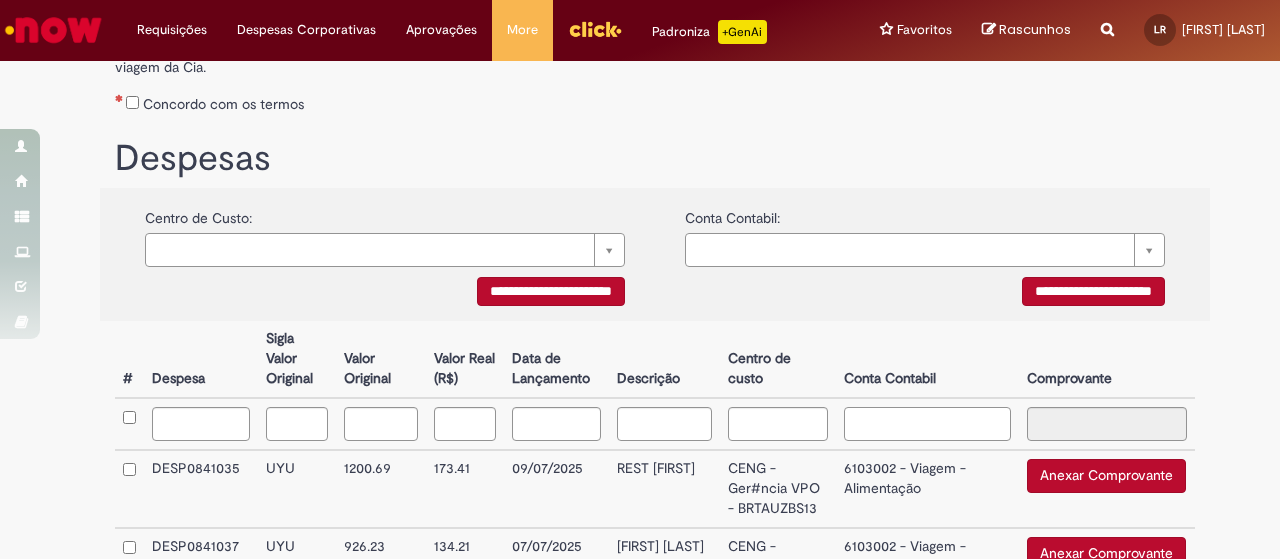 click at bounding box center (927, 424) 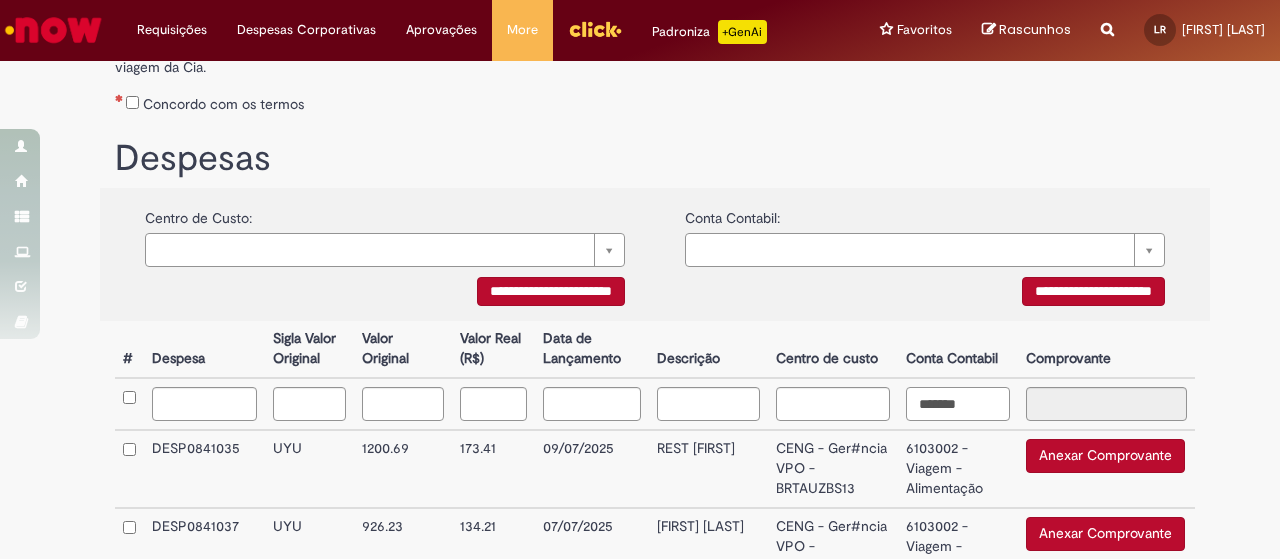 type on "*******" 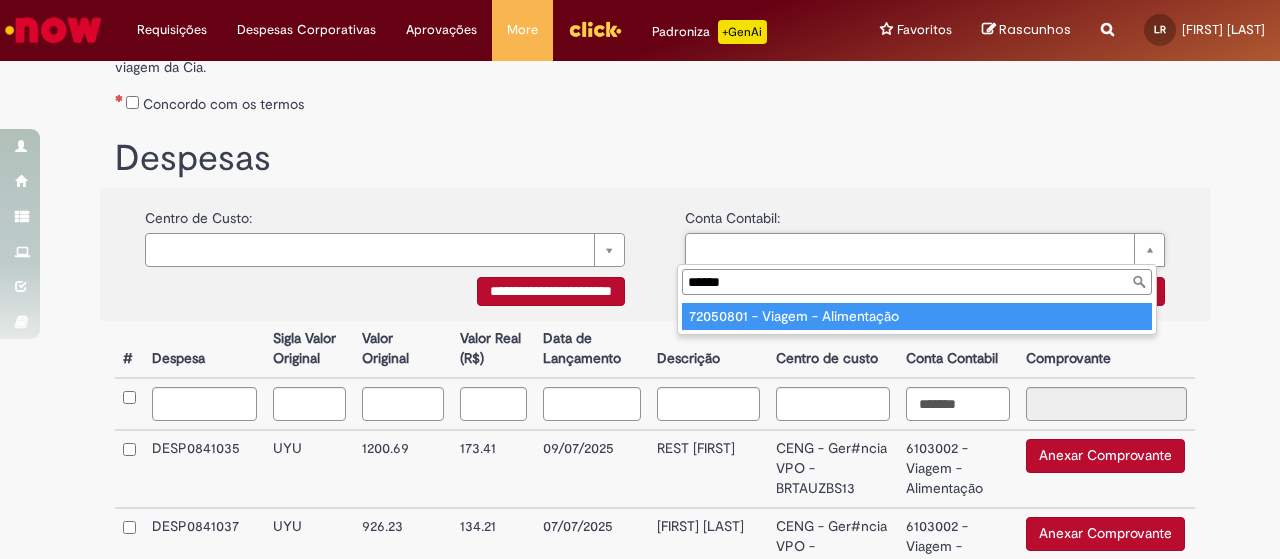 type on "******" 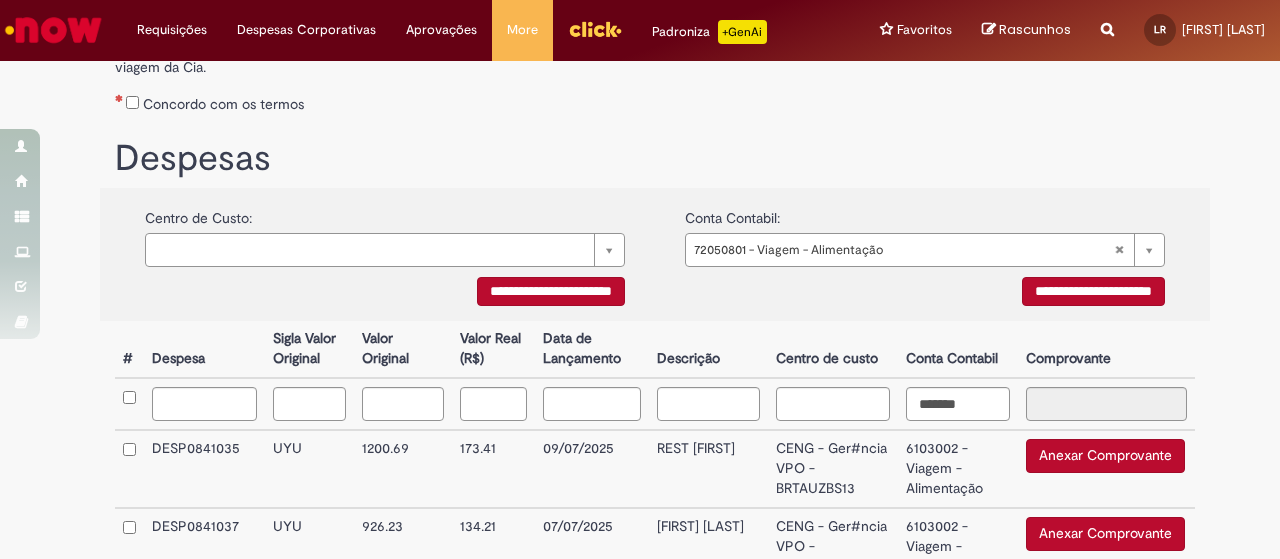 click at bounding box center [129, 404] 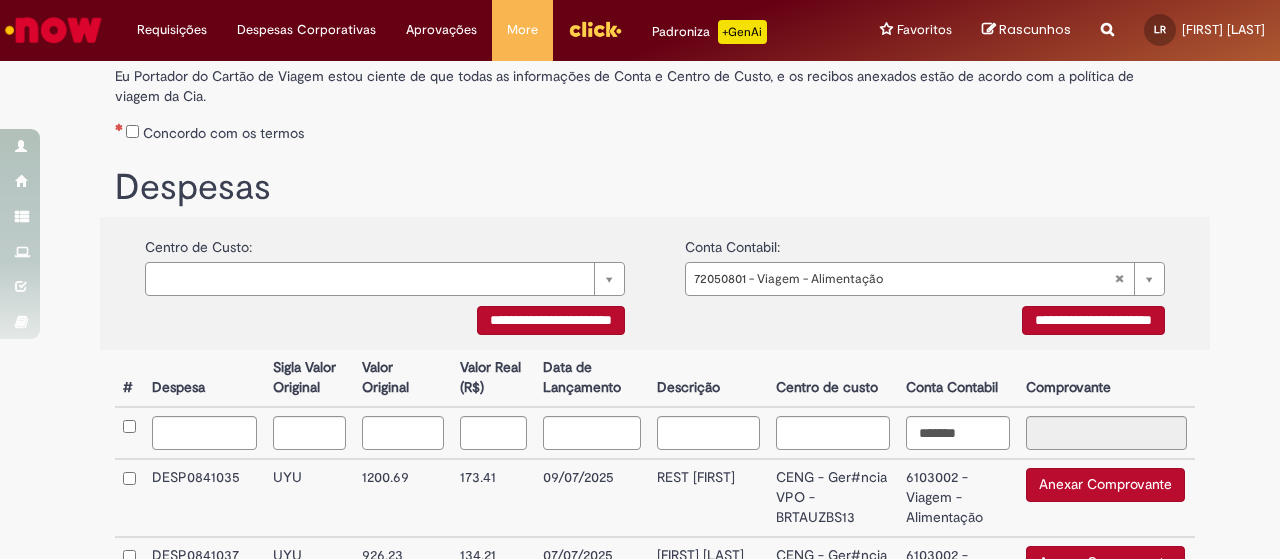 scroll, scrollTop: 278, scrollLeft: 0, axis: vertical 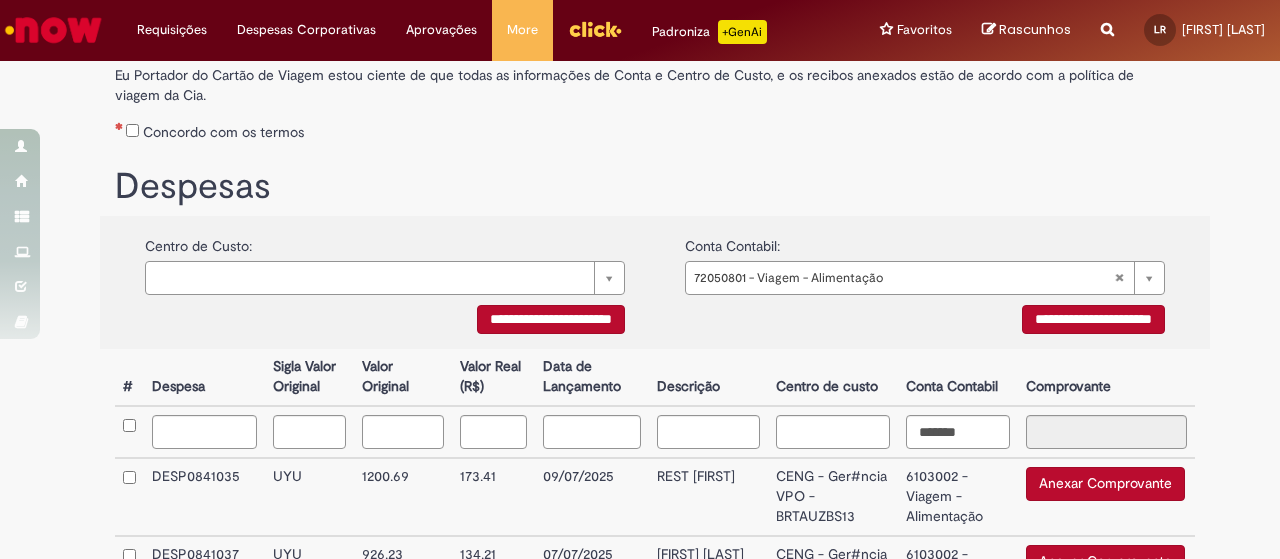 click on "**********" at bounding box center [1093, 319] 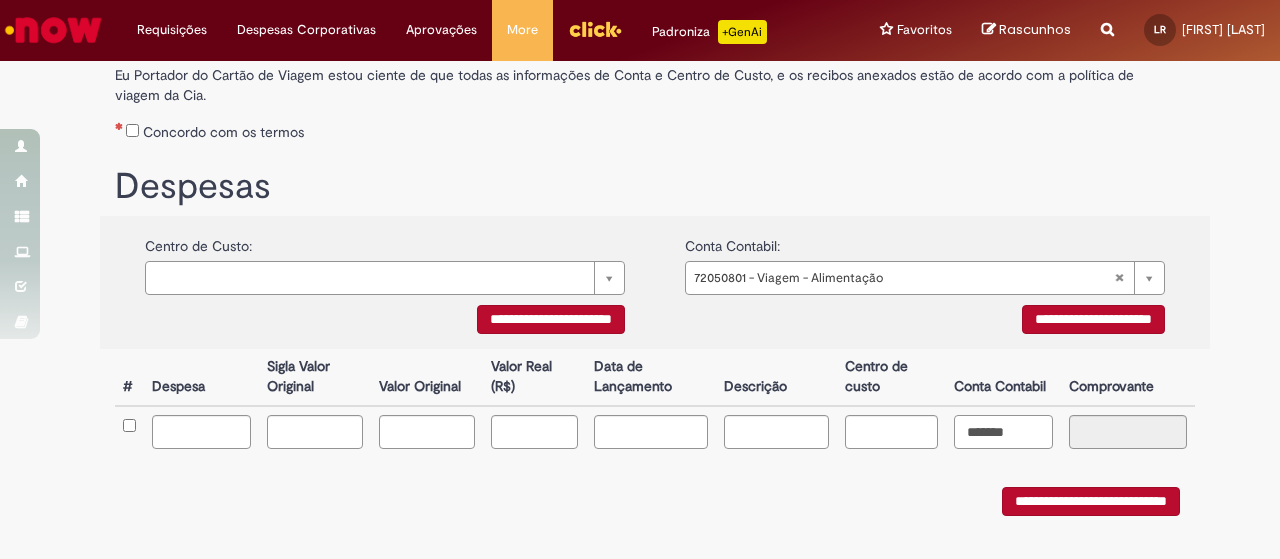 click on "*******" at bounding box center (1003, 432) 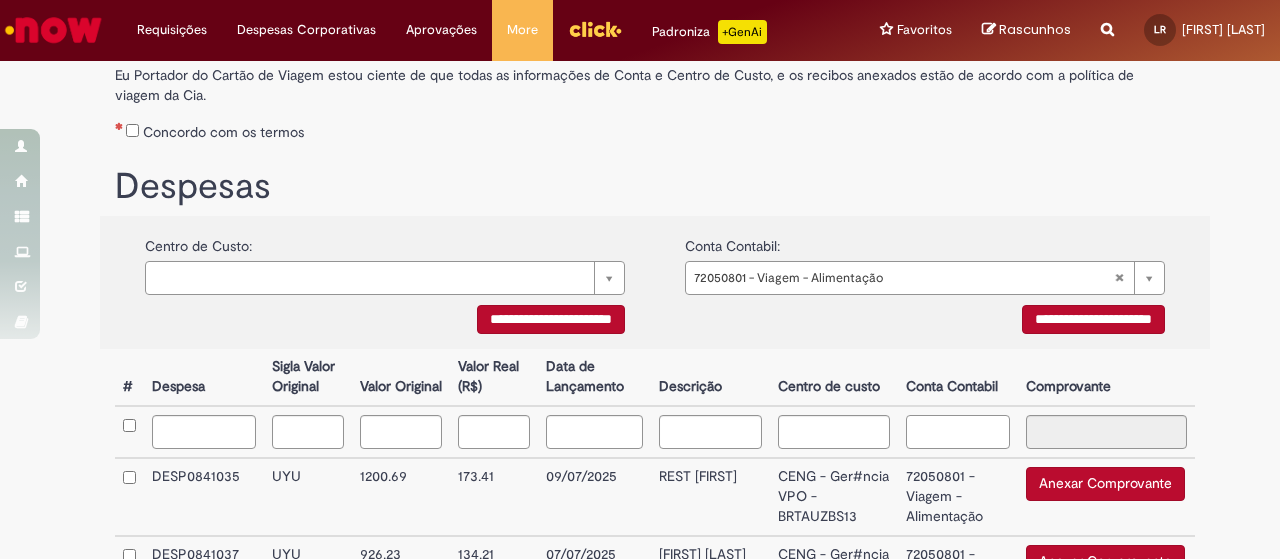 type 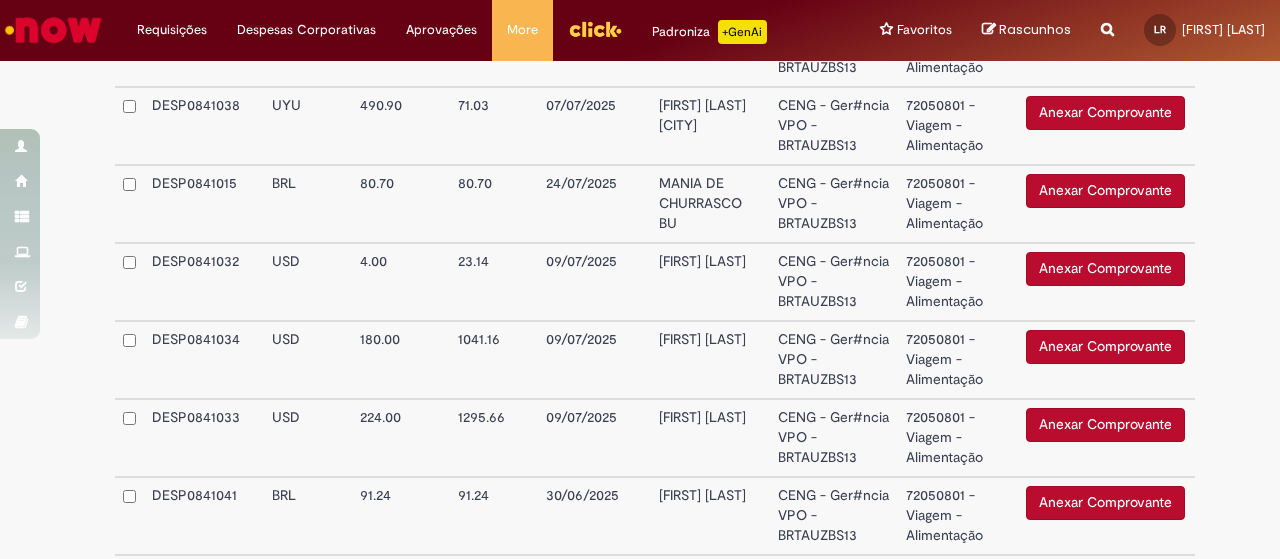 scroll, scrollTop: 884, scrollLeft: 0, axis: vertical 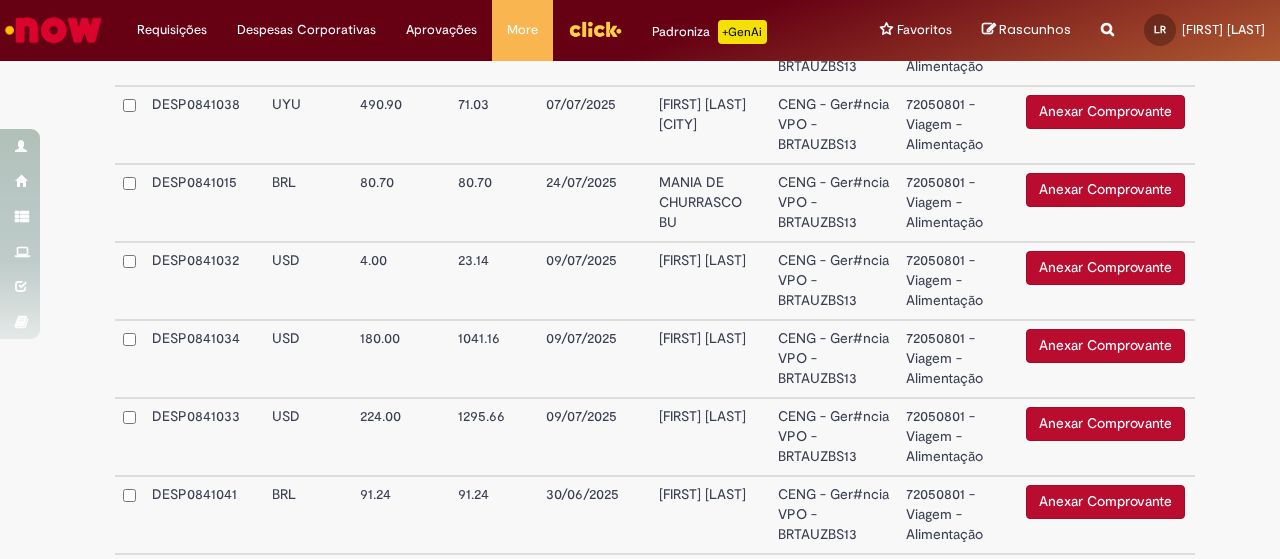 click on "72050801 -  Viagem  -  Alimentação" at bounding box center [958, 359] 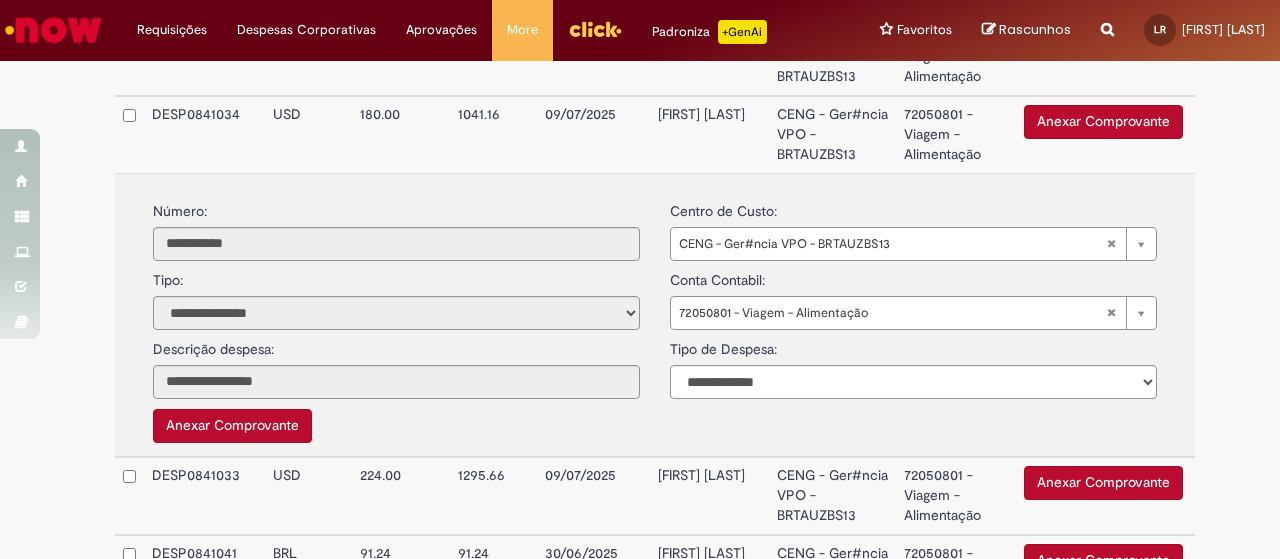 scroll, scrollTop: 1130, scrollLeft: 0, axis: vertical 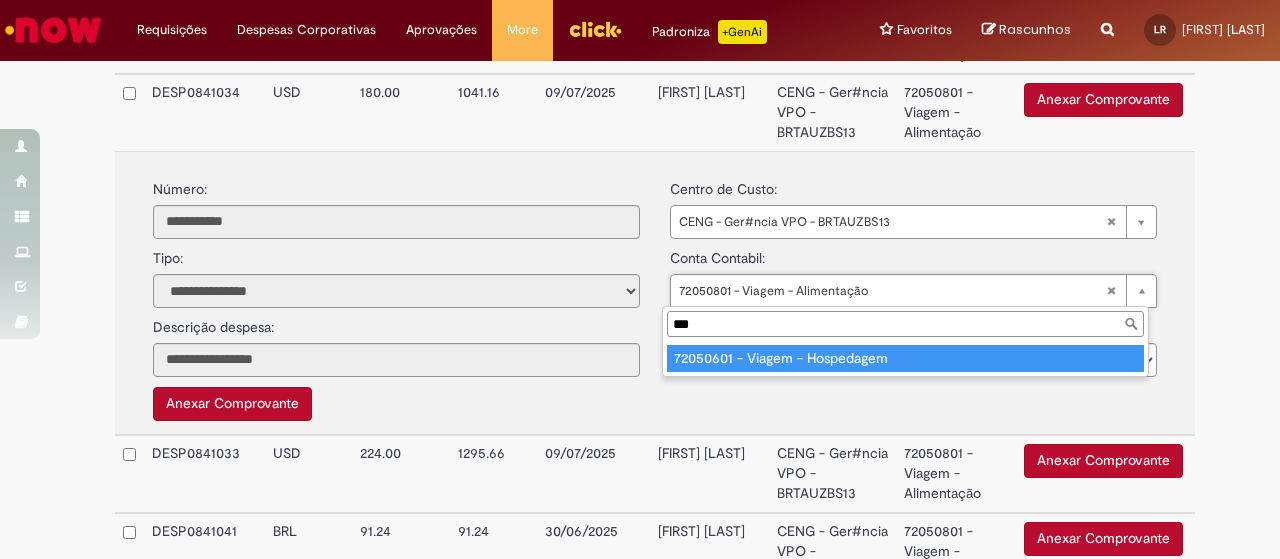 type on "***" 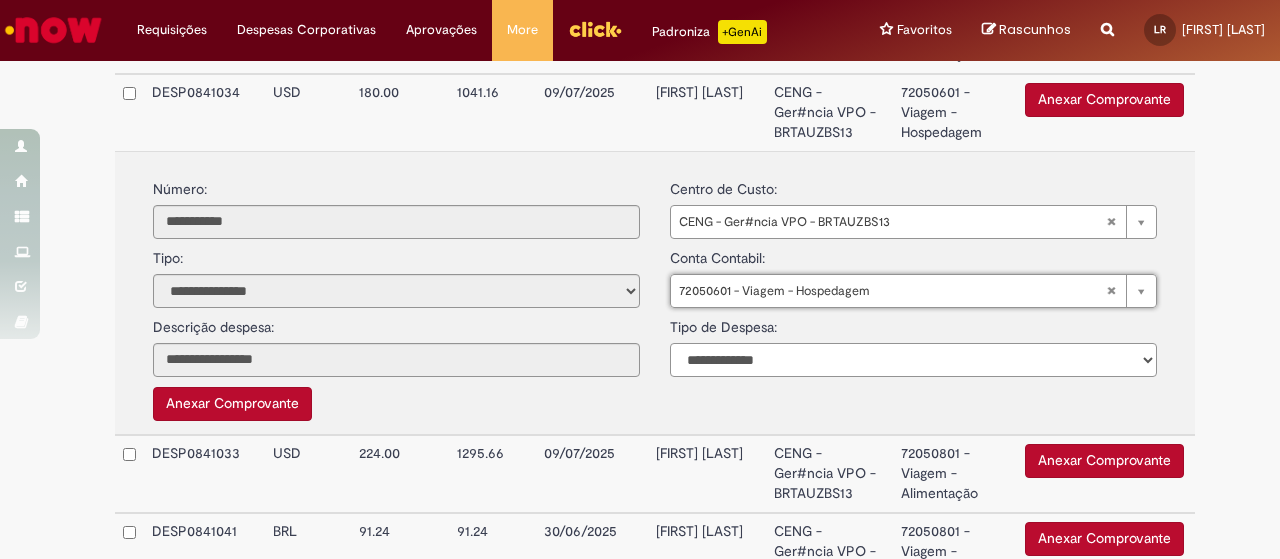 click on "**********" at bounding box center (913, 360) 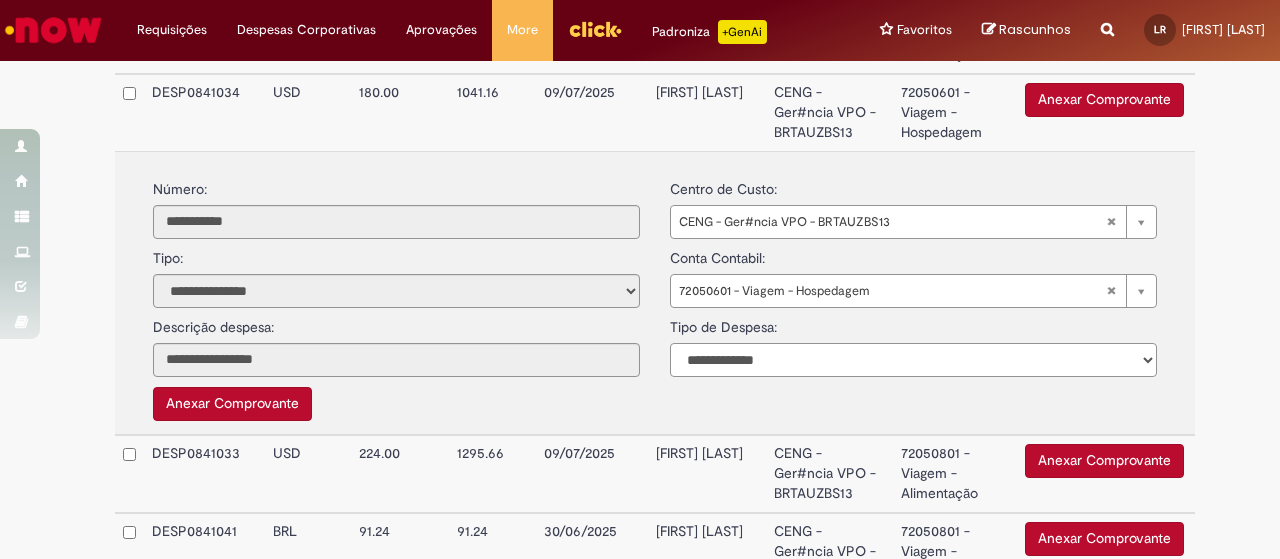 select on "*" 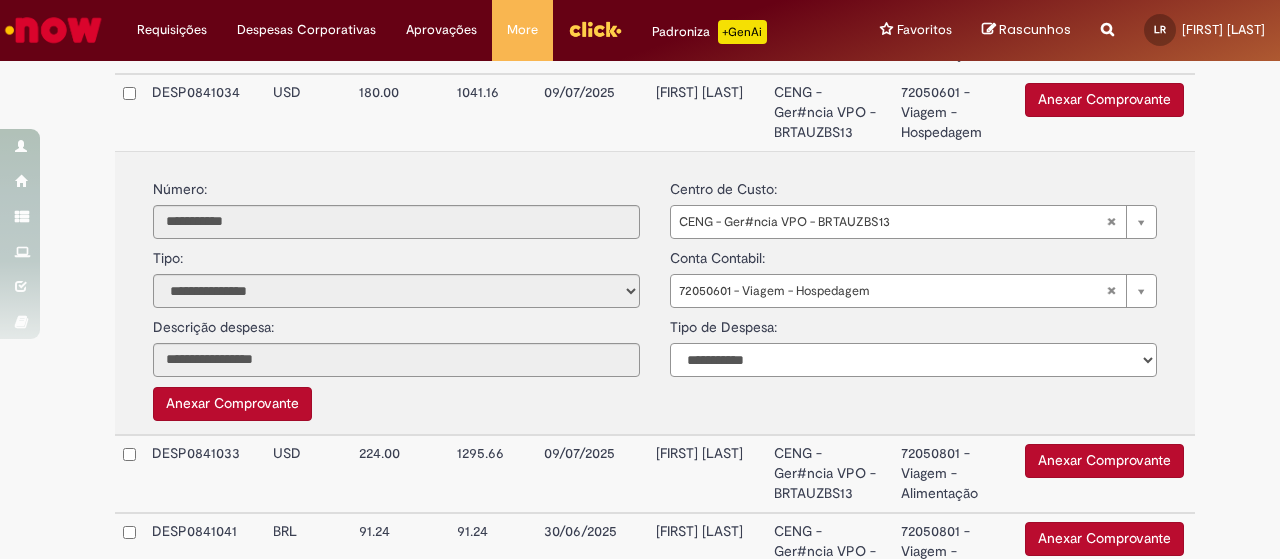 click on "**********" at bounding box center (913, 360) 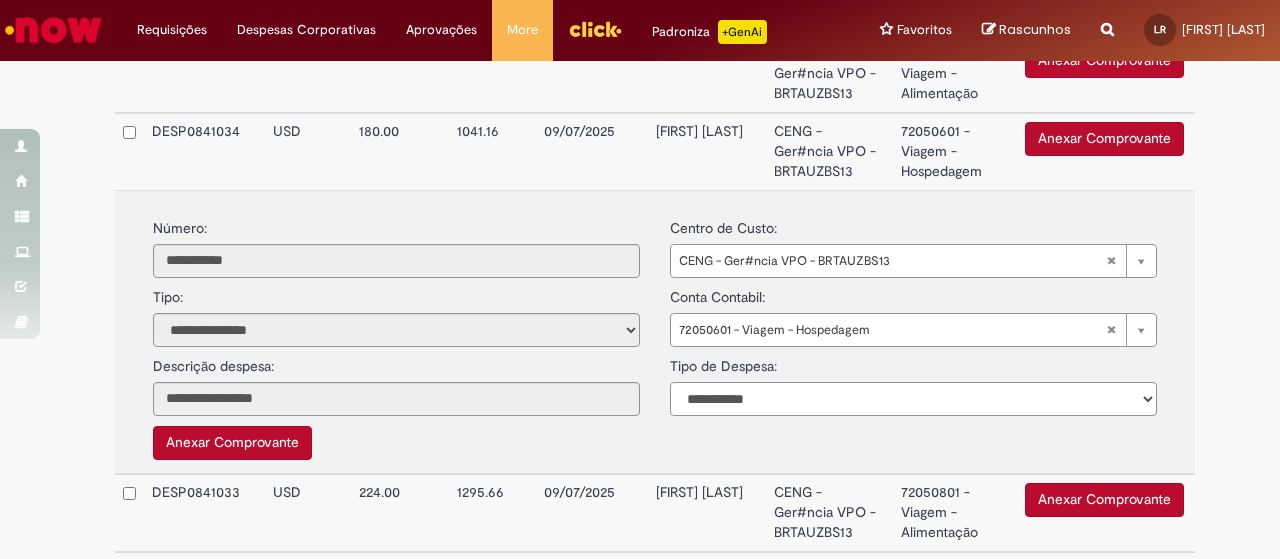 scroll, scrollTop: 1090, scrollLeft: 0, axis: vertical 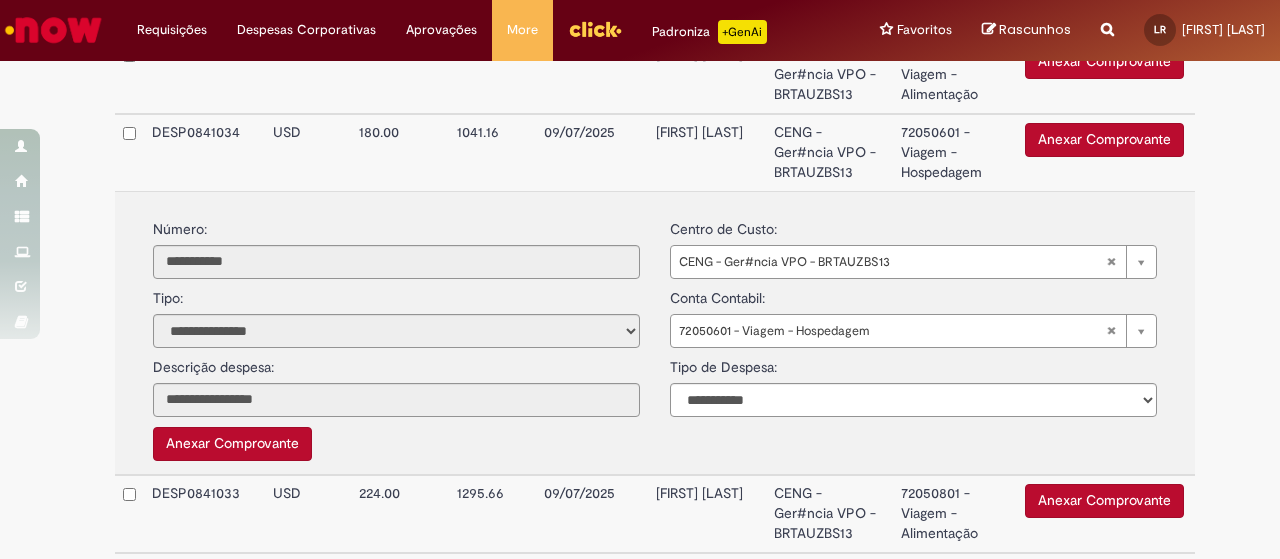 click on "72050801 -  Viagem  -  Alimentação" at bounding box center [955, 75] 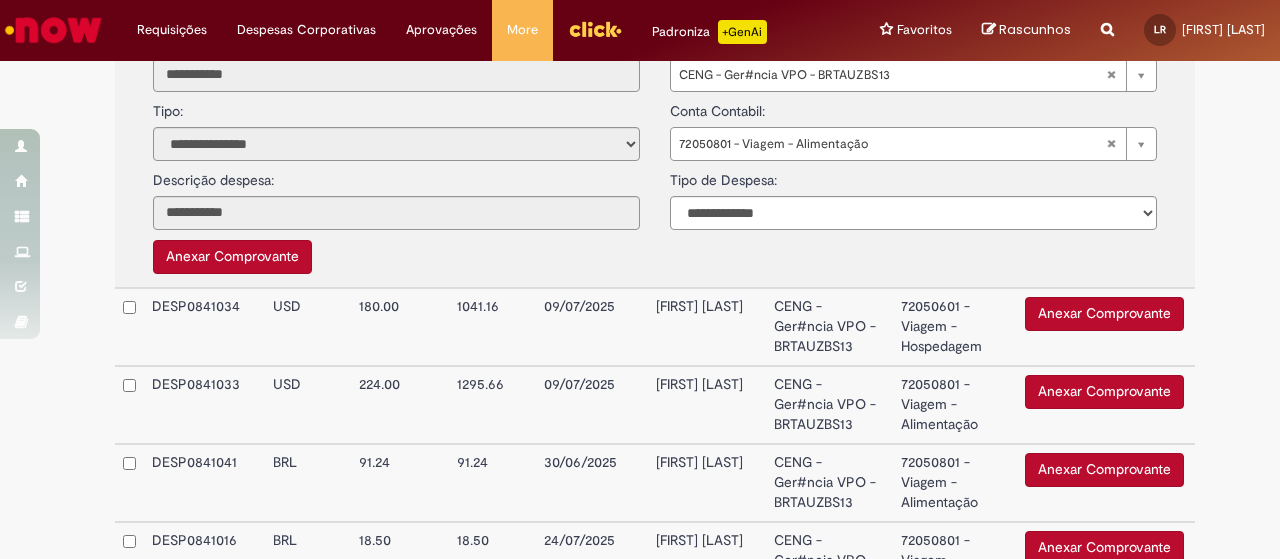 scroll, scrollTop: 1202, scrollLeft: 0, axis: vertical 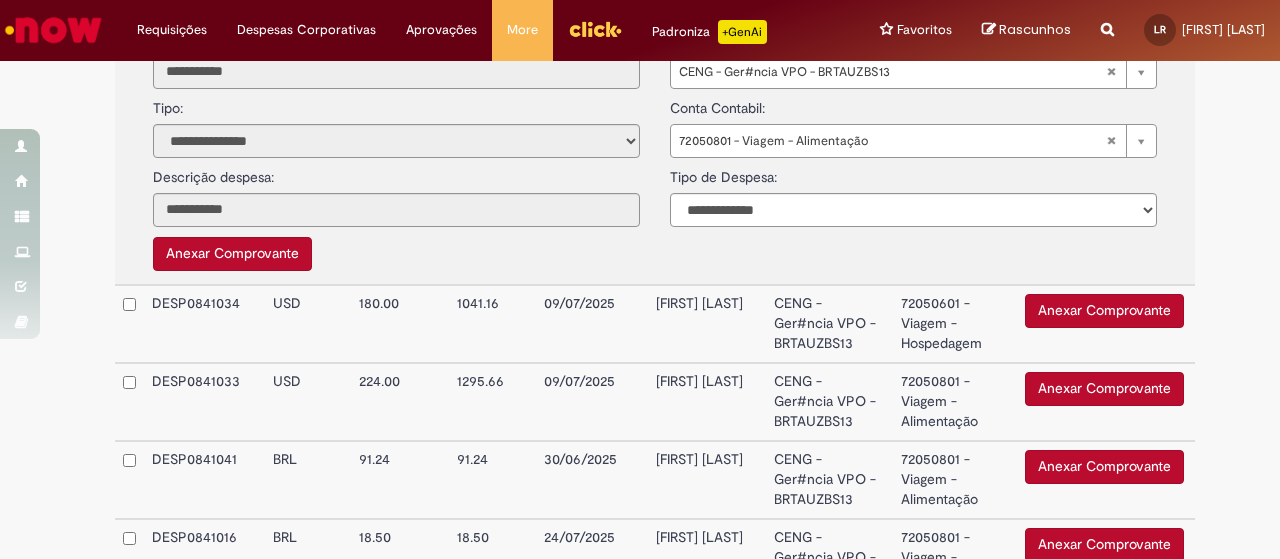 click on "72050801 -  Viagem  -  Alimentação" at bounding box center [955, 402] 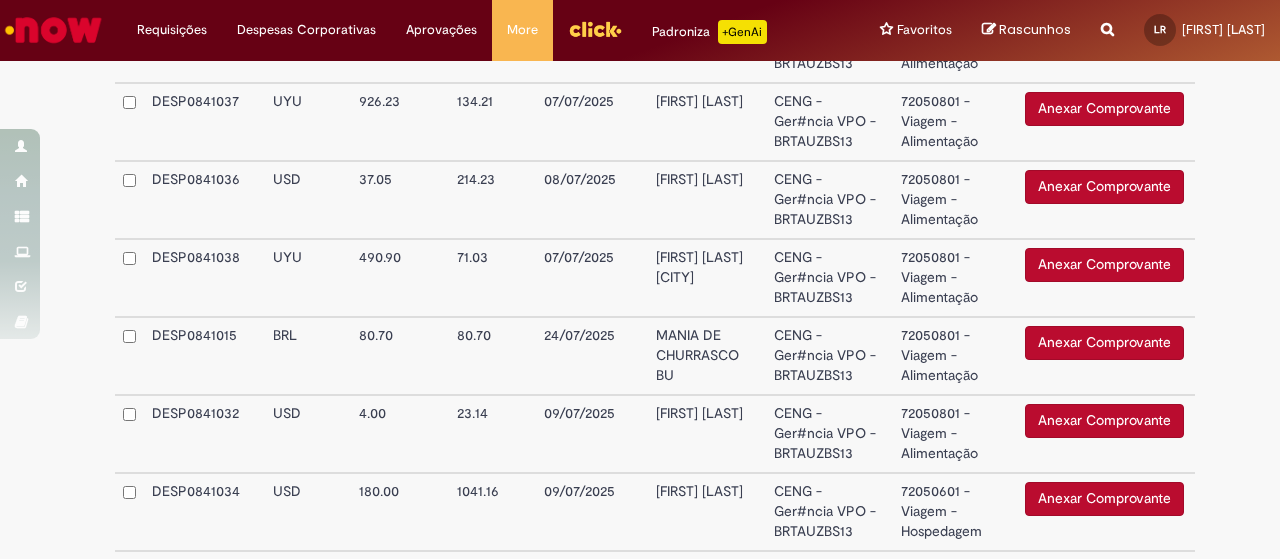 scroll, scrollTop: 736, scrollLeft: 0, axis: vertical 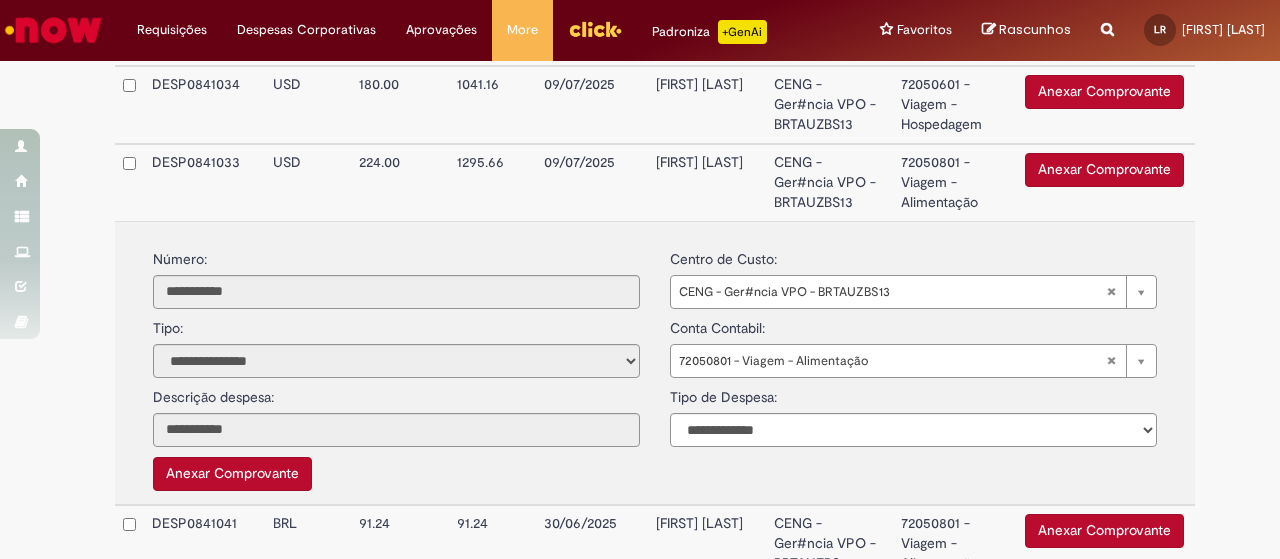 click on "72050801 -  Viagem  -  Alimentação" at bounding box center (955, 182) 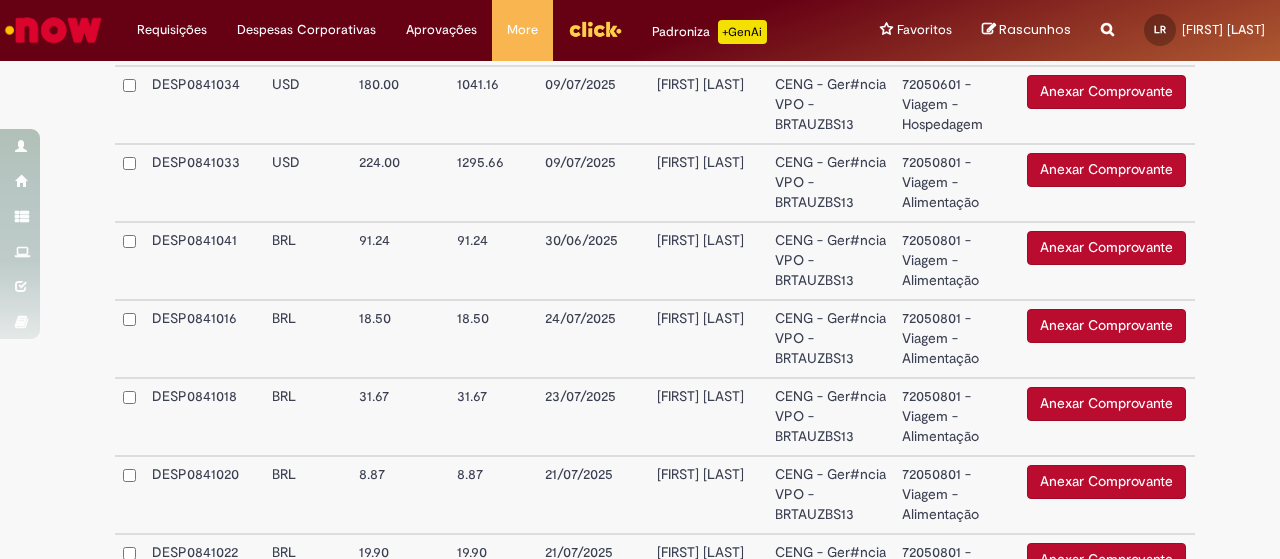 click on "72050801 -  Viagem  -  Alimentação" at bounding box center (956, 183) 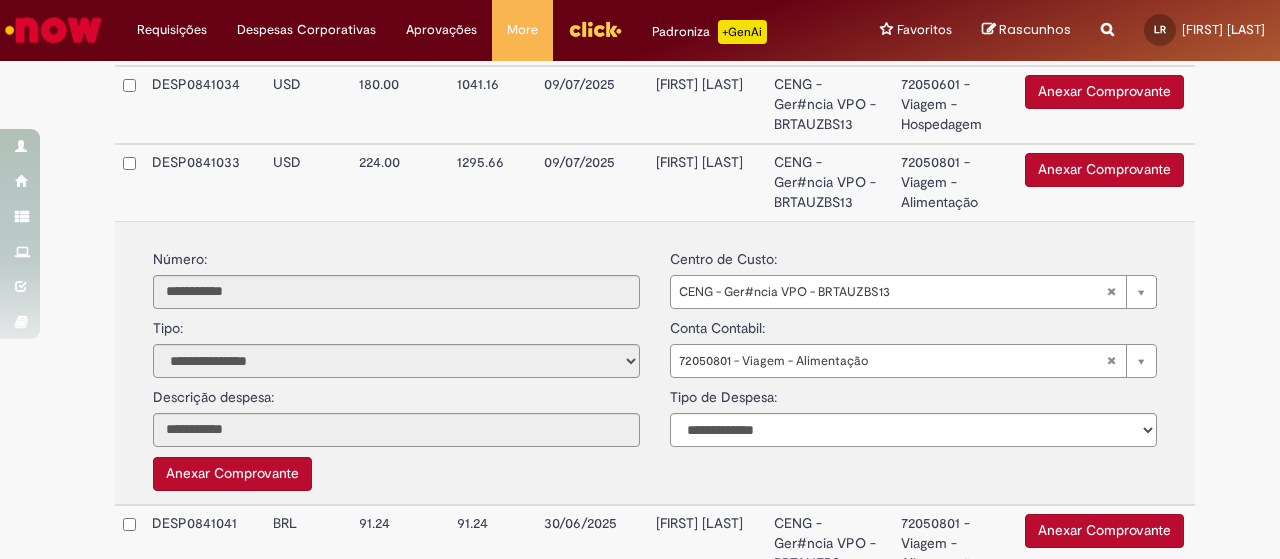 click on "**********" at bounding box center (913, 343) 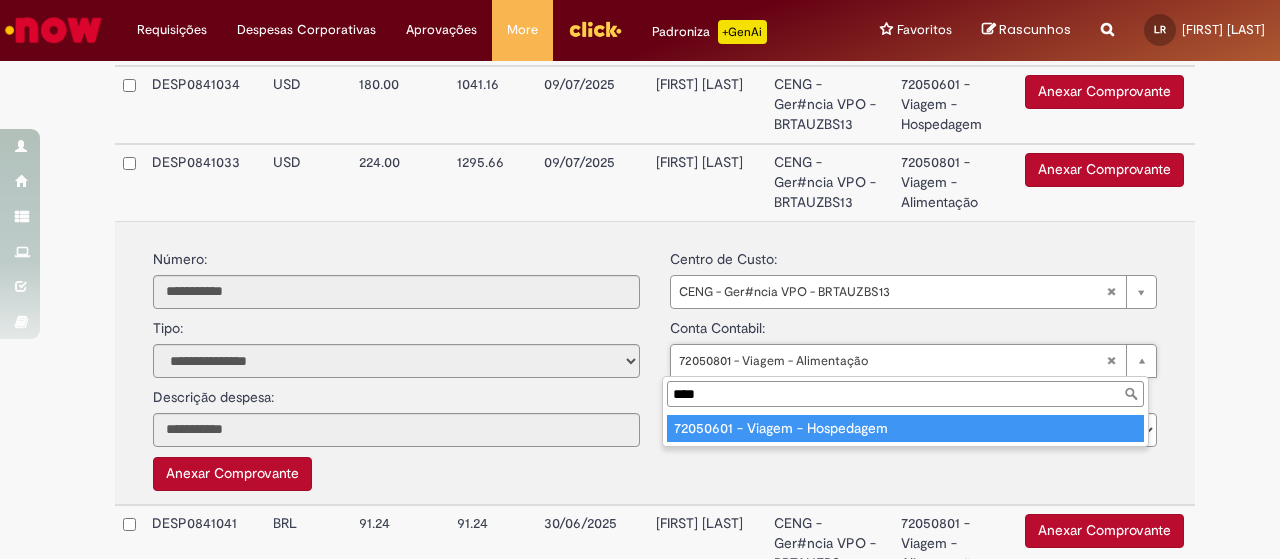 type on "****" 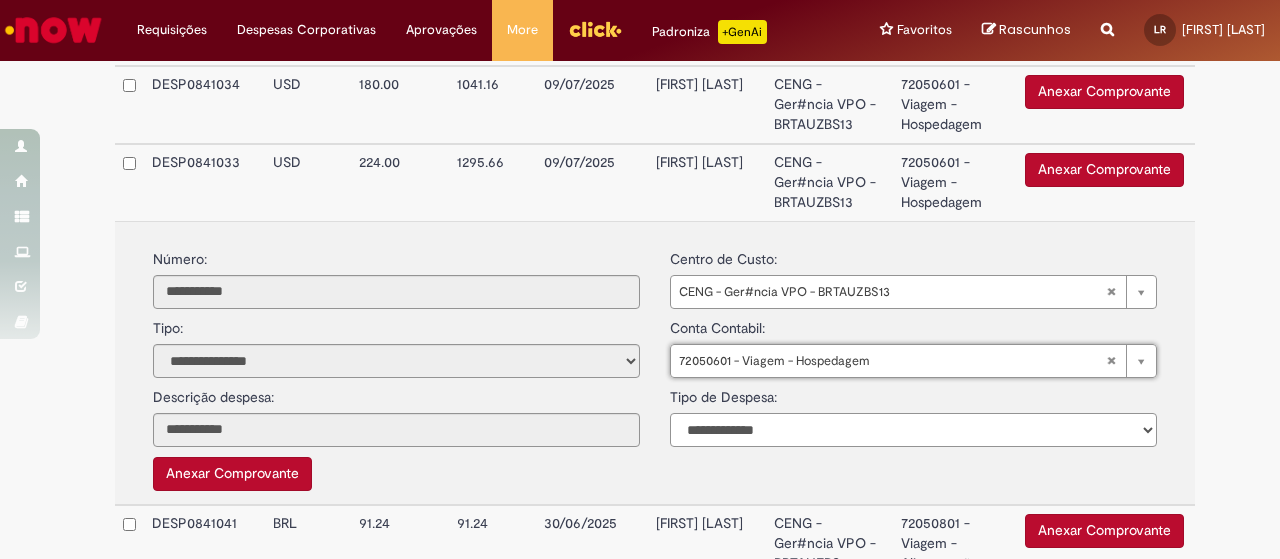 click on "**********" at bounding box center (913, 430) 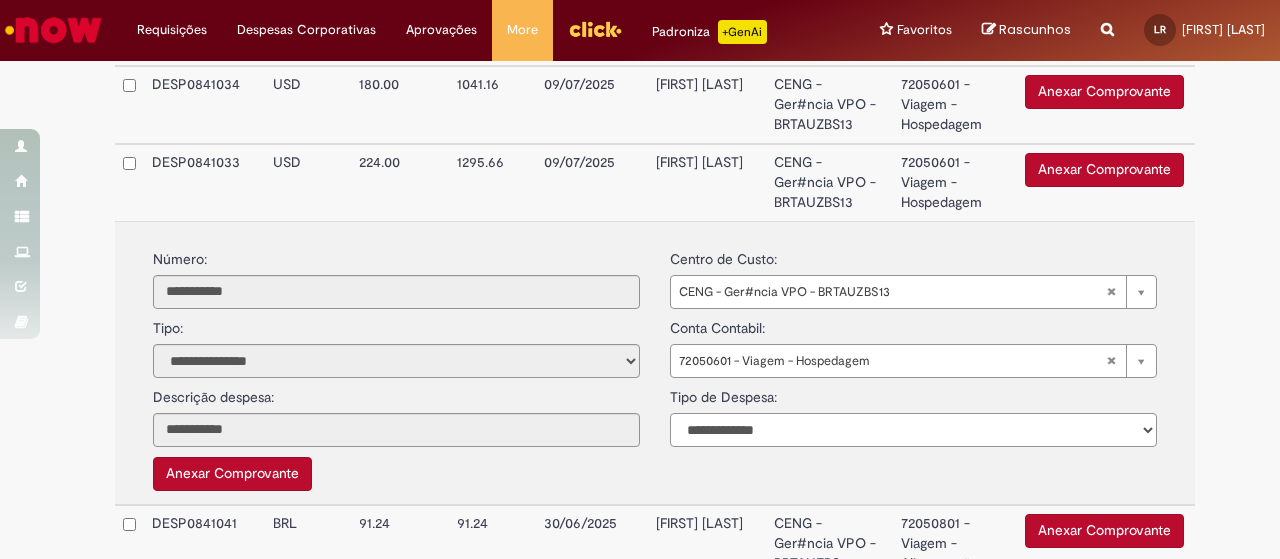 select on "*" 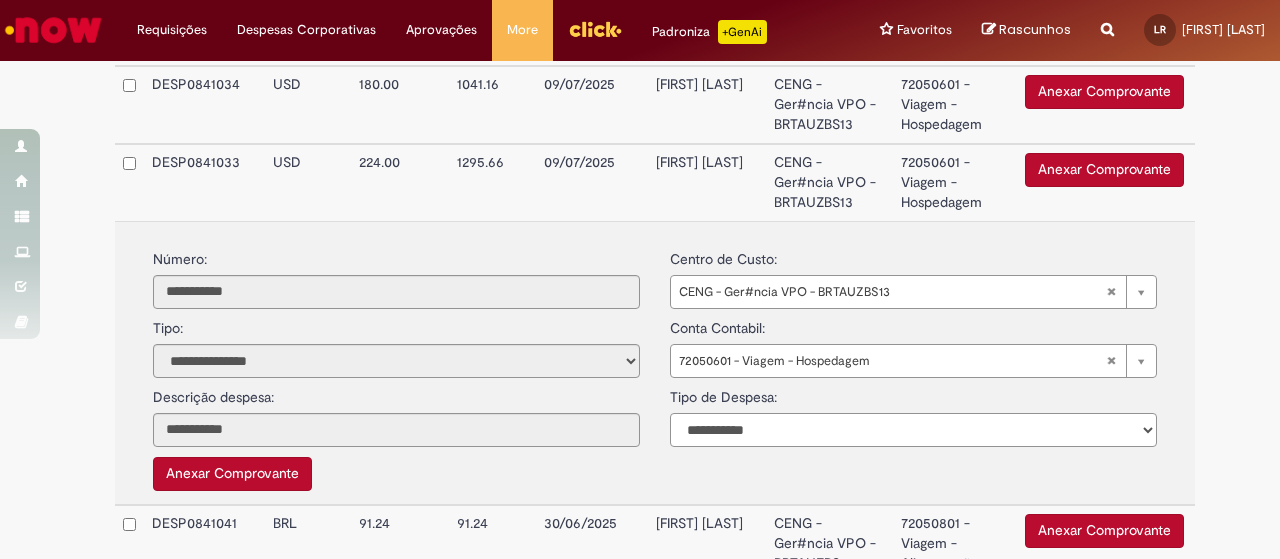 click on "**********" at bounding box center (913, 430) 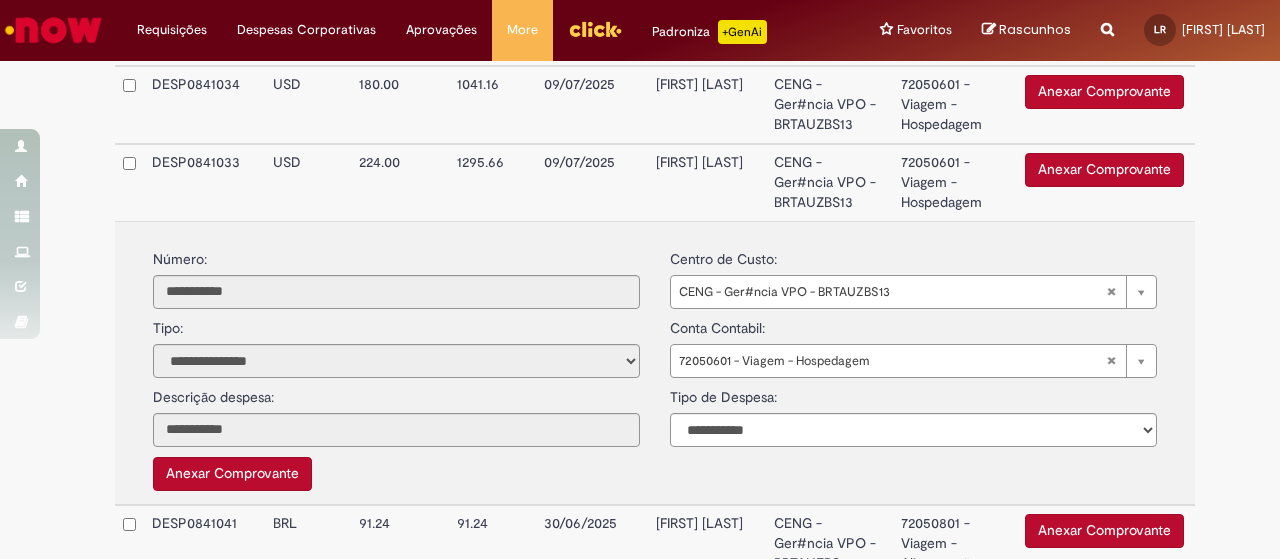 click on "**********" at bounding box center [655, 533] 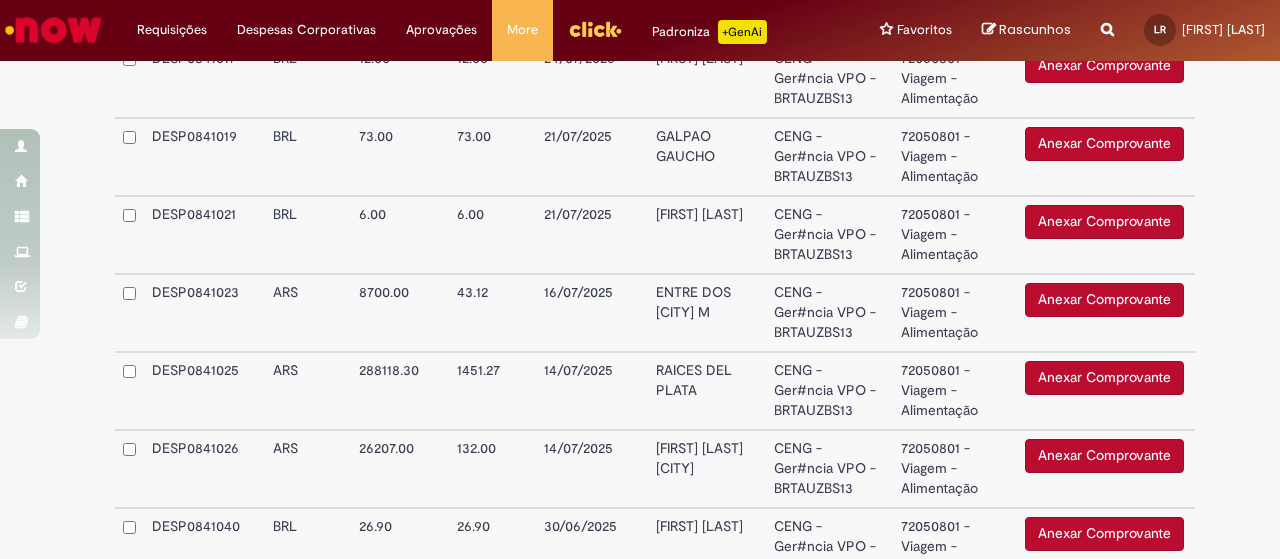 scroll, scrollTop: 2180, scrollLeft: 0, axis: vertical 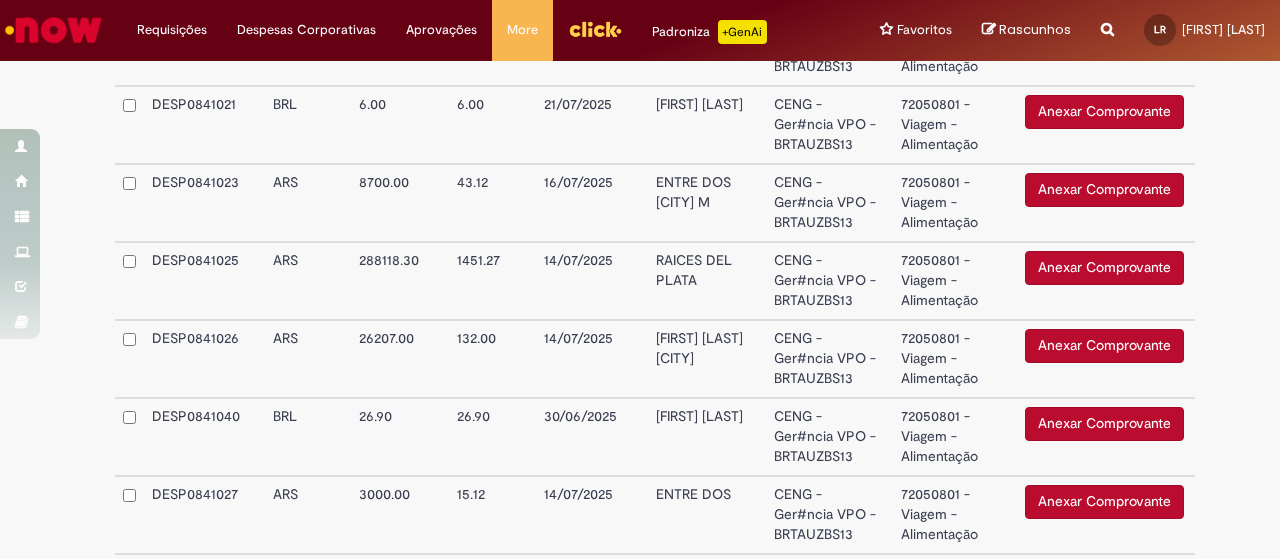 click on "72050801 -  Viagem  -  Alimentação" at bounding box center (955, 281) 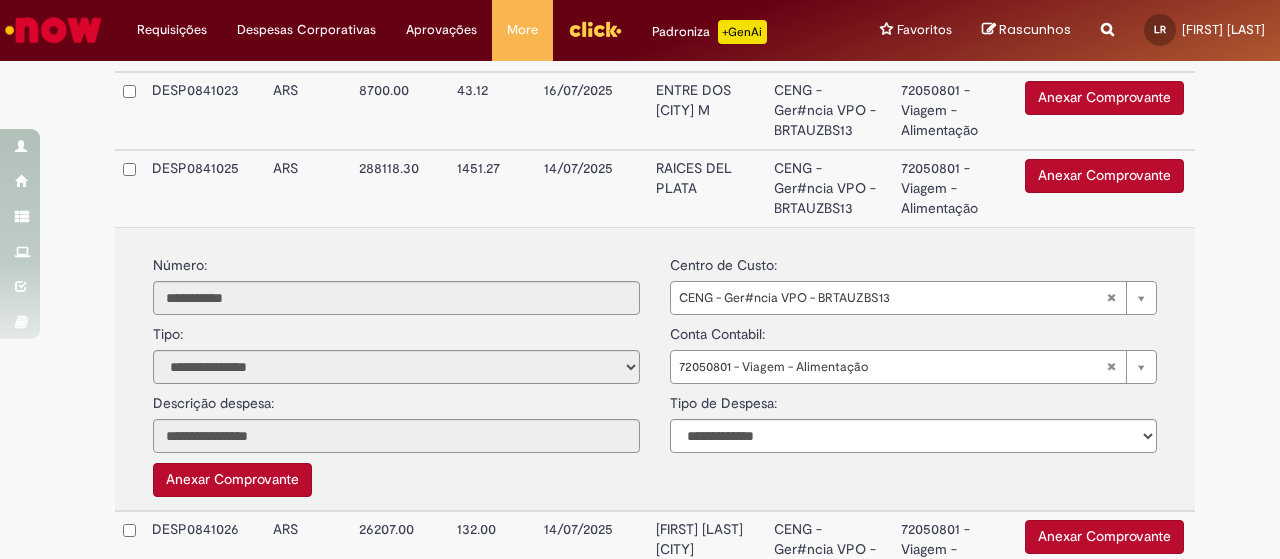 scroll, scrollTop: 1991, scrollLeft: 0, axis: vertical 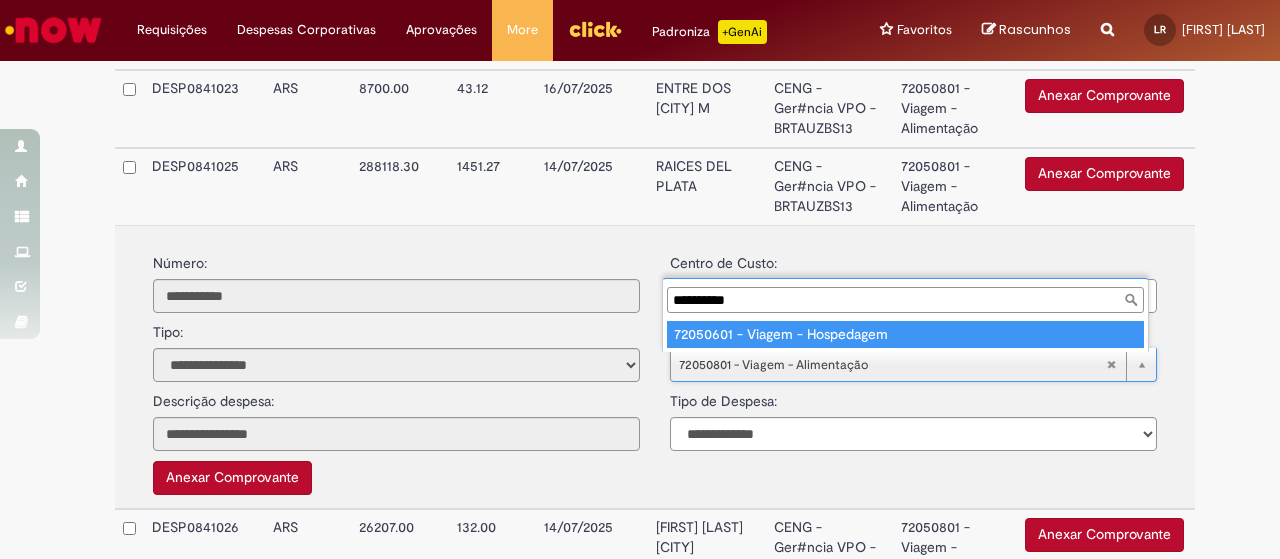 type on "**********" 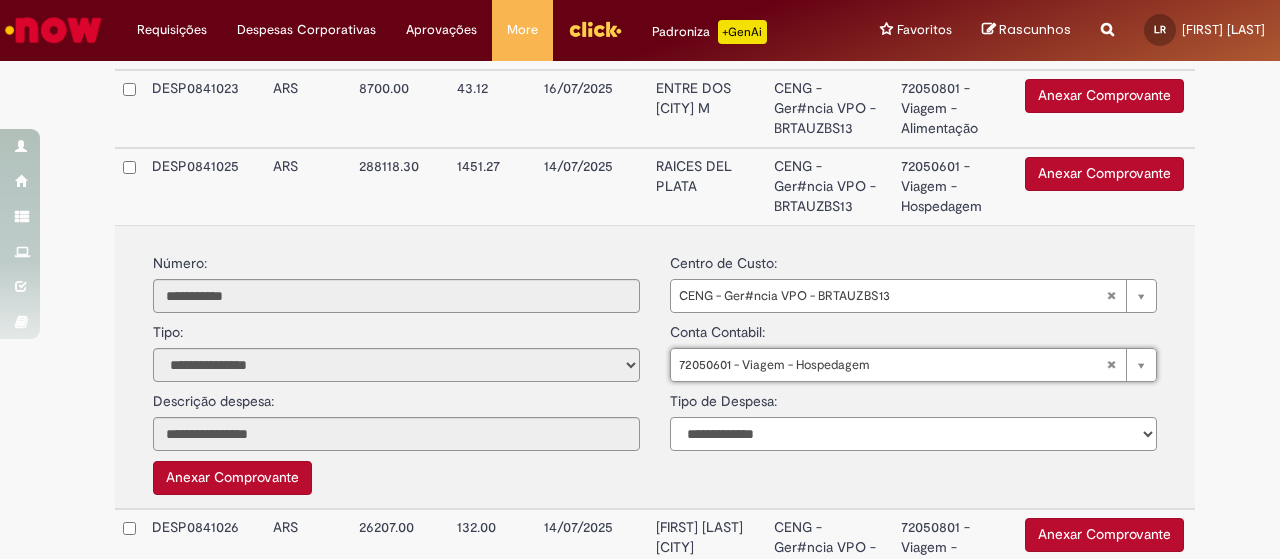 click on "**********" at bounding box center (913, 434) 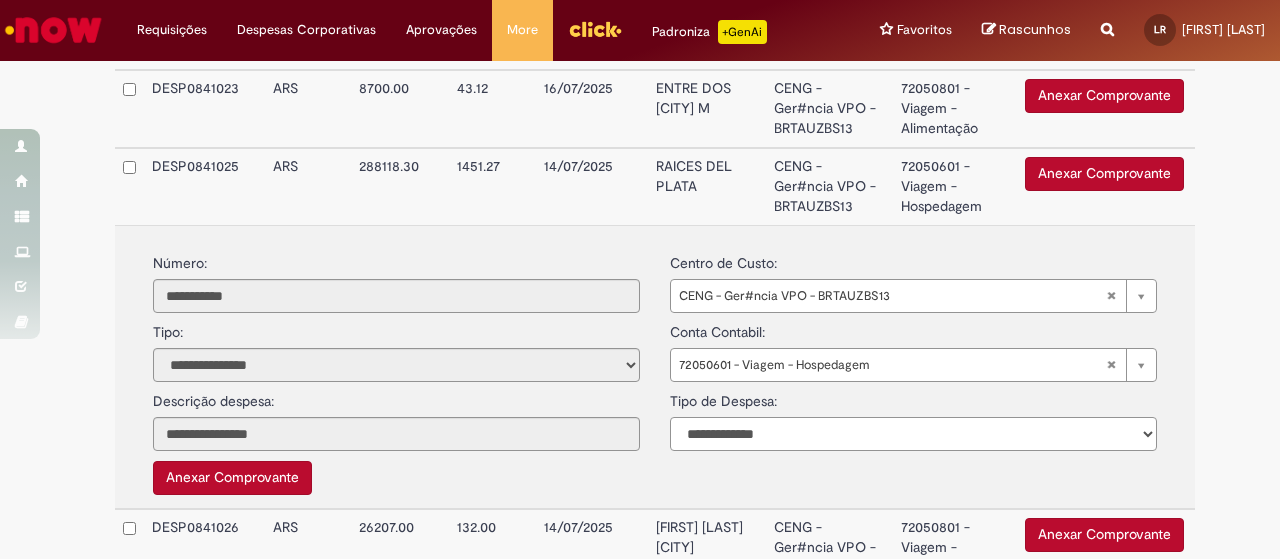 select on "*" 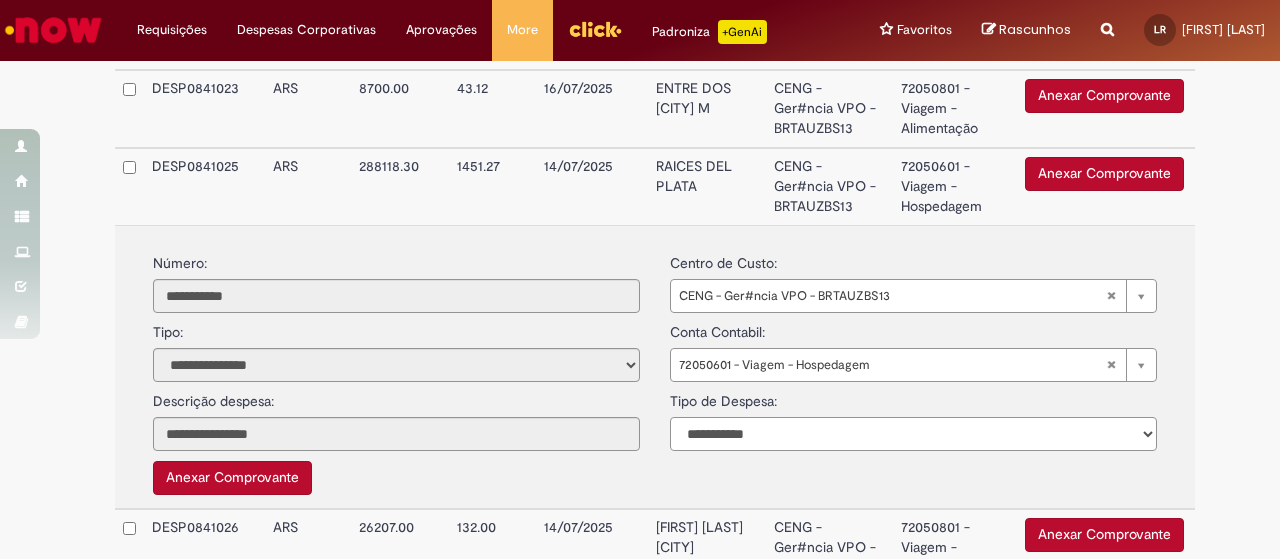 click on "**********" at bounding box center (913, 434) 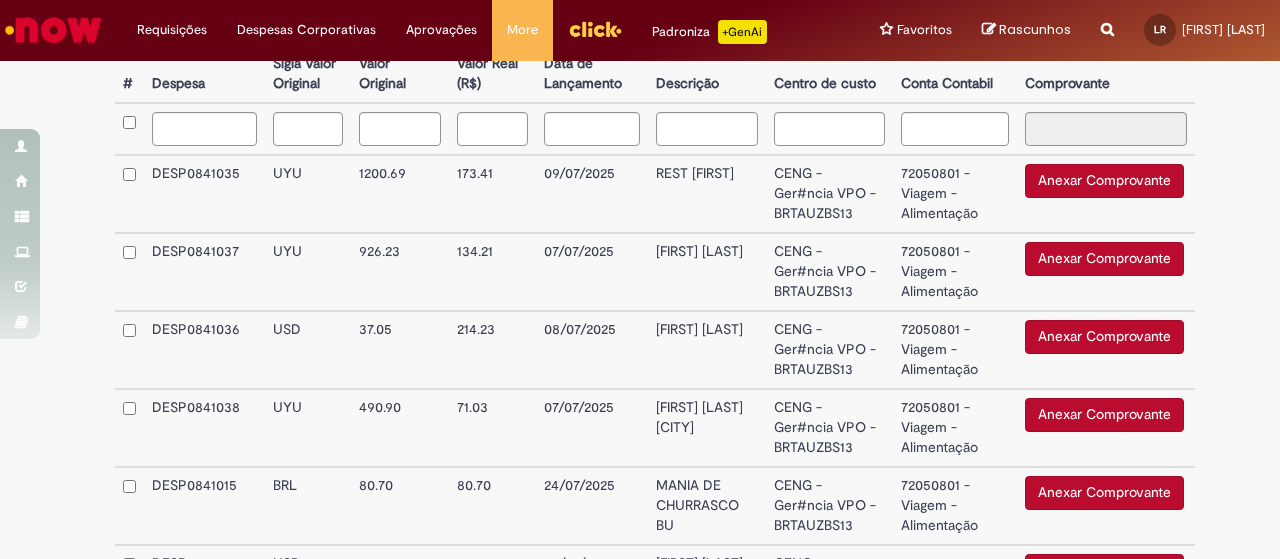 scroll, scrollTop: 583, scrollLeft: 0, axis: vertical 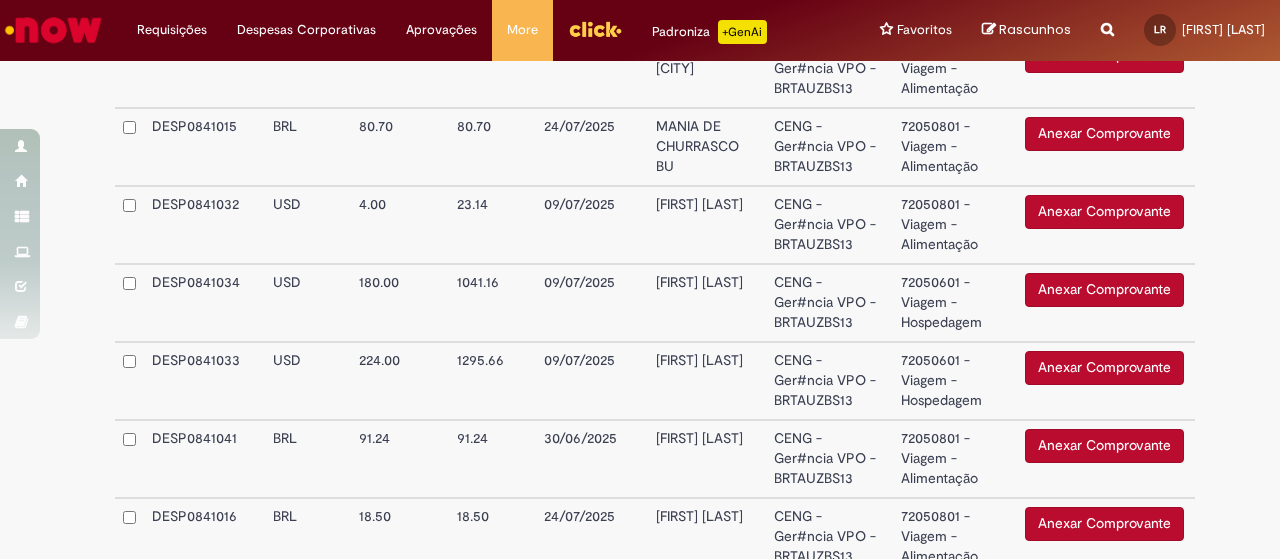 click on "Anexar Comprovante" at bounding box center [1104, 290] 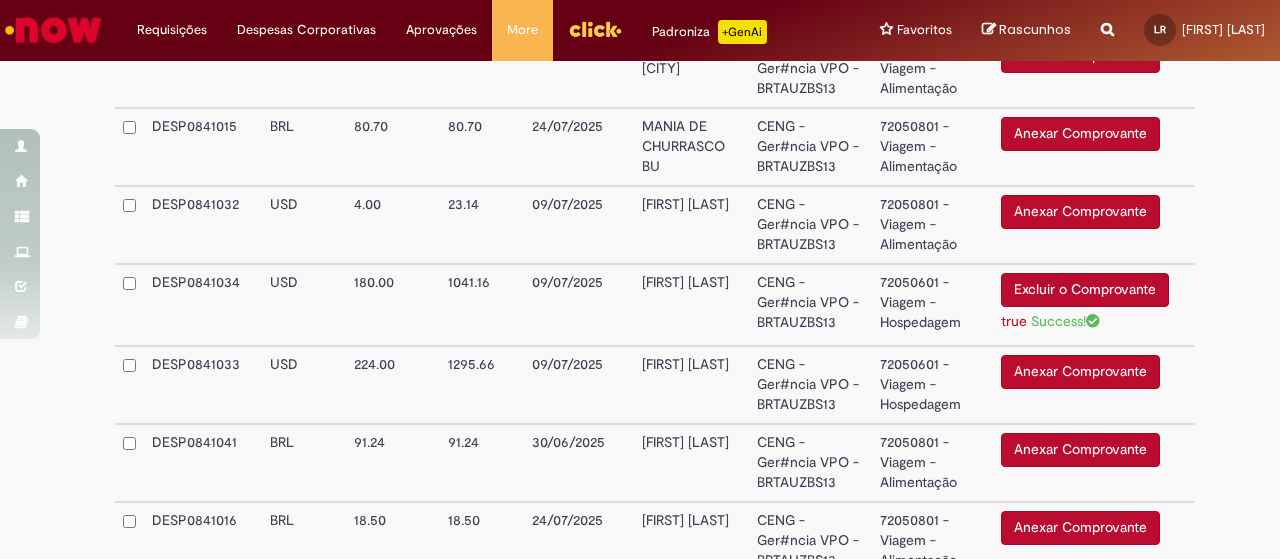 click on "Anexar Comprovante" at bounding box center (1080, 372) 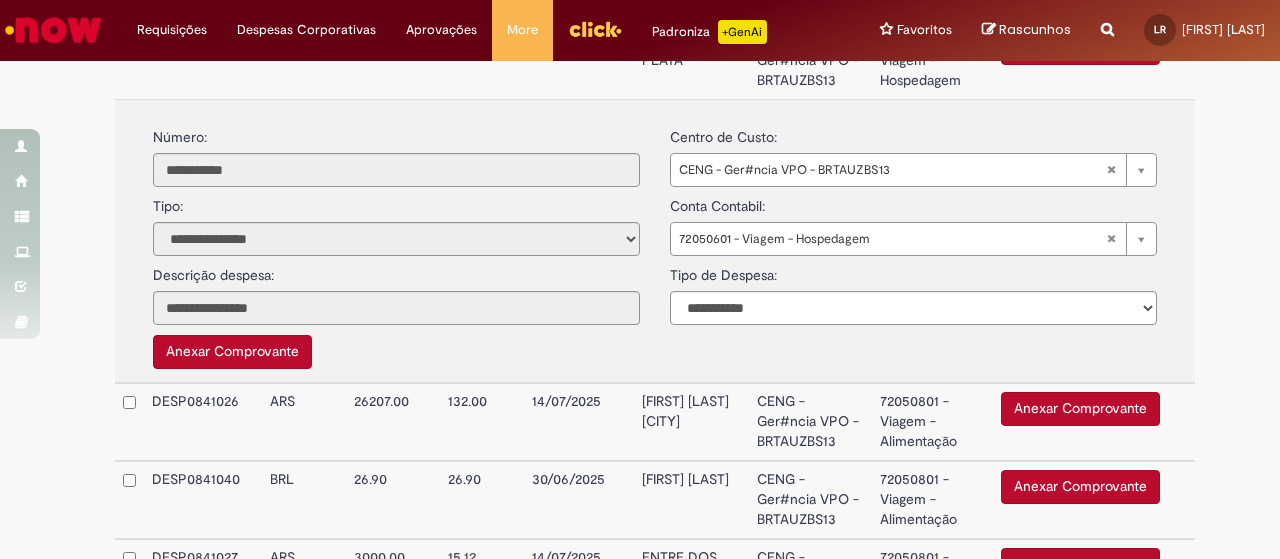 scroll, scrollTop: 1858, scrollLeft: 0, axis: vertical 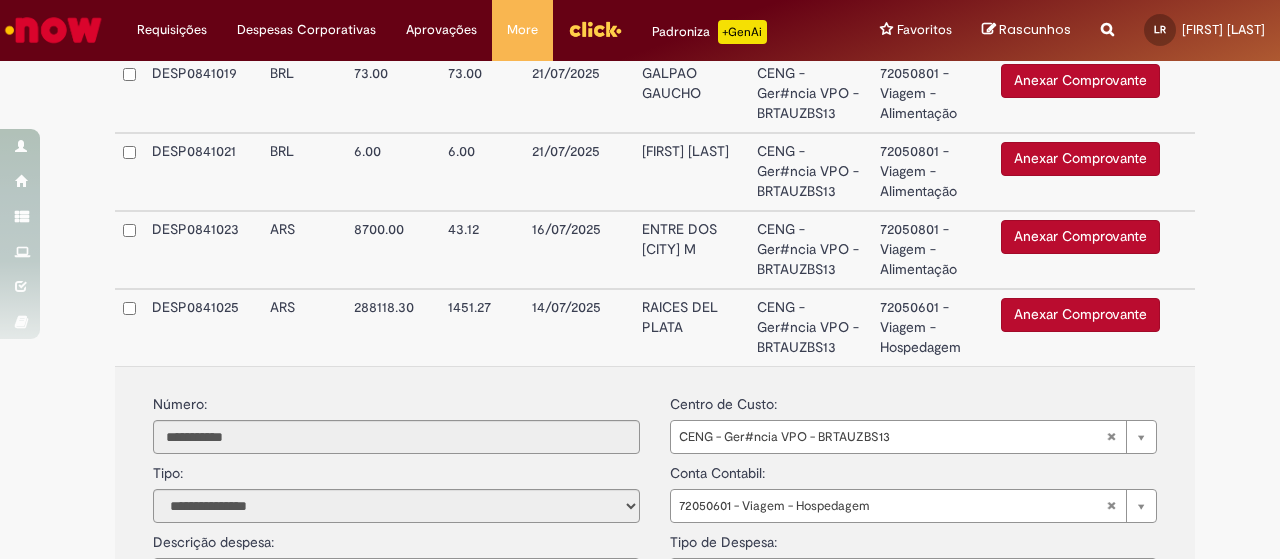 click on "Anexar Comprovante" at bounding box center (1080, 315) 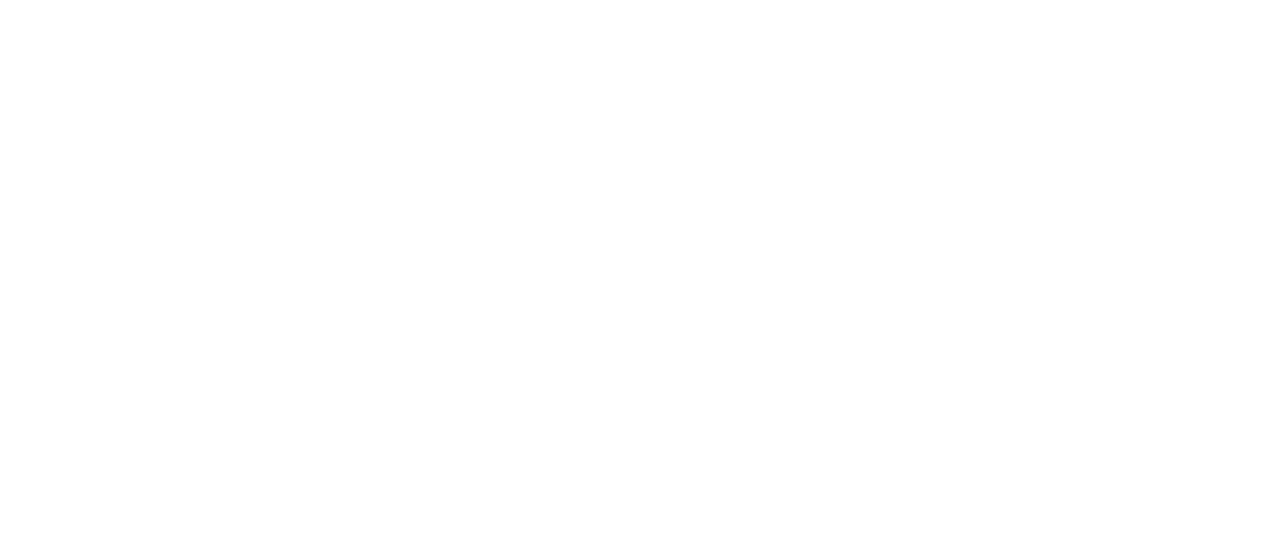 scroll, scrollTop: 0, scrollLeft: 0, axis: both 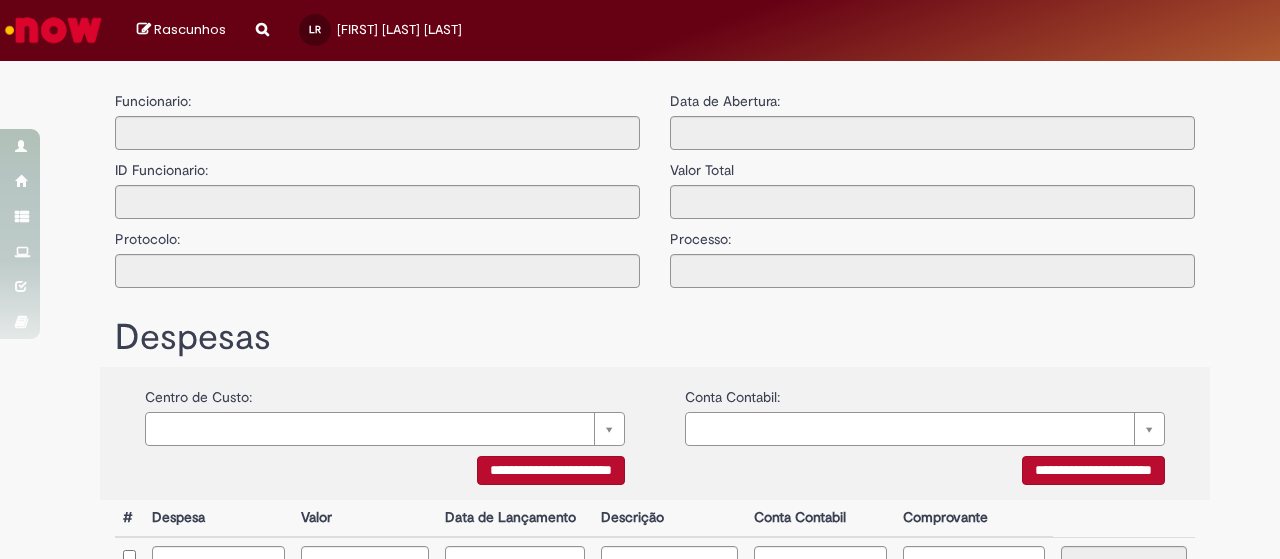 type on "**********" 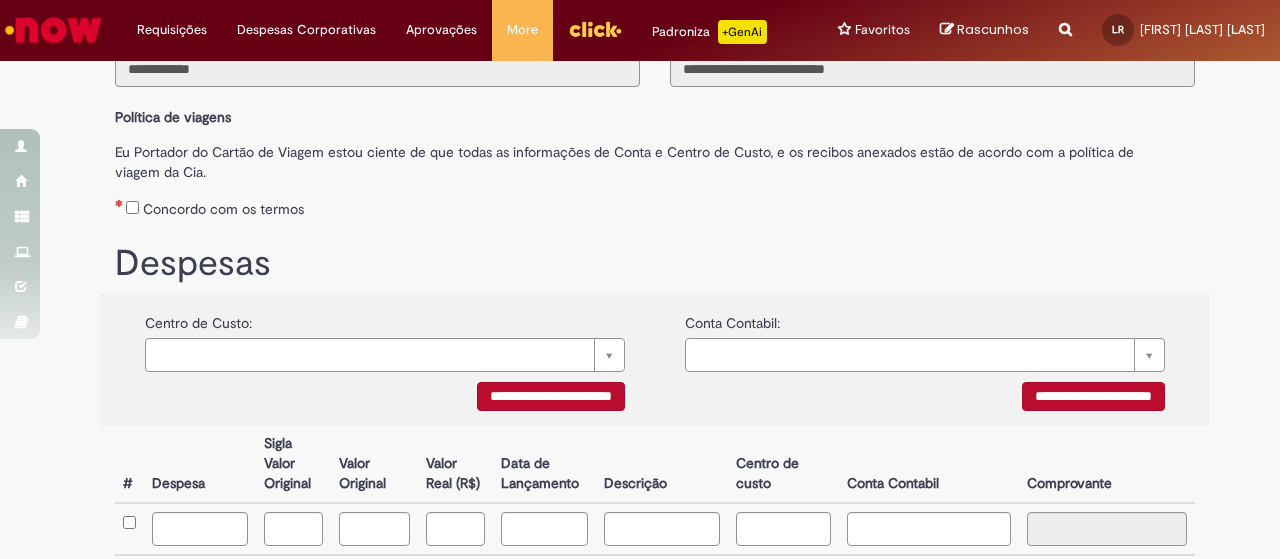 scroll, scrollTop: 206, scrollLeft: 0, axis: vertical 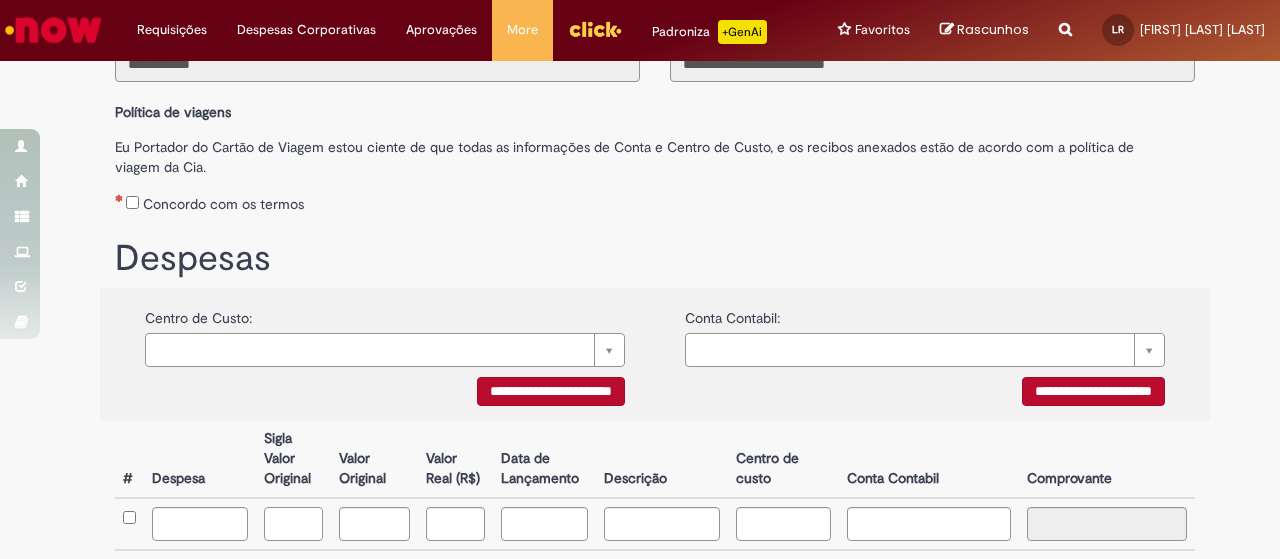 click at bounding box center [293, 524] 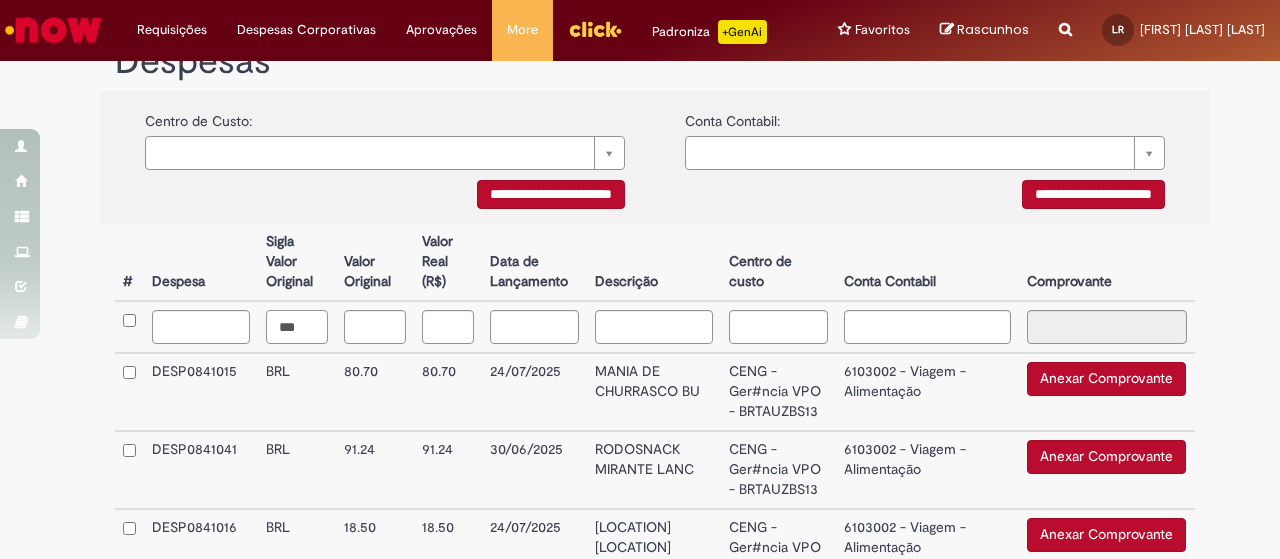 scroll, scrollTop: 404, scrollLeft: 0, axis: vertical 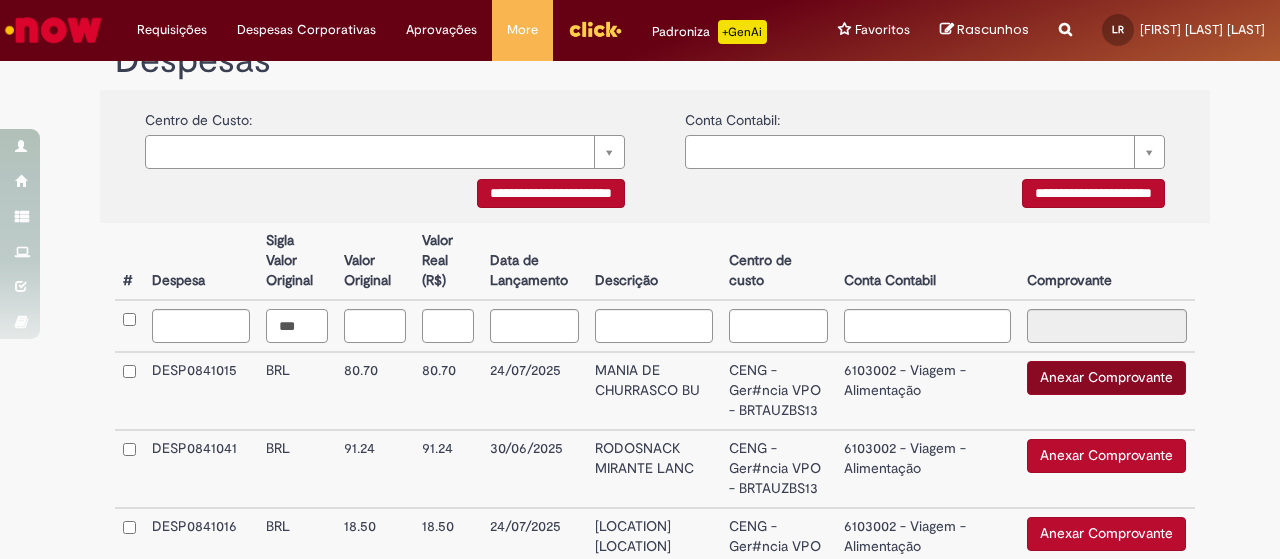 type on "***" 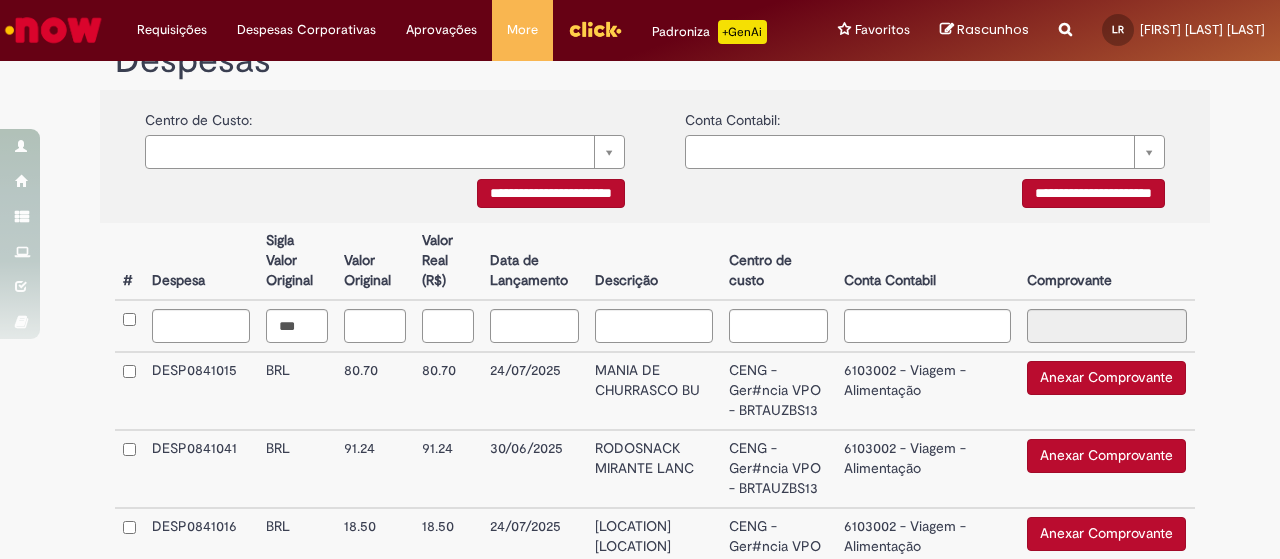 click on "Anexar Comprovante" at bounding box center [1106, 378] 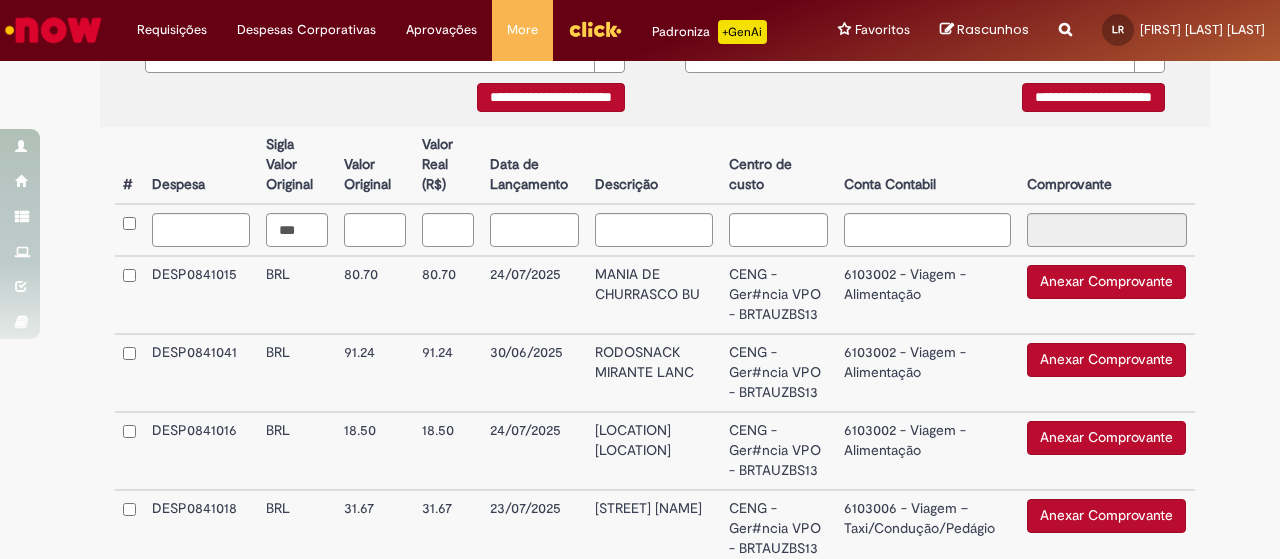 scroll, scrollTop: 505, scrollLeft: 0, axis: vertical 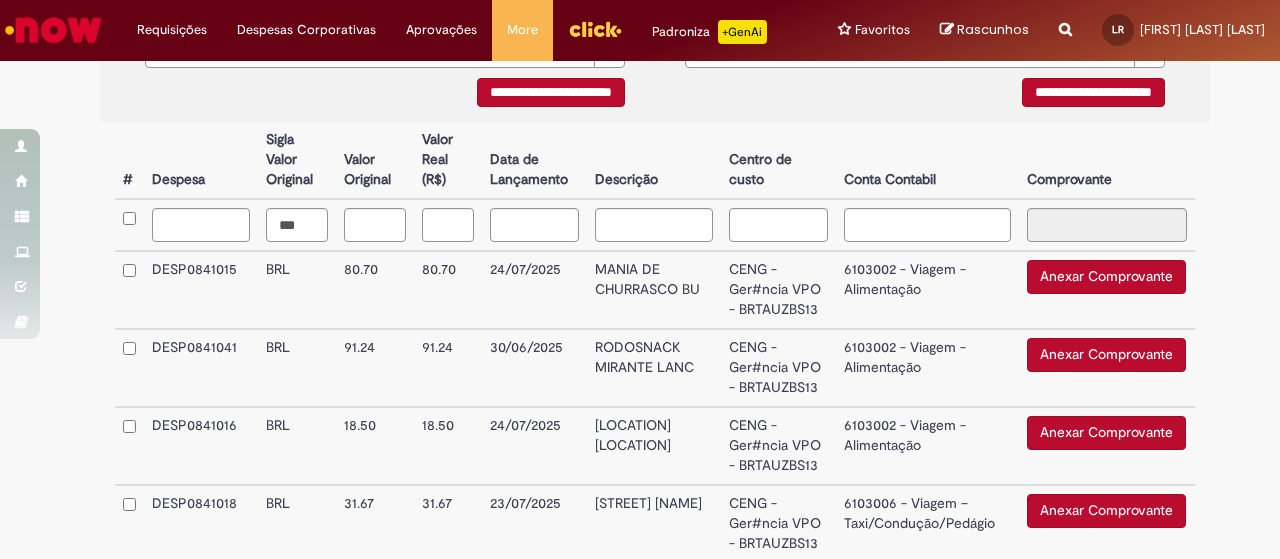 click on "Anexar Comprovante    Excluir o Comprovante" at bounding box center (1107, 446) 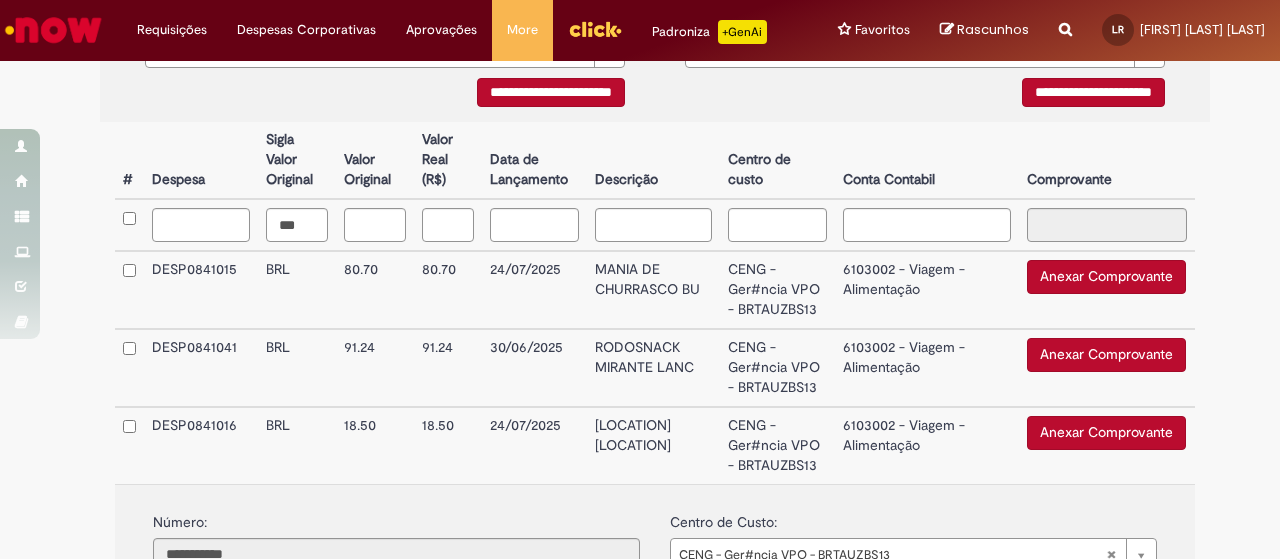 click on "Anexar Comprovante" at bounding box center [1106, 433] 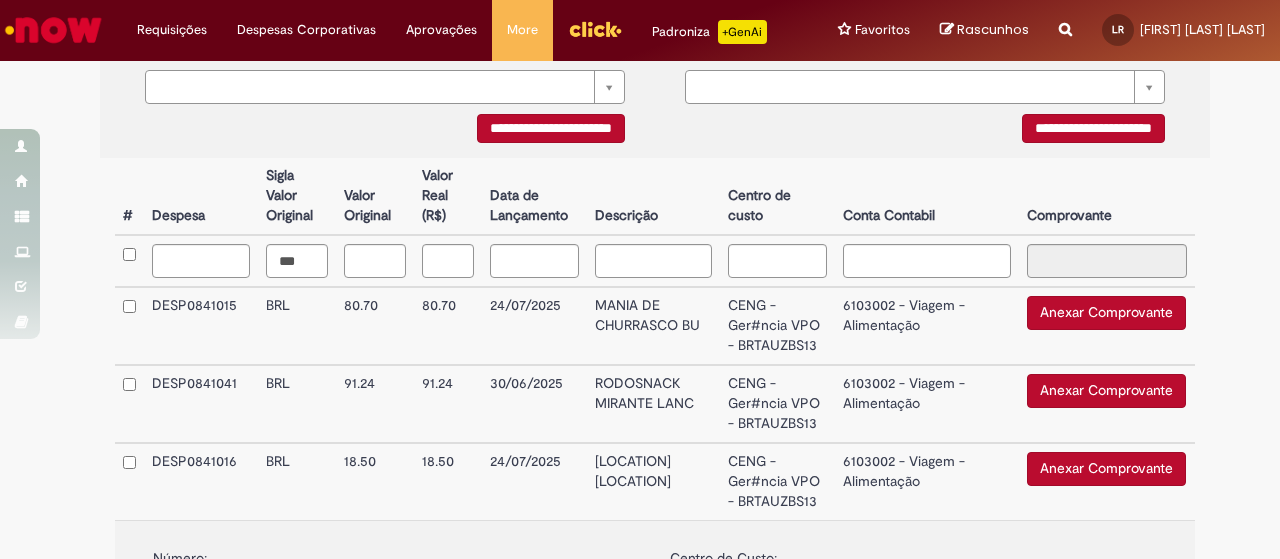 scroll, scrollTop: 470, scrollLeft: 0, axis: vertical 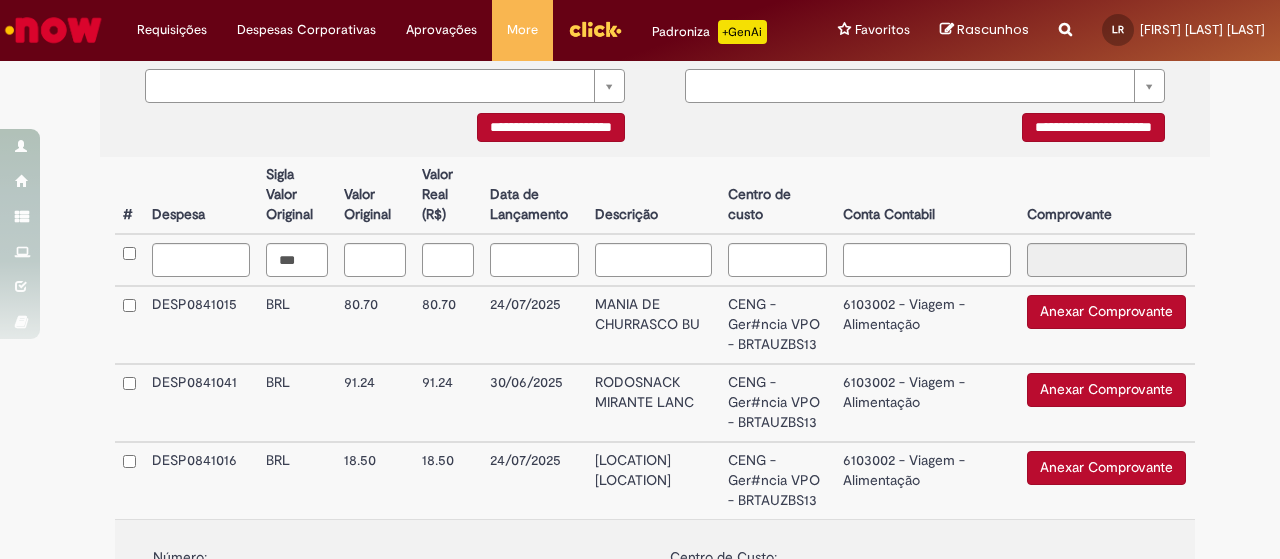 click on "6103002 - Viagem - Alimentação" at bounding box center (926, 325) 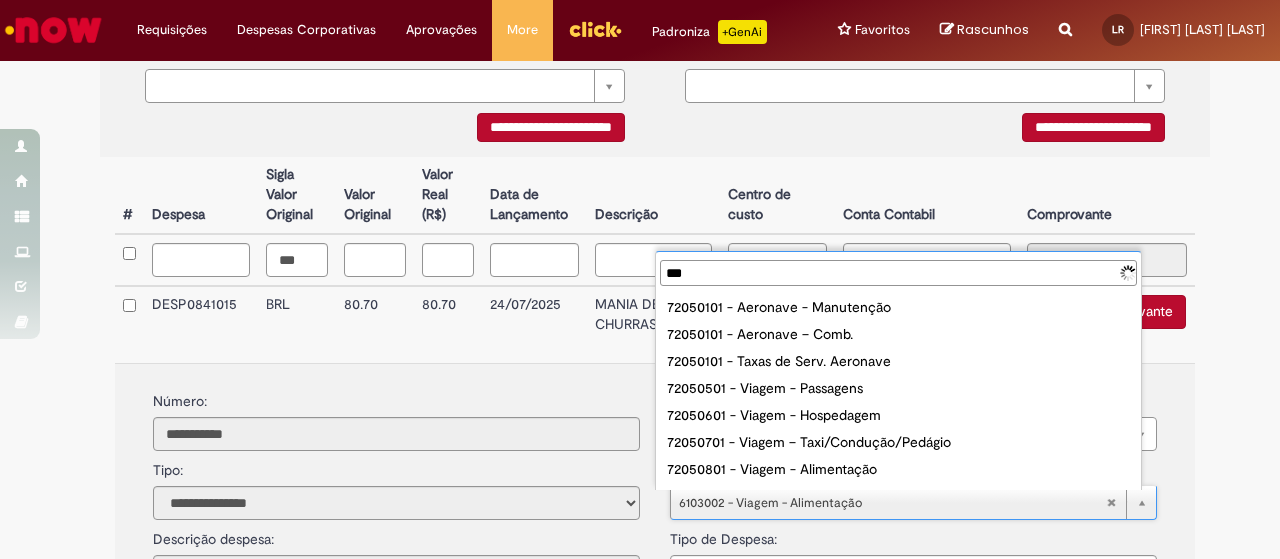 type on "****" 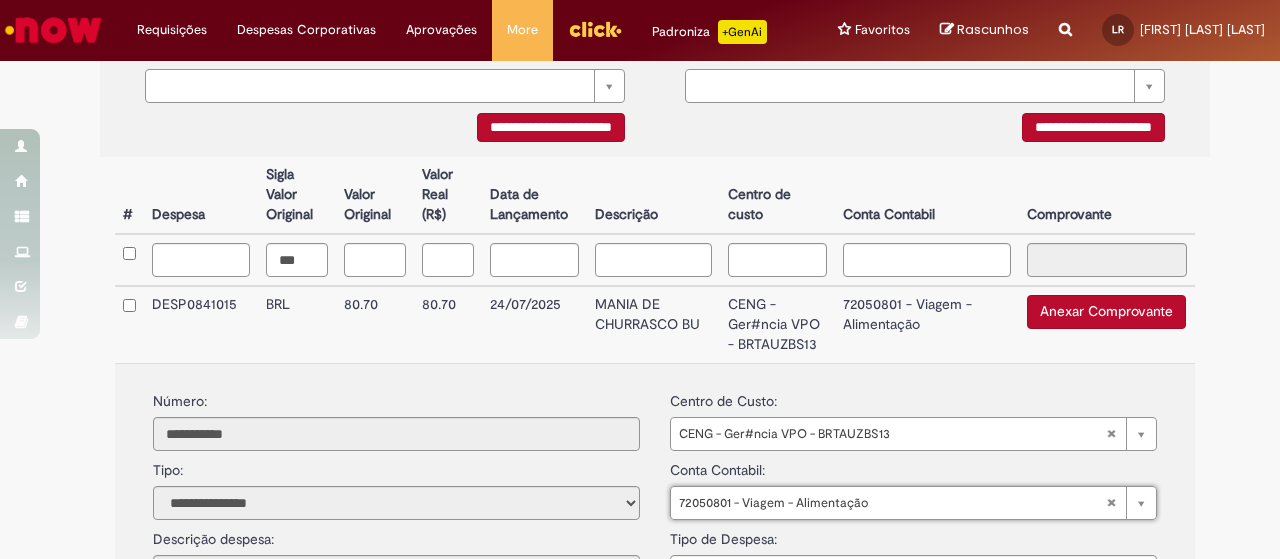 type on "**********" 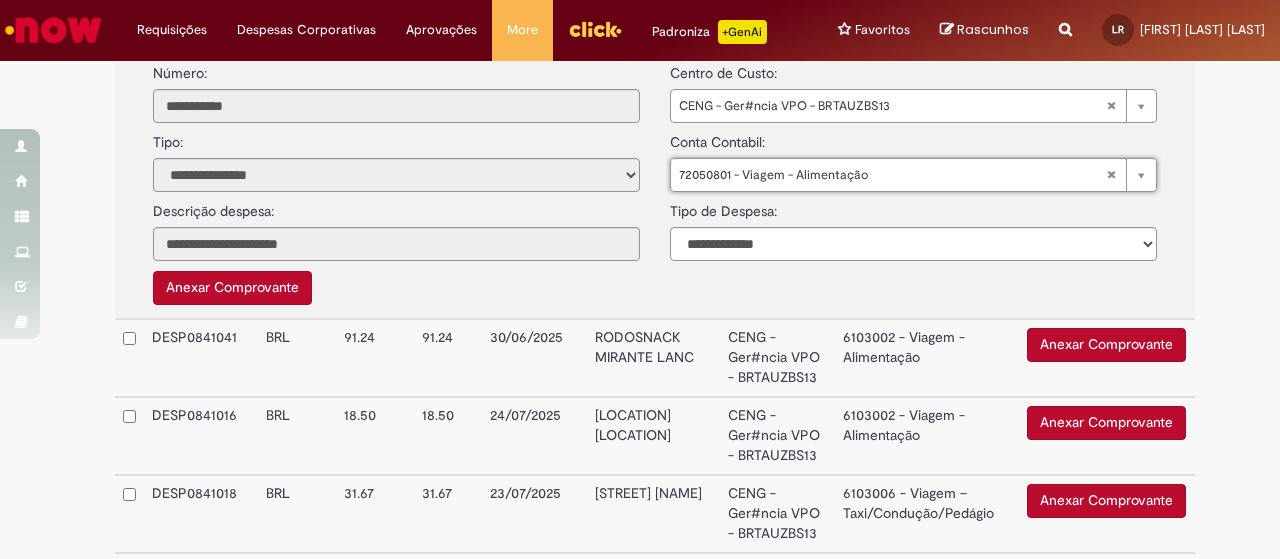 scroll, scrollTop: 802, scrollLeft: 0, axis: vertical 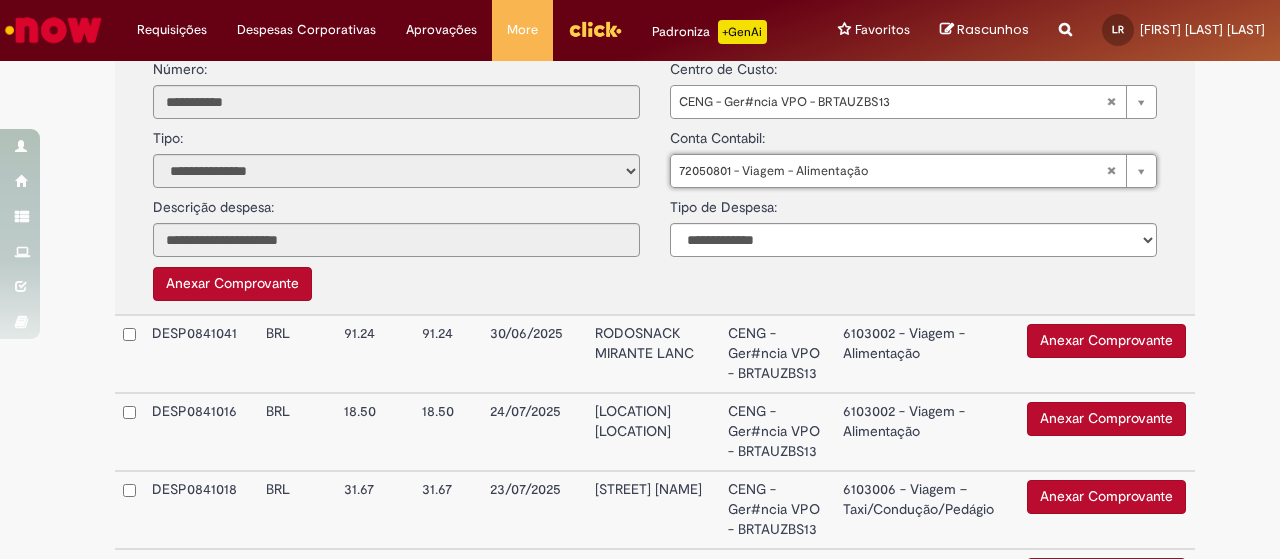 click on "Anexar Comprovante" at bounding box center [232, 284] 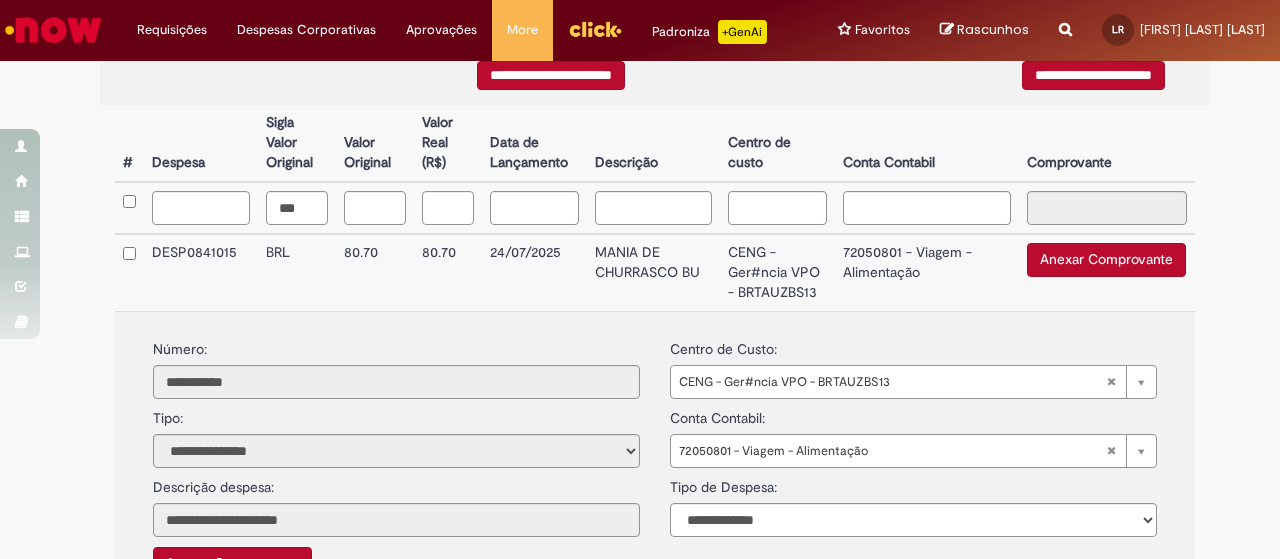 scroll, scrollTop: 517, scrollLeft: 0, axis: vertical 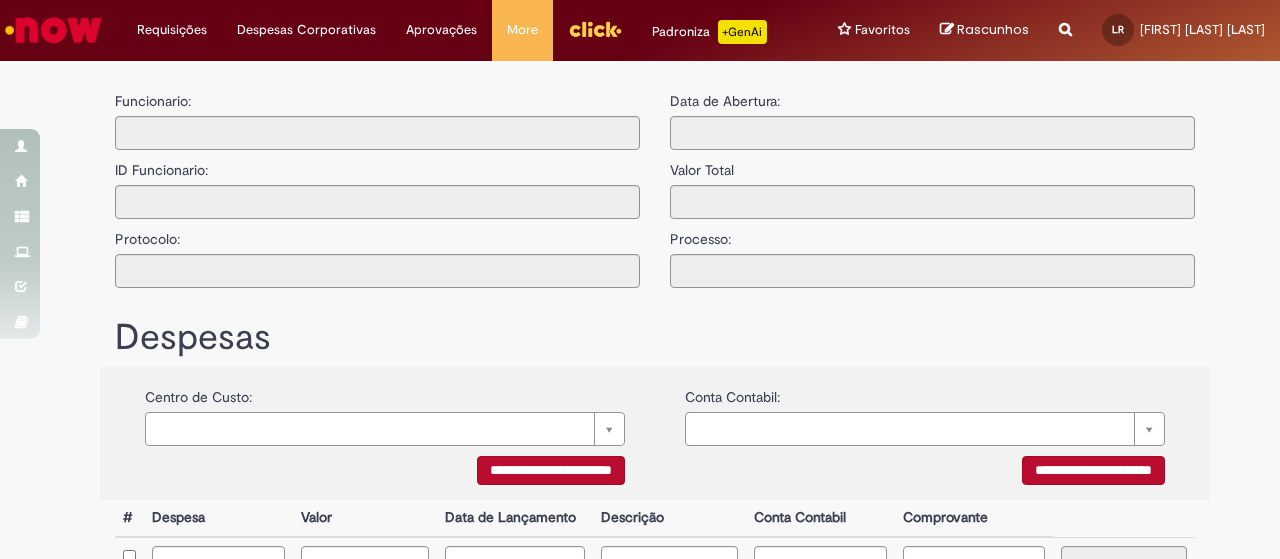type on "**********" 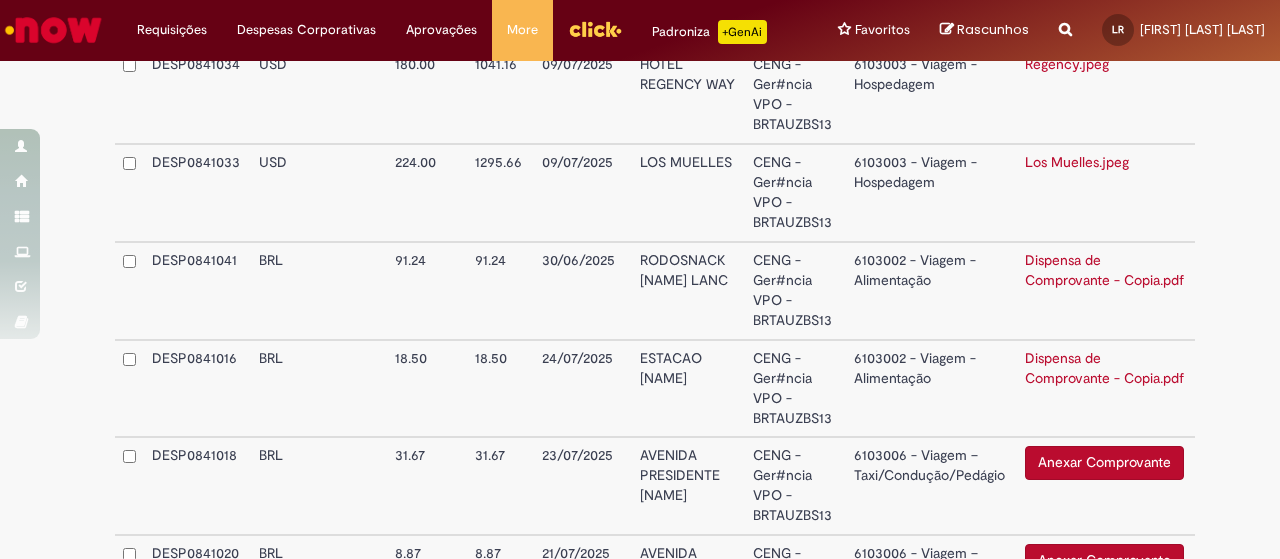 scroll, scrollTop: 1297, scrollLeft: 0, axis: vertical 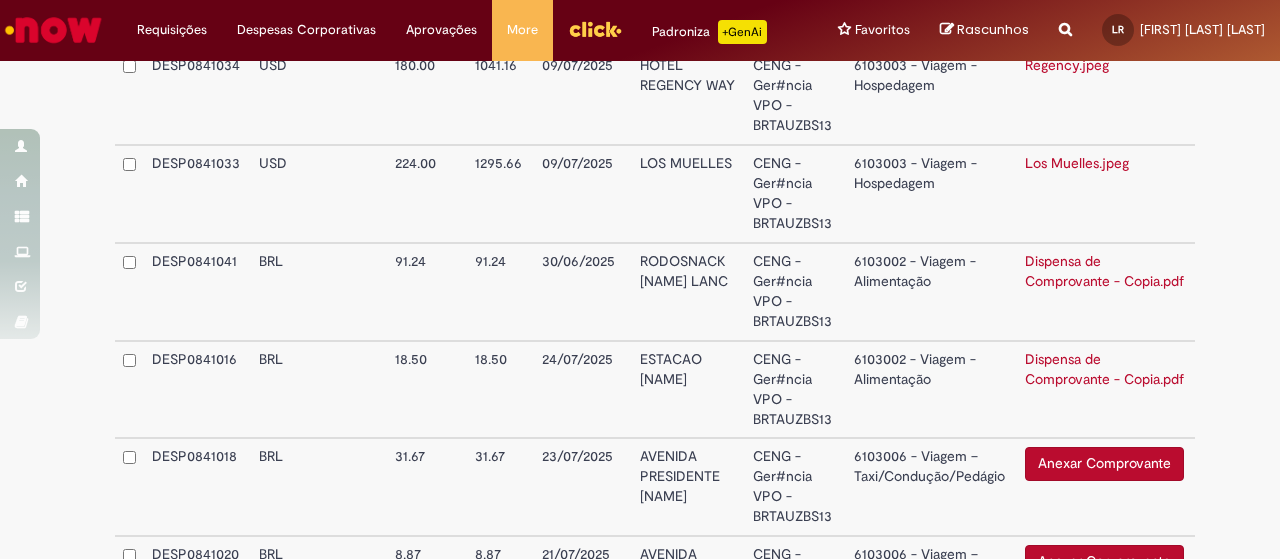 click on "6103002 - Viagem - Alimentação" at bounding box center [932, 390] 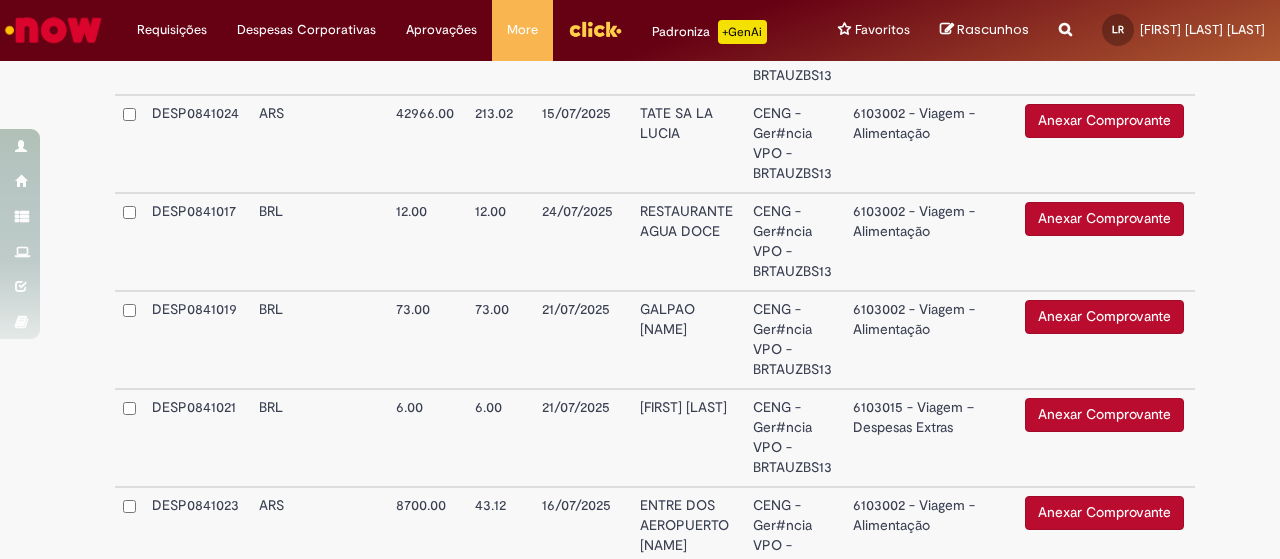 click on "6103003 - Viagem - Hospedagem" at bounding box center [931, 634] 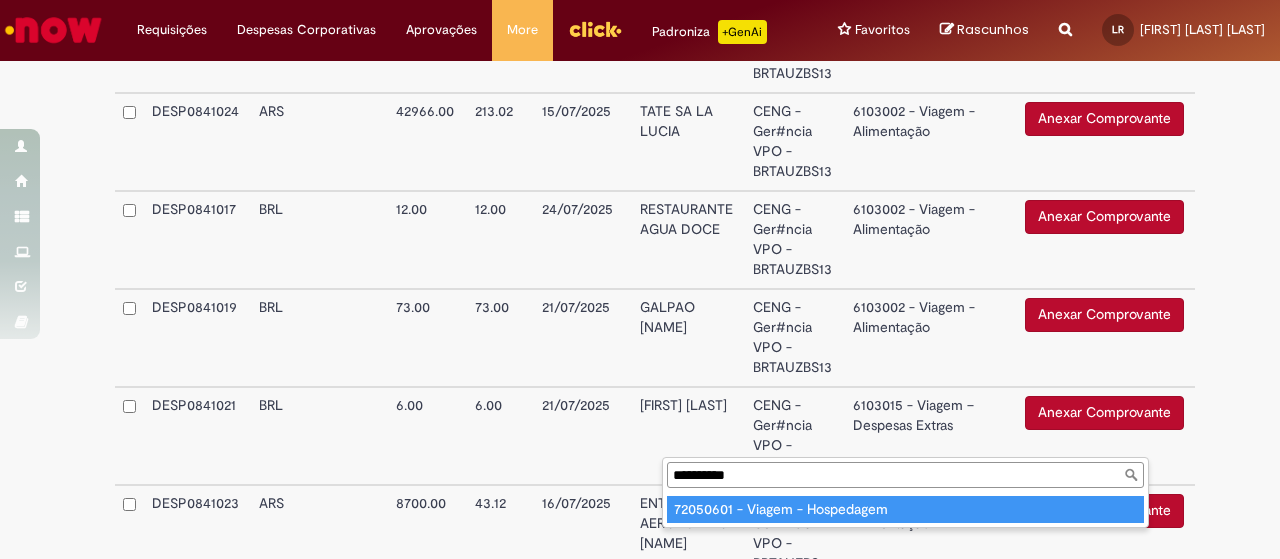 type on "**********" 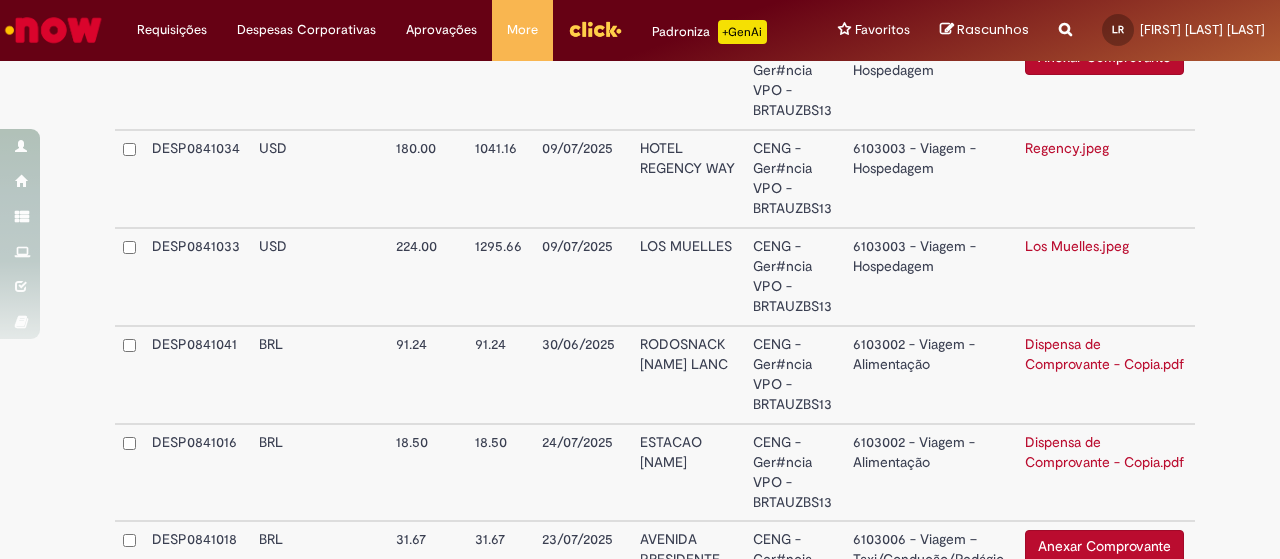 scroll, scrollTop: 1194, scrollLeft: 0, axis: vertical 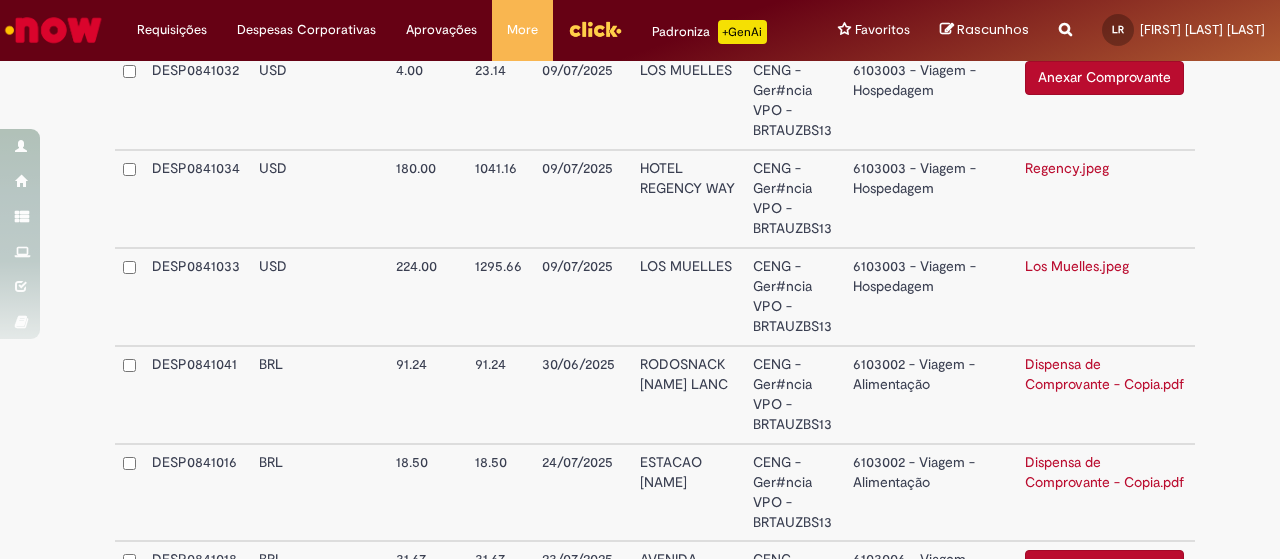 click on "6103003 - Viagem - Hospedagem" at bounding box center [931, 297] 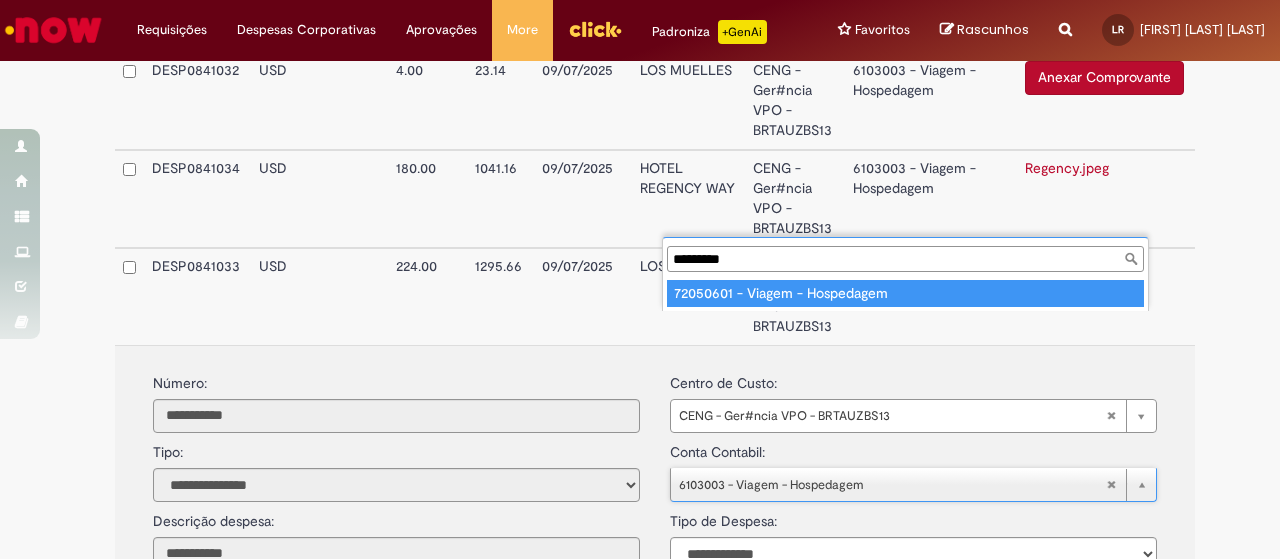 type on "*********" 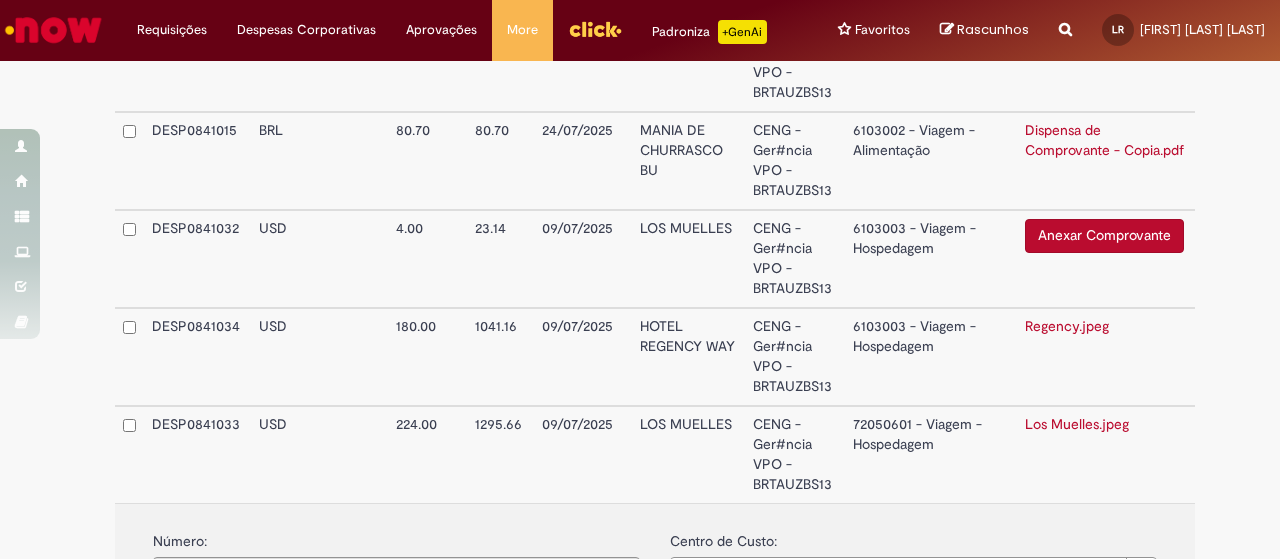 scroll, scrollTop: 1034, scrollLeft: 0, axis: vertical 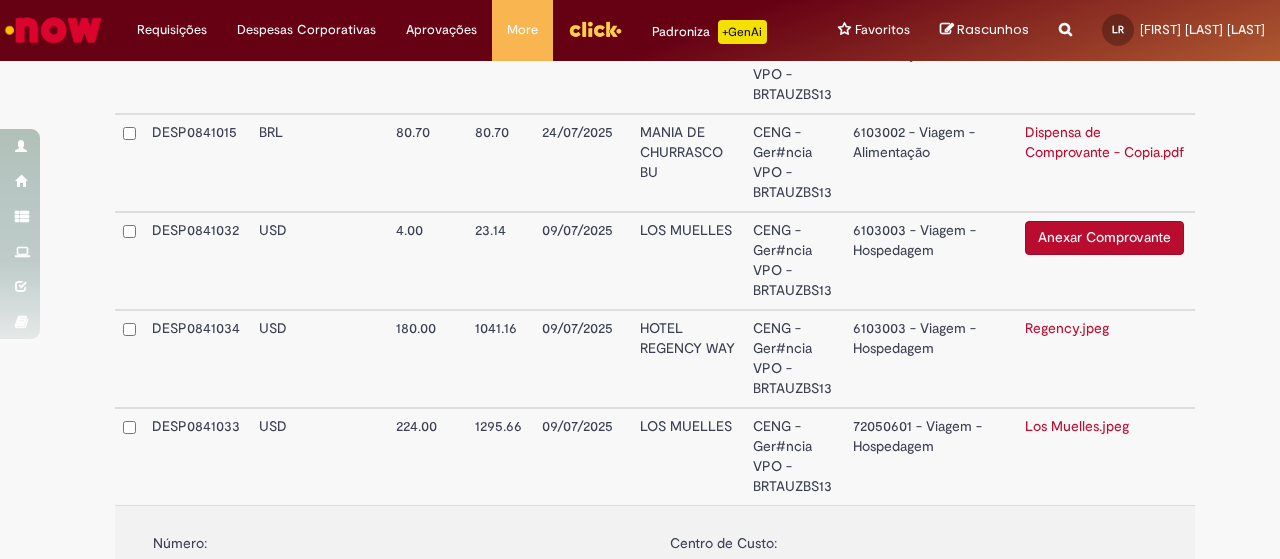 click on "6103003 - Viagem - Hospedagem" at bounding box center [931, 359] 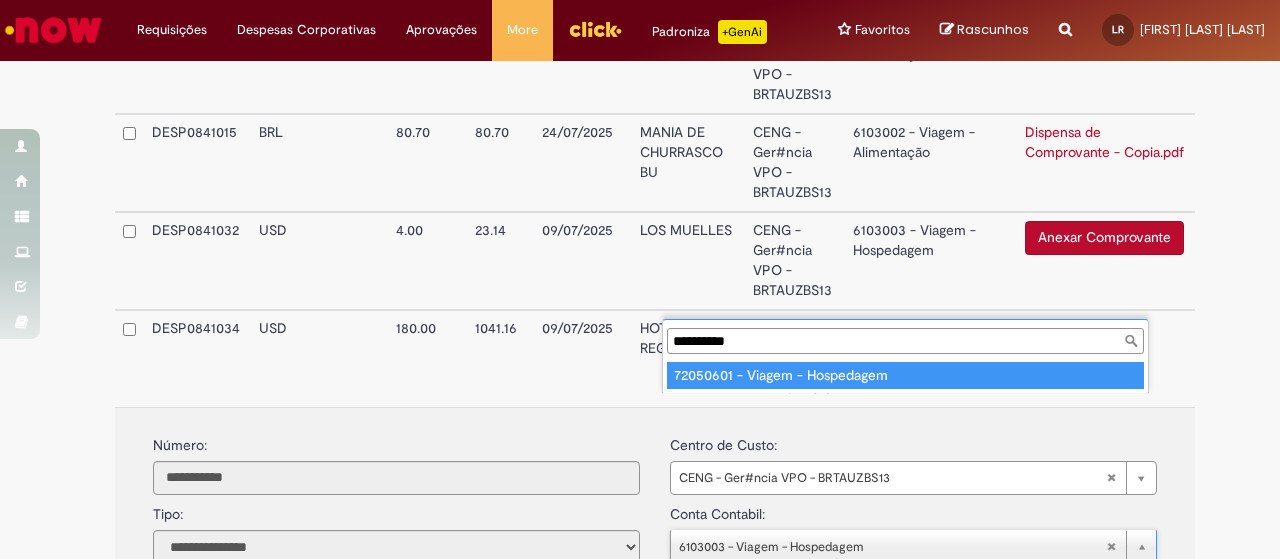 type on "**********" 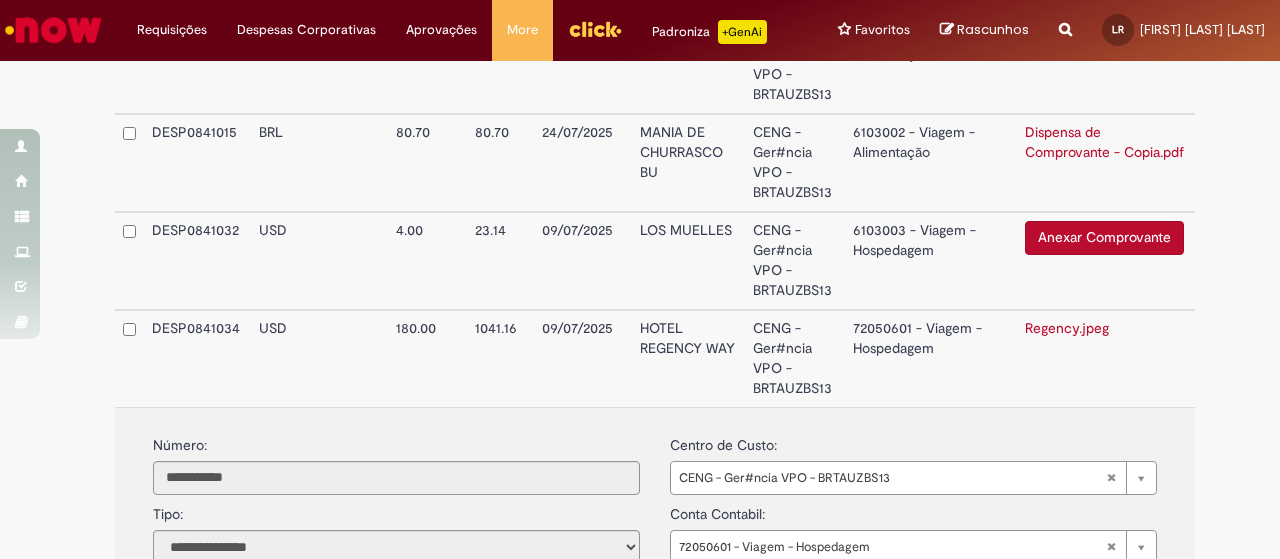 click on "DESP0841034" at bounding box center [197, 358] 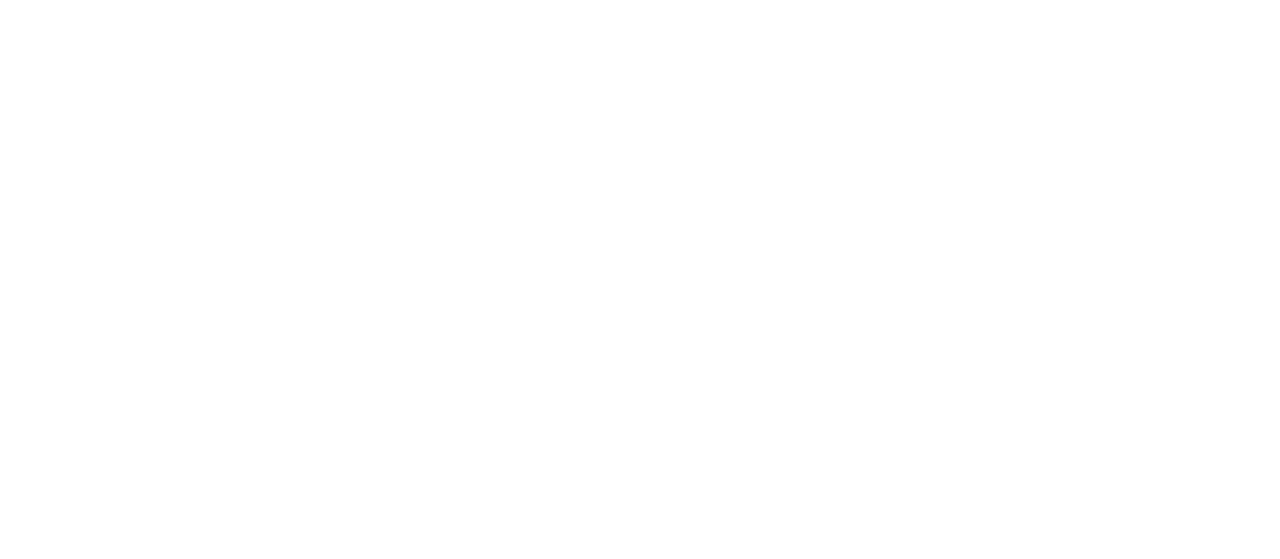 scroll, scrollTop: 0, scrollLeft: 0, axis: both 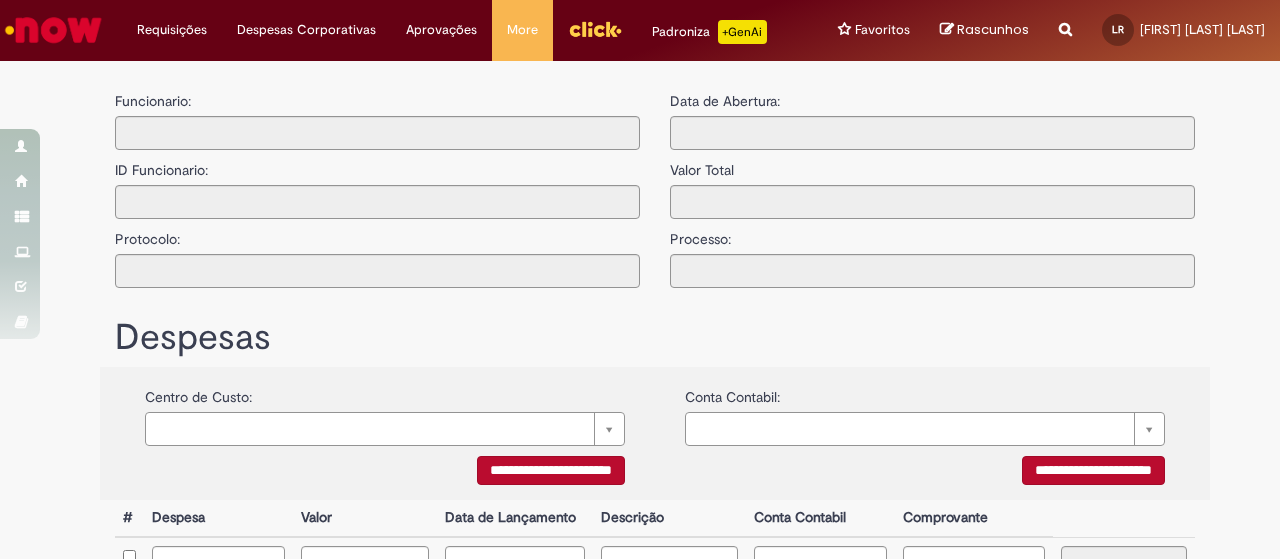 type on "**********" 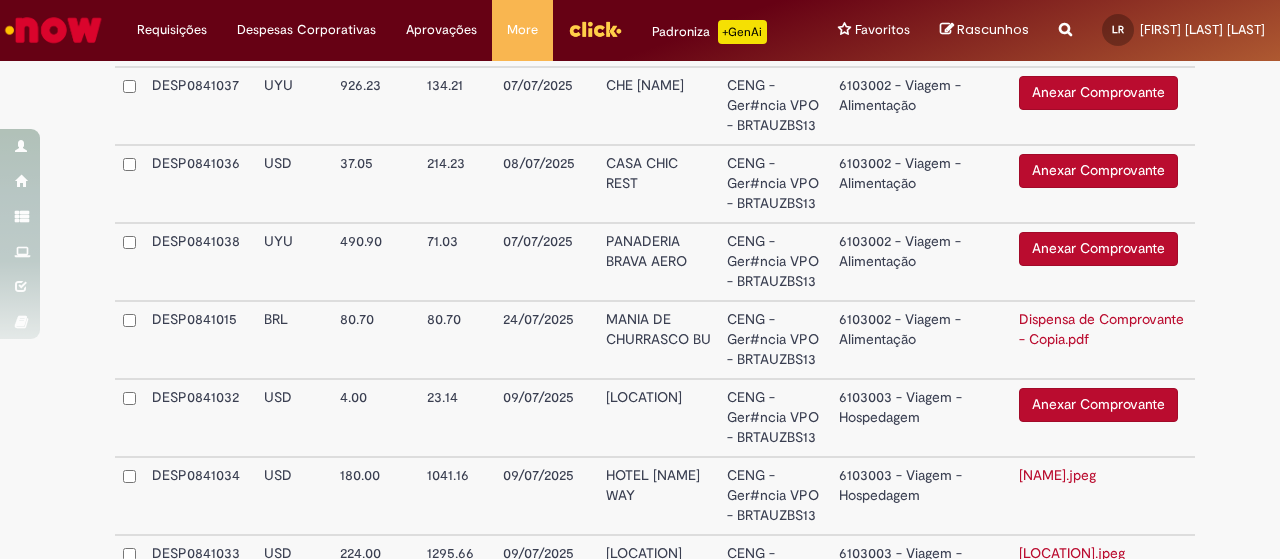 scroll, scrollTop: 537, scrollLeft: 0, axis: vertical 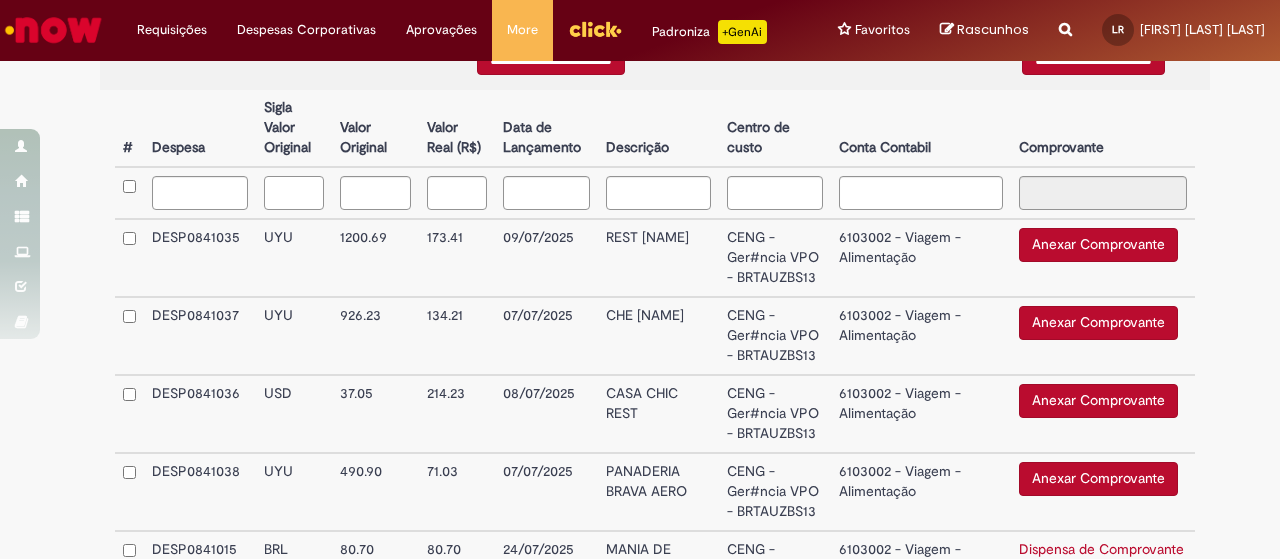 click at bounding box center [294, 193] 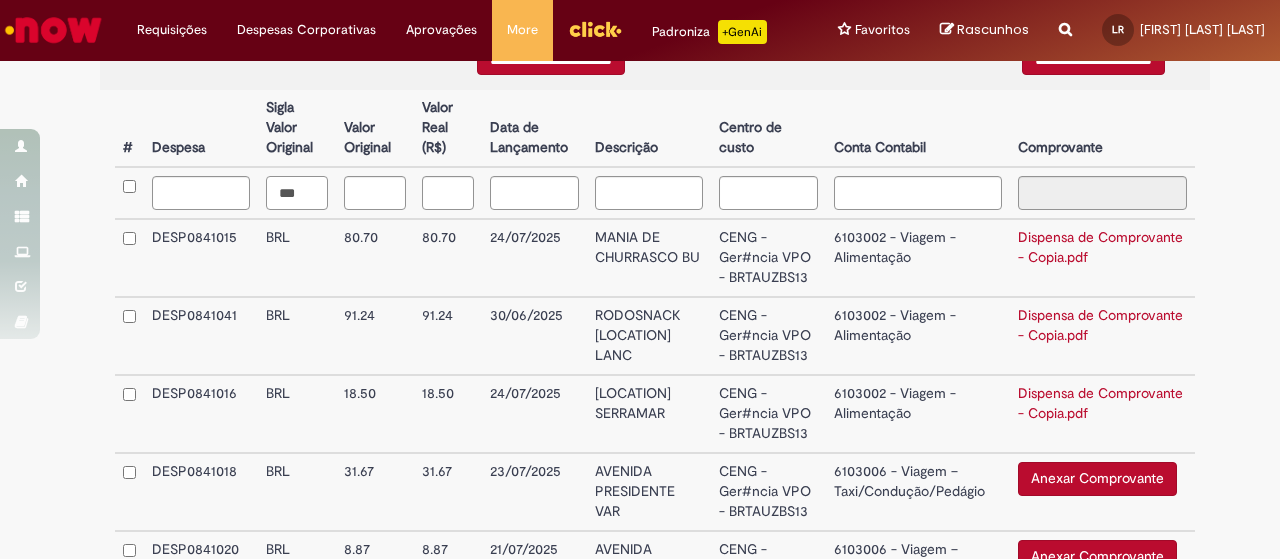 scroll, scrollTop: 675, scrollLeft: 0, axis: vertical 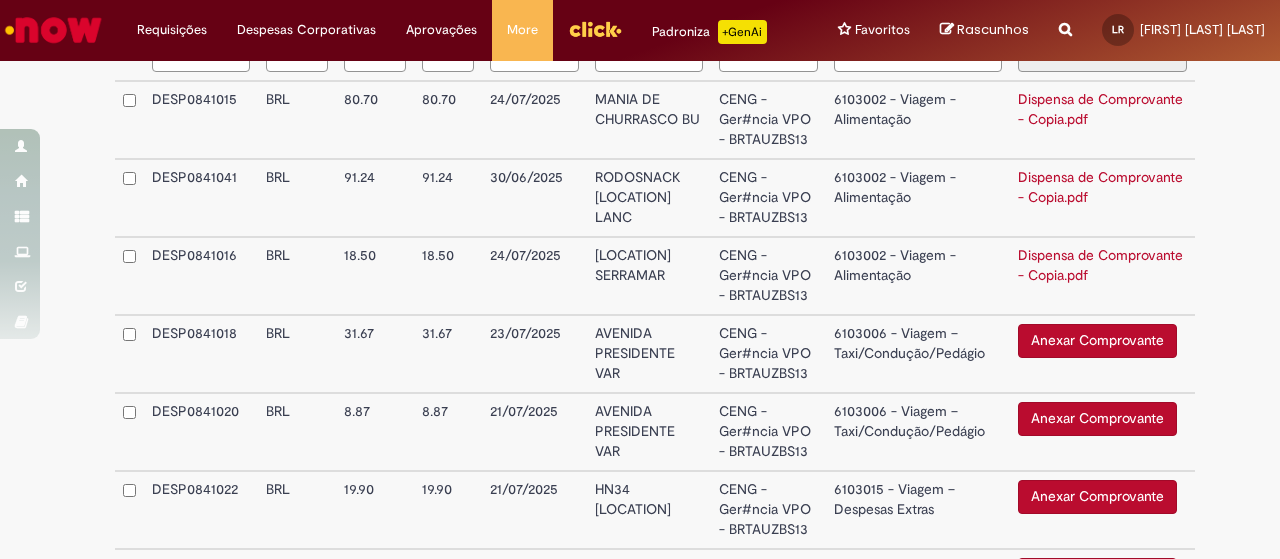 type on "***" 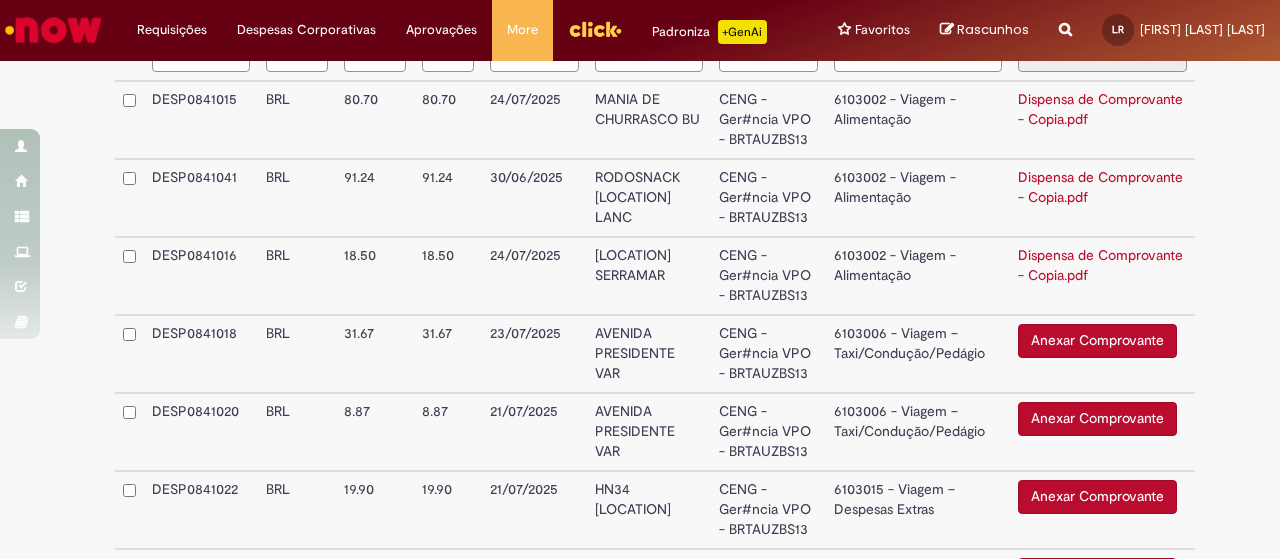click on "Dispensa de Comprovante - Copia.pdf" at bounding box center [1102, 276] 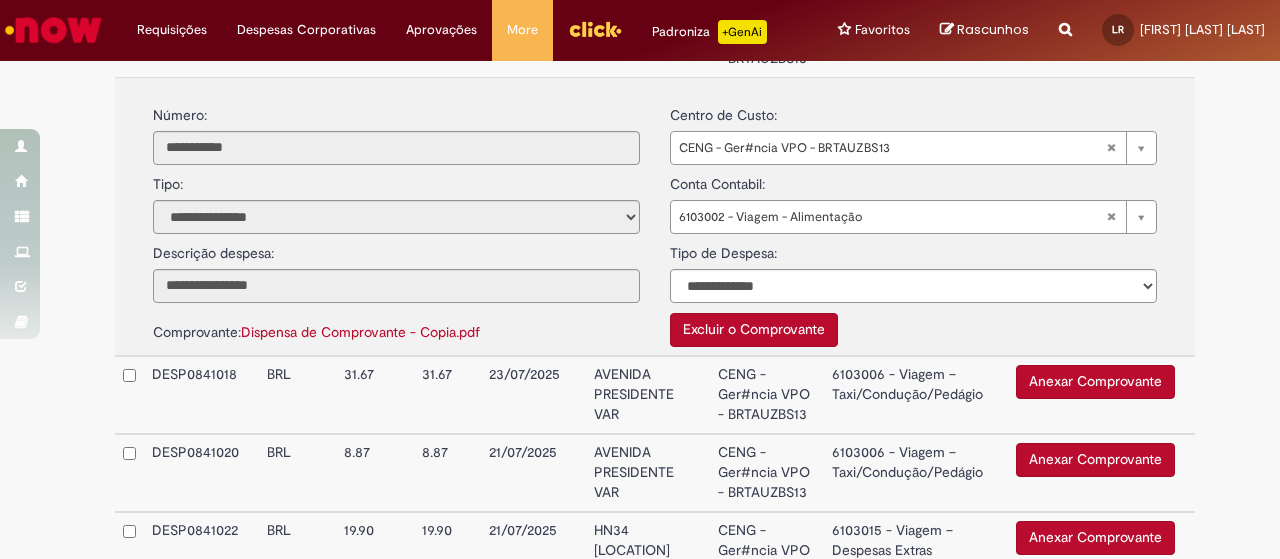 scroll, scrollTop: 917, scrollLeft: 0, axis: vertical 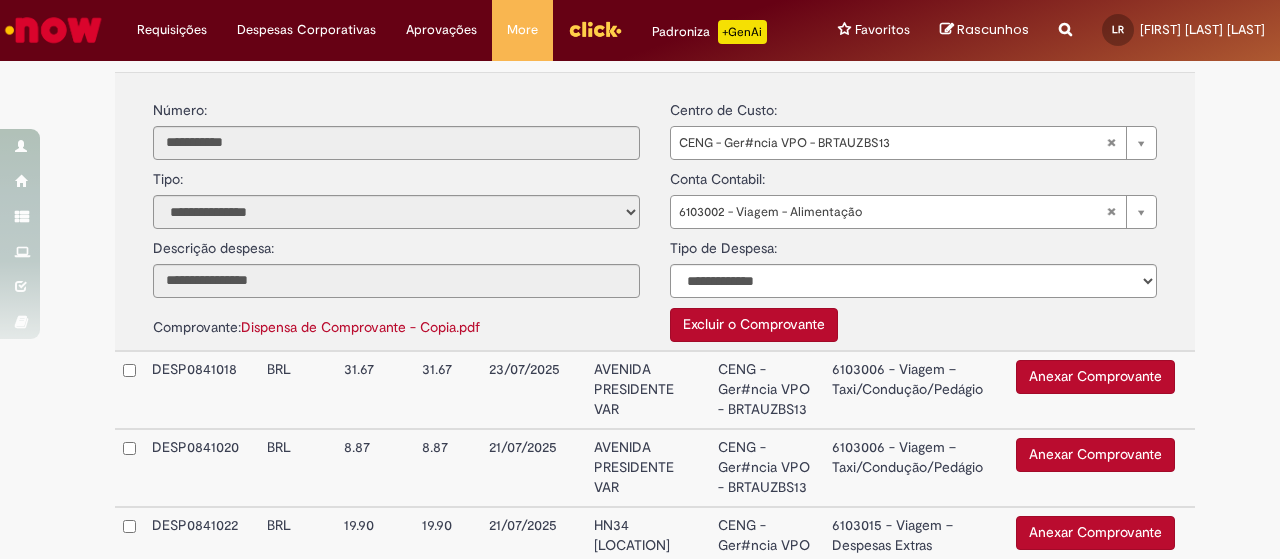 click on "Dispensa de Comprovante - Copia.pdf" at bounding box center (360, 327) 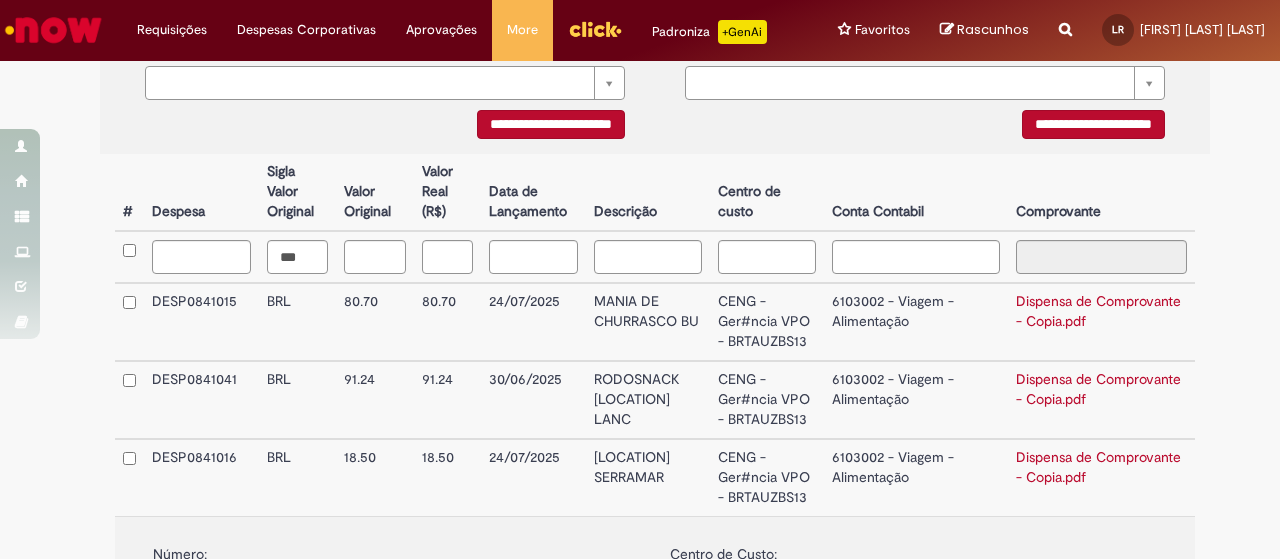 scroll, scrollTop: 466, scrollLeft: 0, axis: vertical 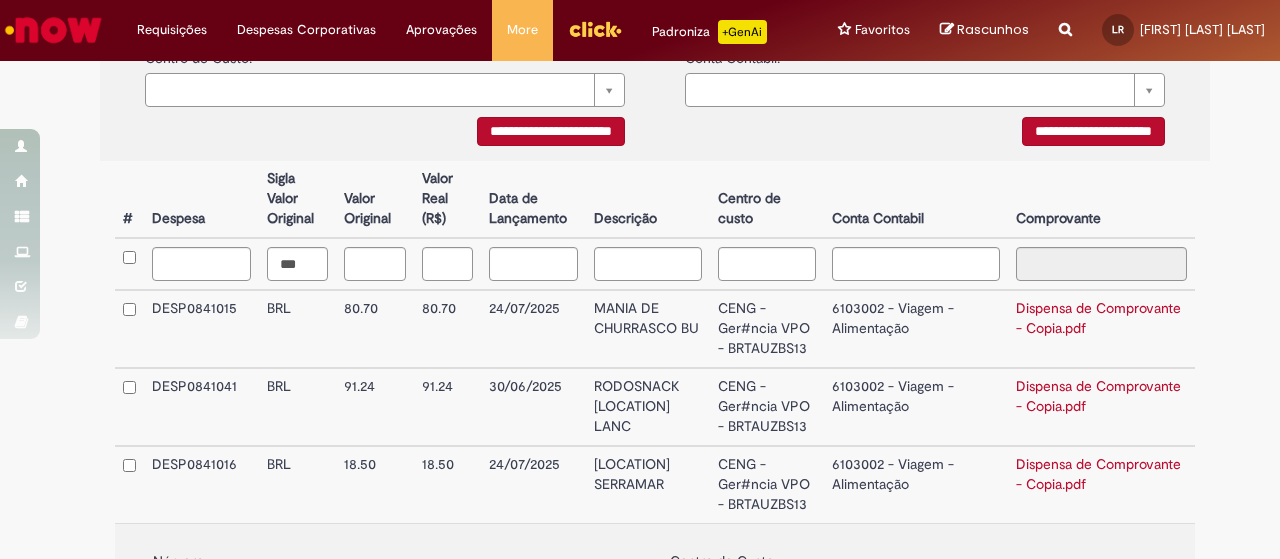click on "Dispensa de Comprovante - Copia.pdf" at bounding box center [1098, 318] 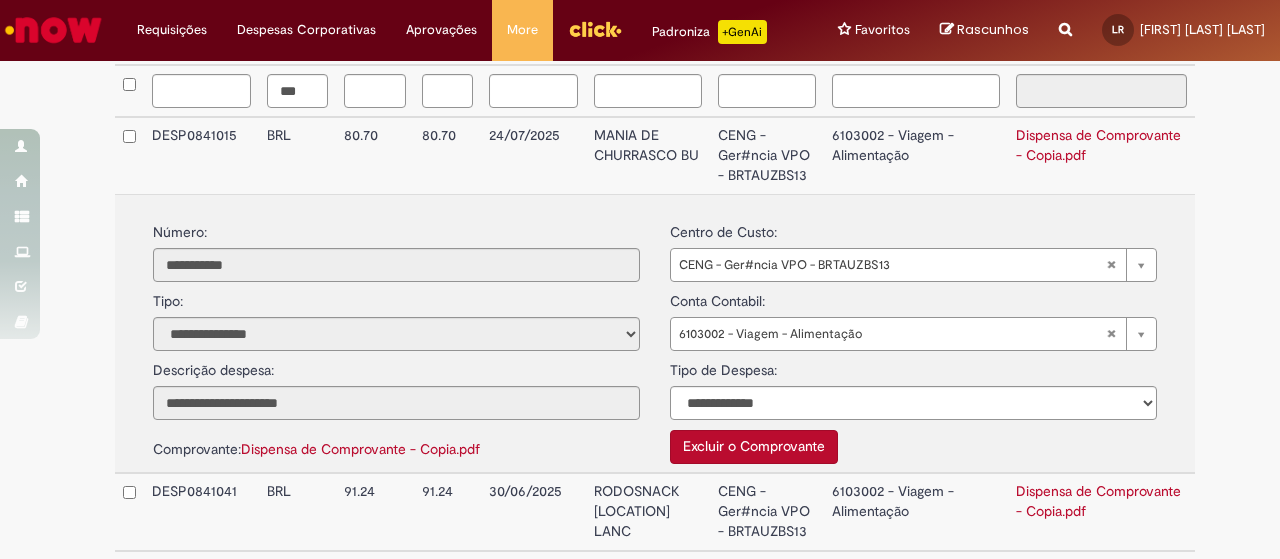 scroll, scrollTop: 658, scrollLeft: 0, axis: vertical 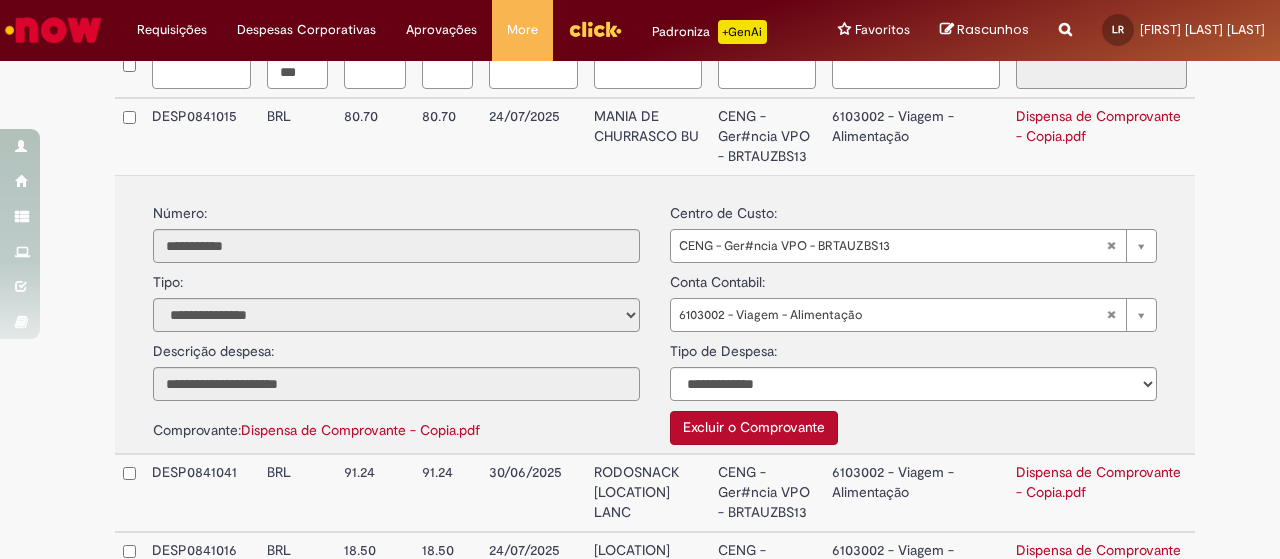 click on "Excluir o Comprovante" at bounding box center [754, 428] 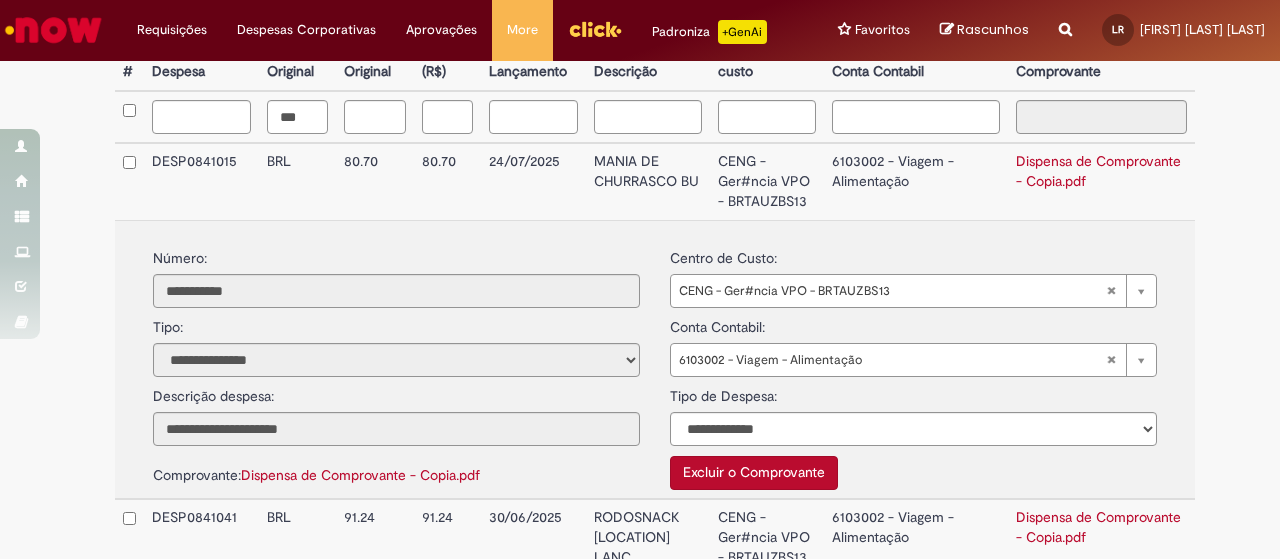 scroll, scrollTop: 617, scrollLeft: 0, axis: vertical 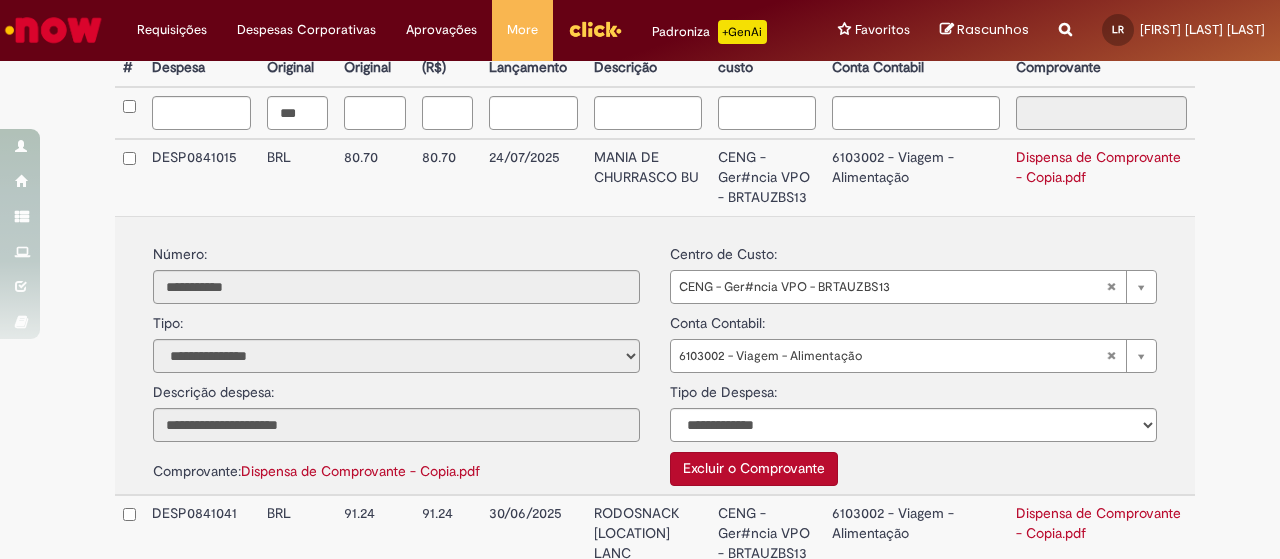 click on "Excluir o Comprovante" at bounding box center (754, 469) 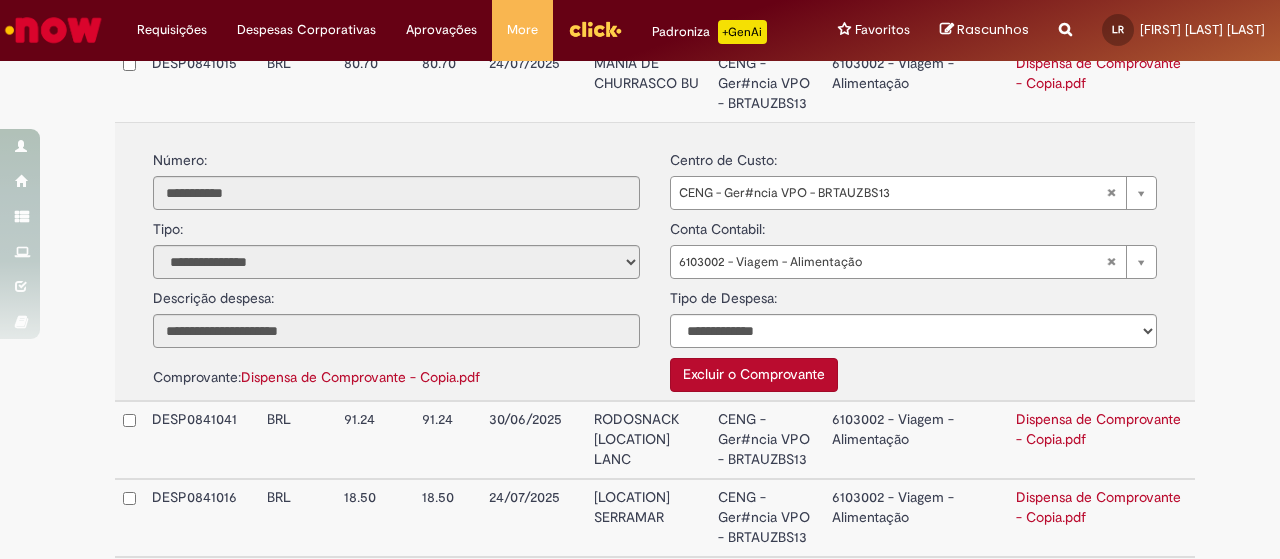 scroll, scrollTop: 727, scrollLeft: 0, axis: vertical 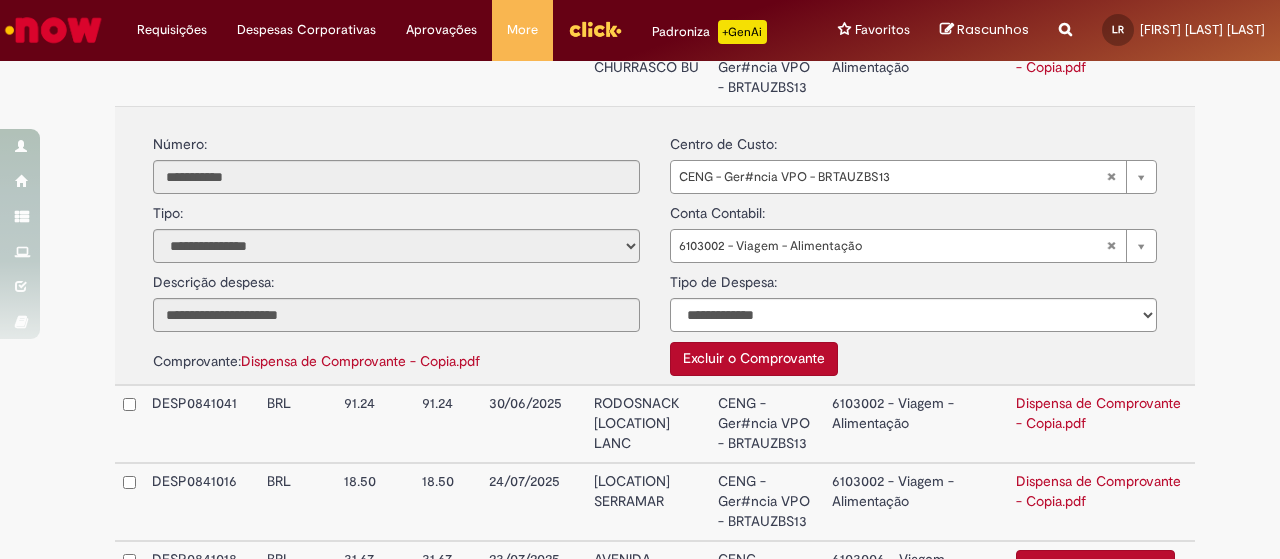 click on "Dispensa de Comprovante - Copia.pdf" at bounding box center [1101, 424] 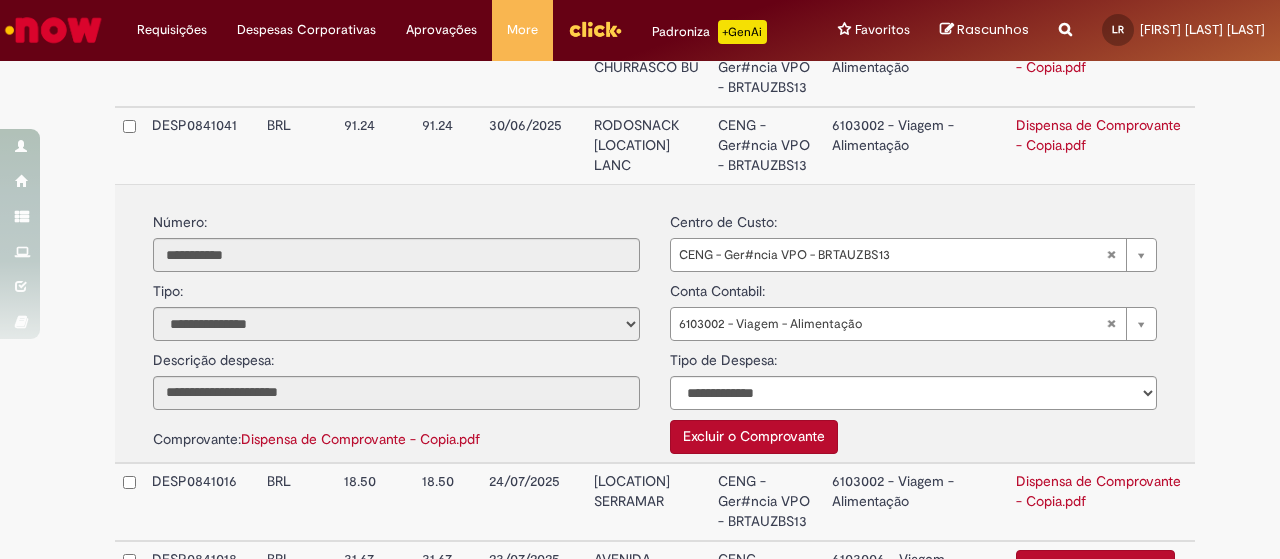 click on "Excluir o Comprovante" at bounding box center [754, 437] 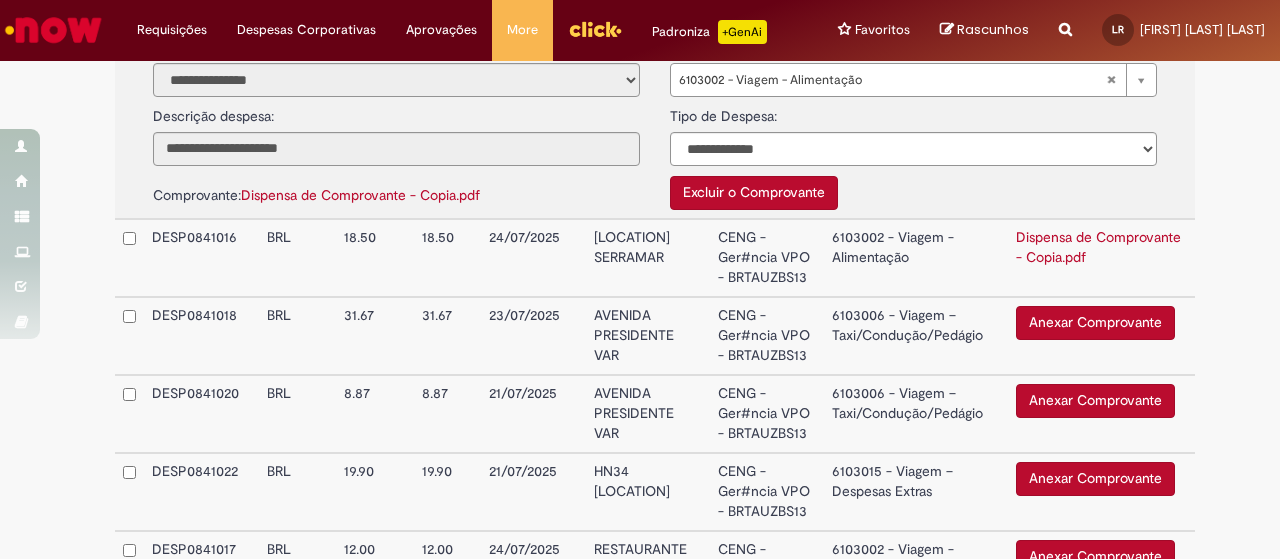 scroll, scrollTop: 972, scrollLeft: 0, axis: vertical 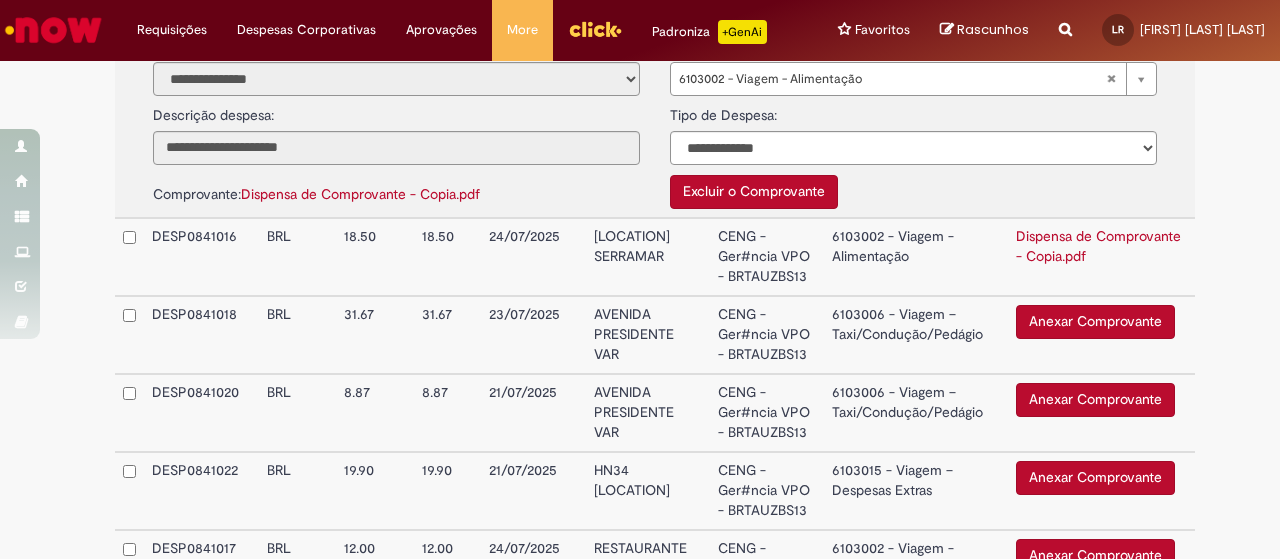 click on "6103002 - Viagem - Alimentação" at bounding box center (916, 257) 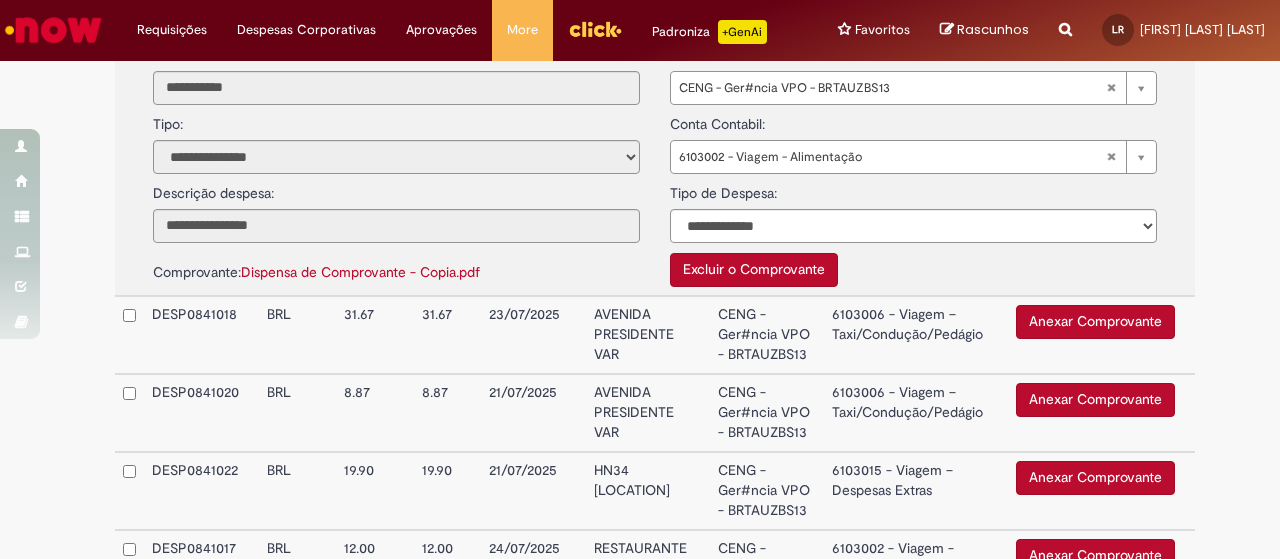 click on "Excluir o Comprovante" at bounding box center [754, 270] 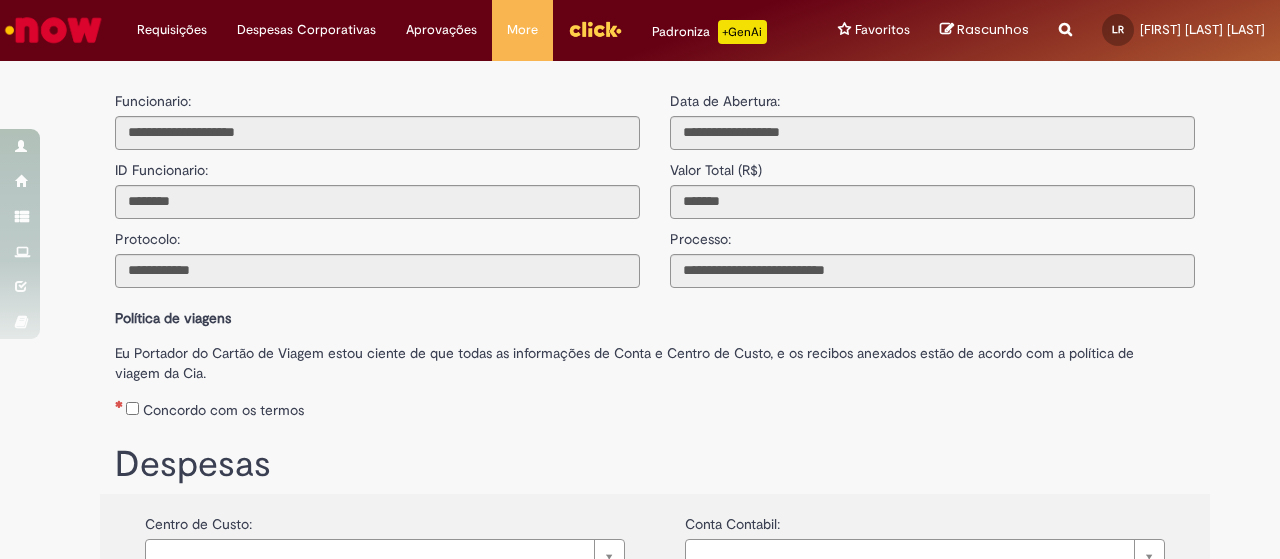 scroll, scrollTop: 0, scrollLeft: 0, axis: both 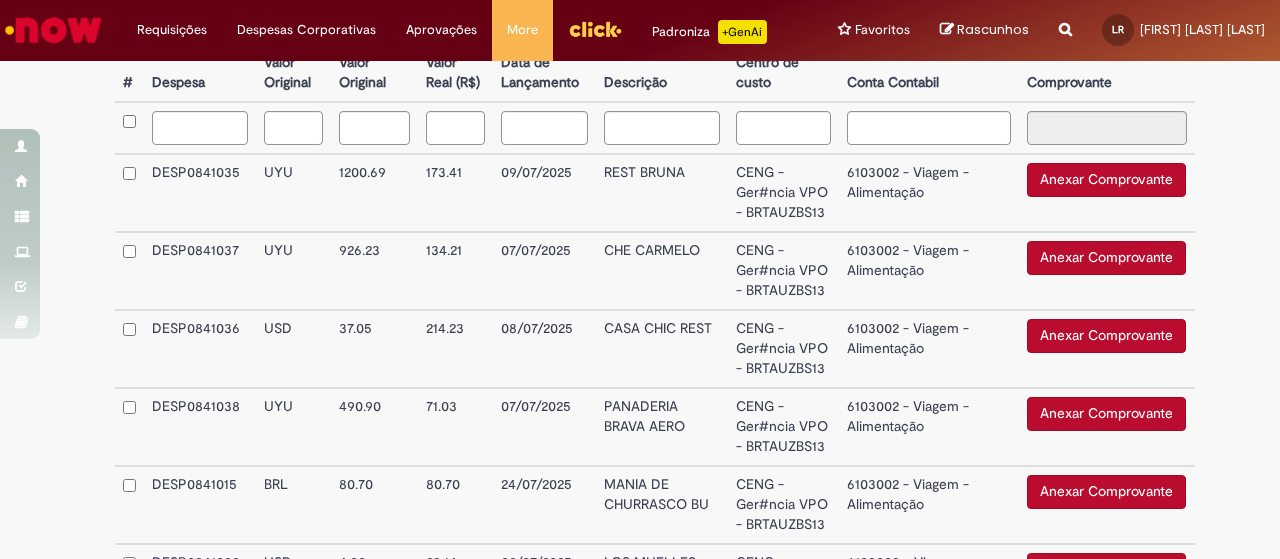 click on "Anexar Comprovante" at bounding box center [1106, 180] 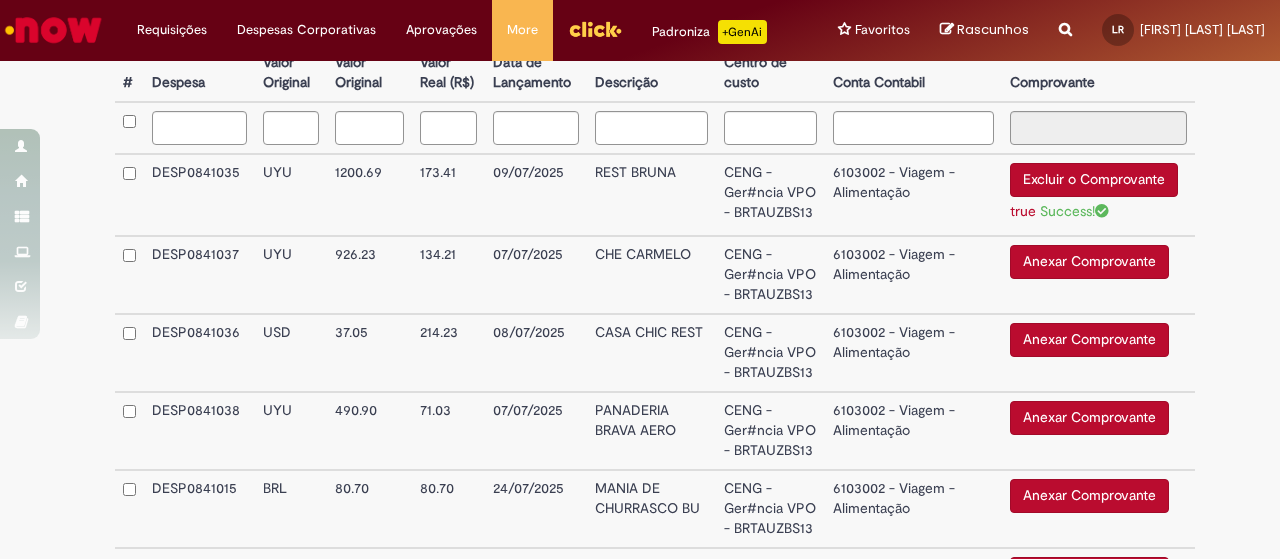 click on "Anexar Comprovante" at bounding box center [1089, 262] 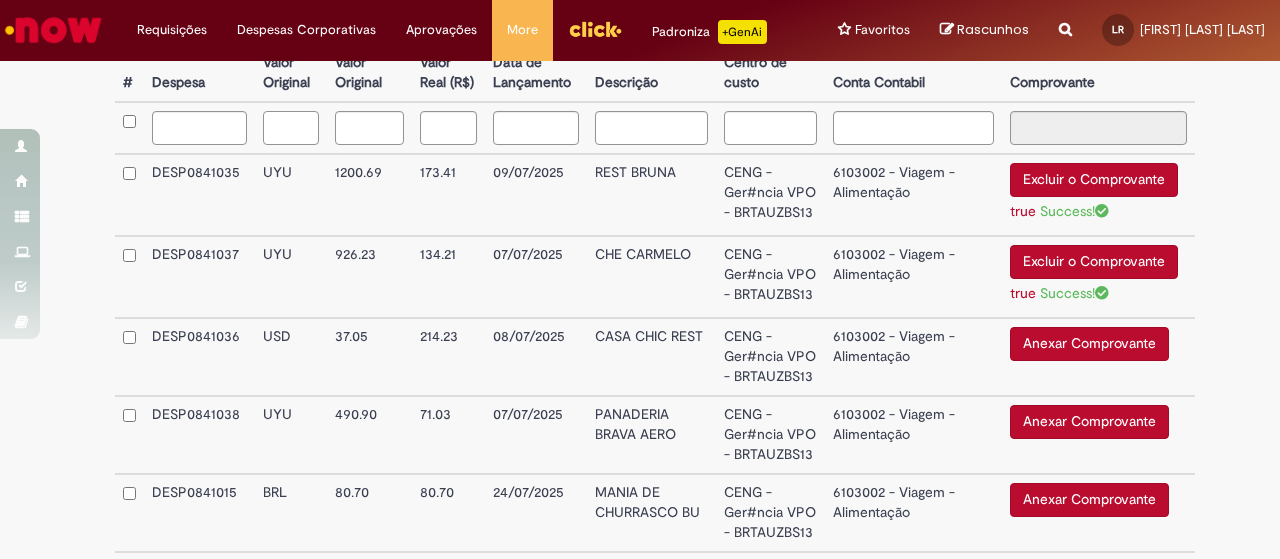 click at bounding box center (291, 128) 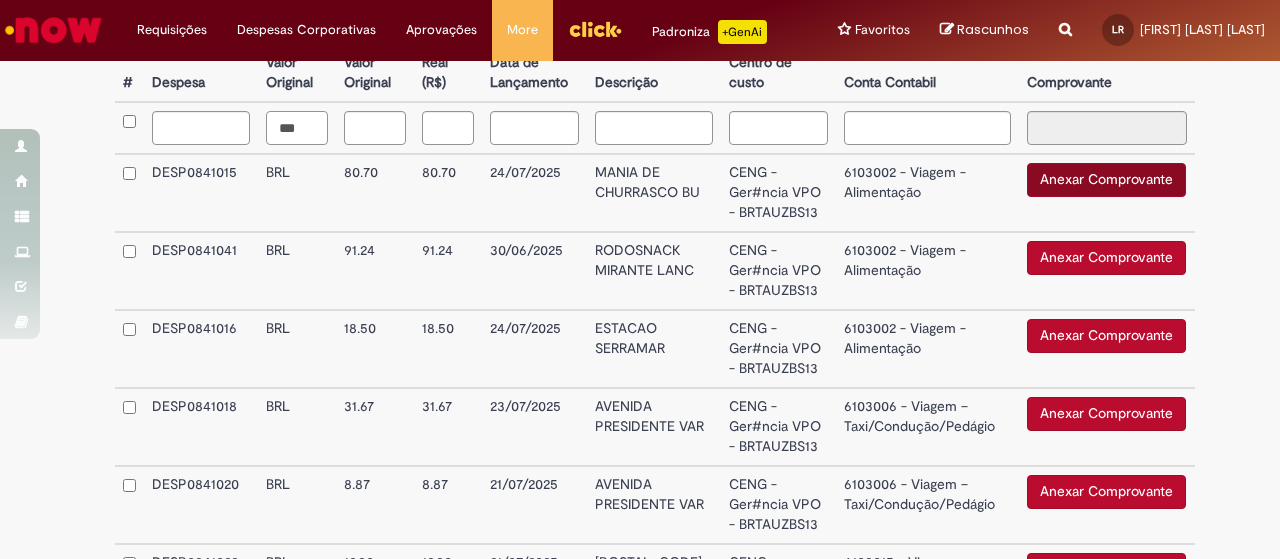 type on "***" 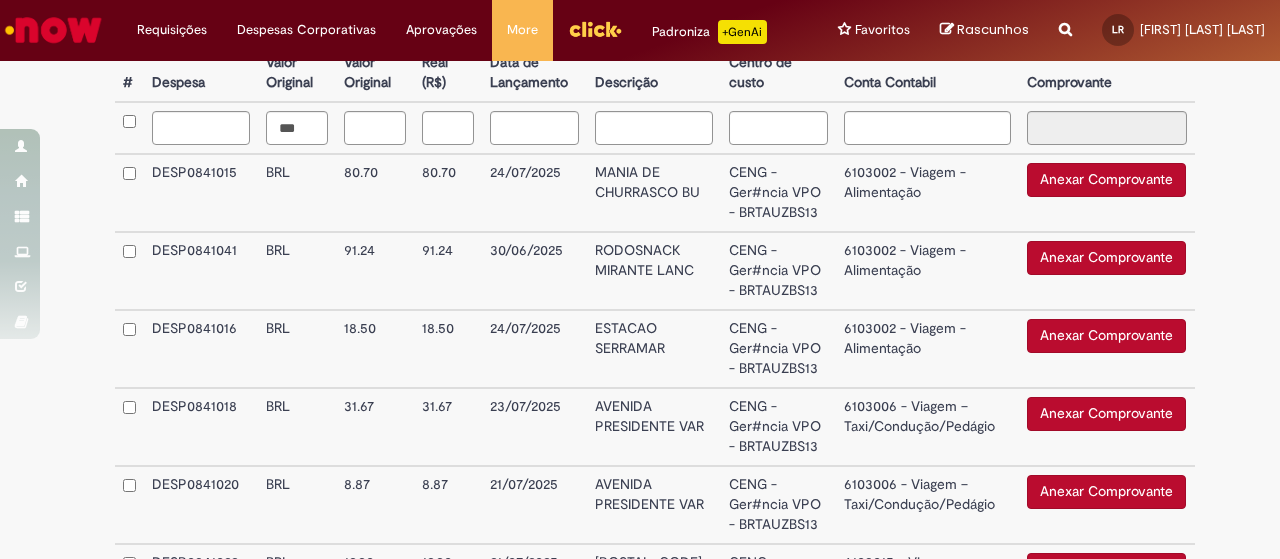 click on "Anexar Comprovante" at bounding box center (1106, 180) 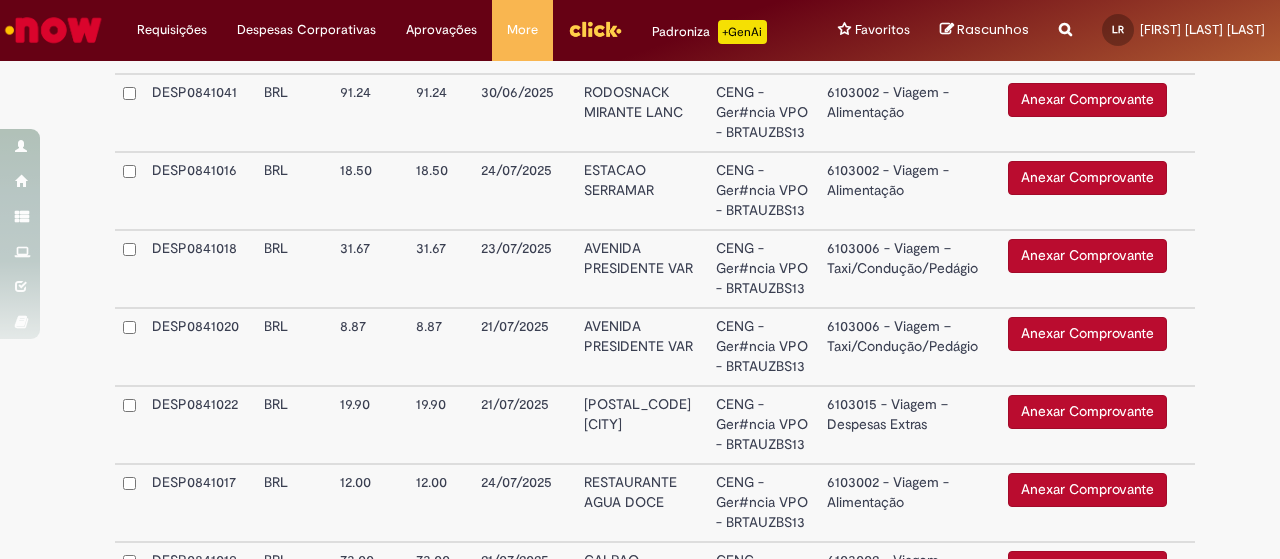 scroll, scrollTop: 840, scrollLeft: 0, axis: vertical 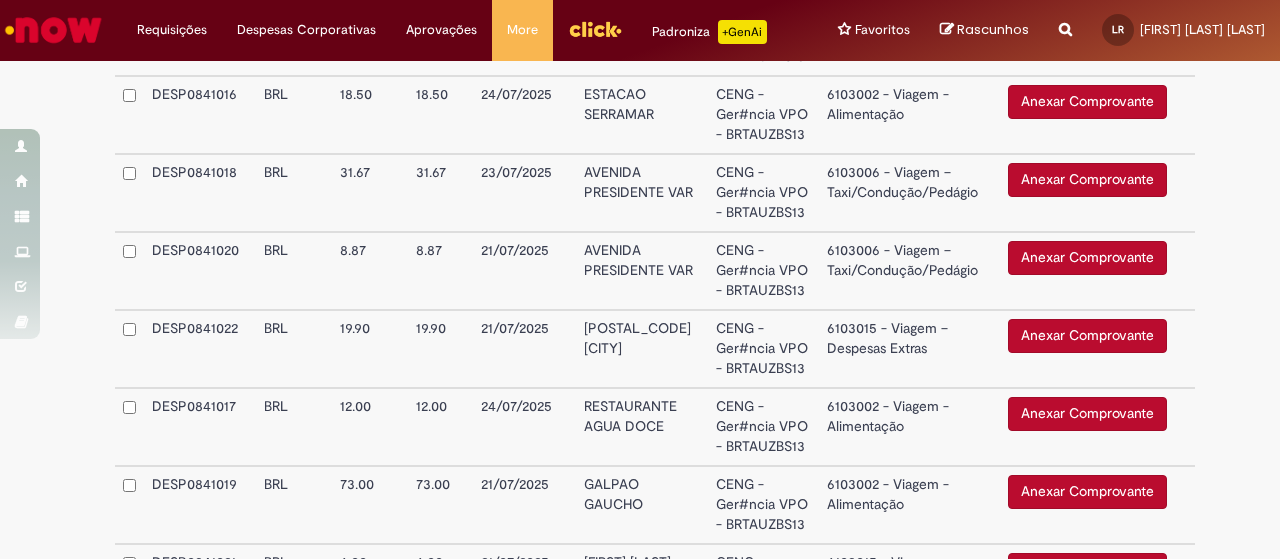 click on "Anexar Comprovante" at bounding box center [1087, 336] 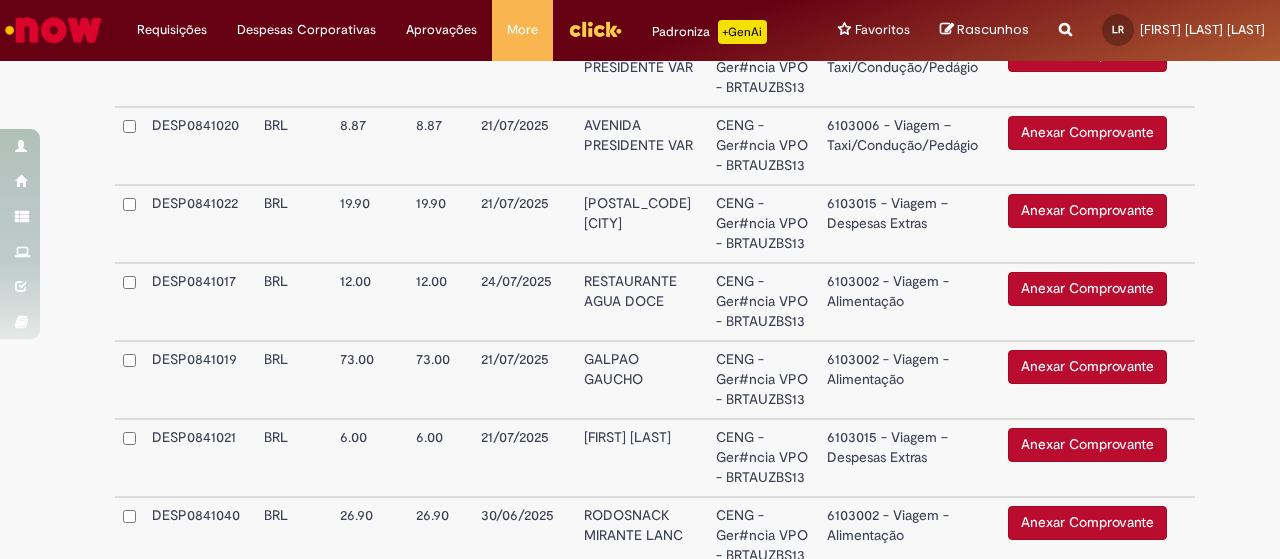 scroll, scrollTop: 968, scrollLeft: 0, axis: vertical 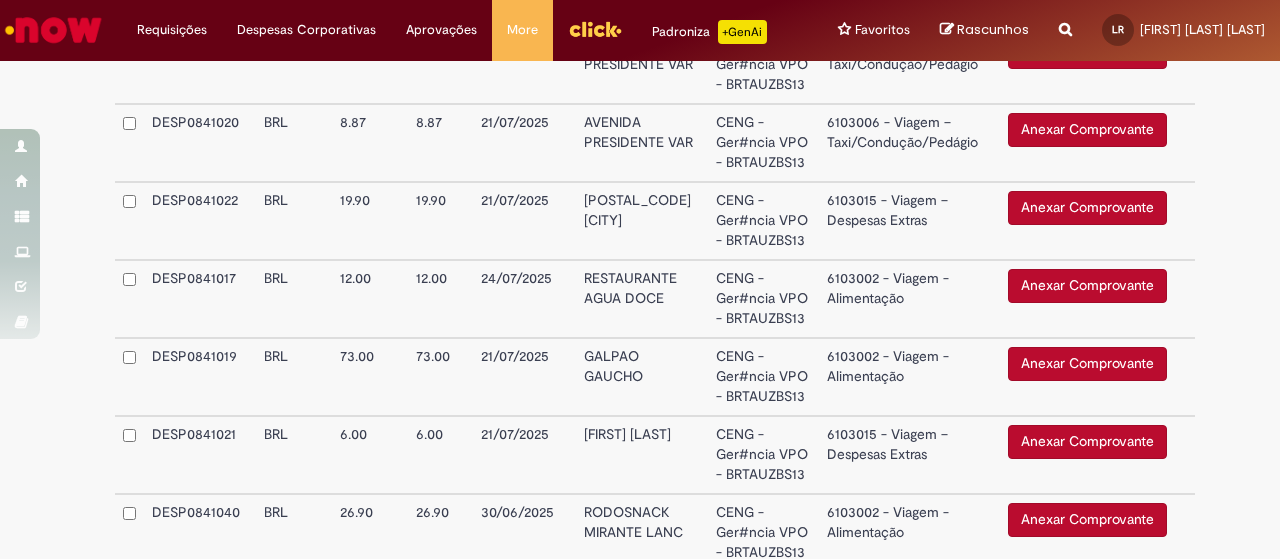 click on "Anexar Comprovante" at bounding box center (1087, 364) 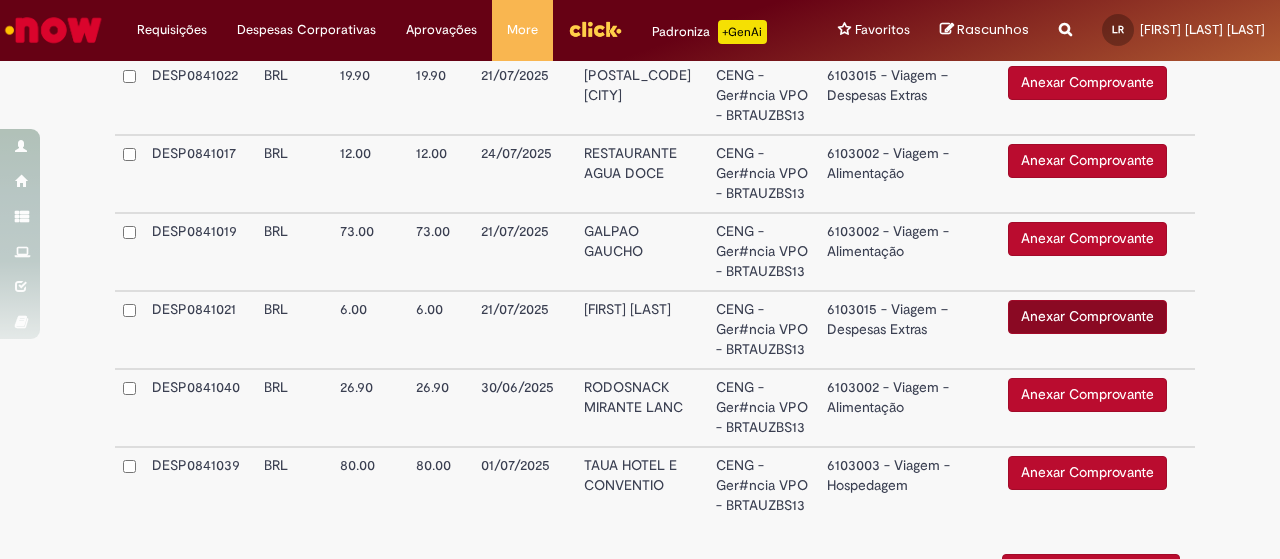scroll, scrollTop: 1095, scrollLeft: 0, axis: vertical 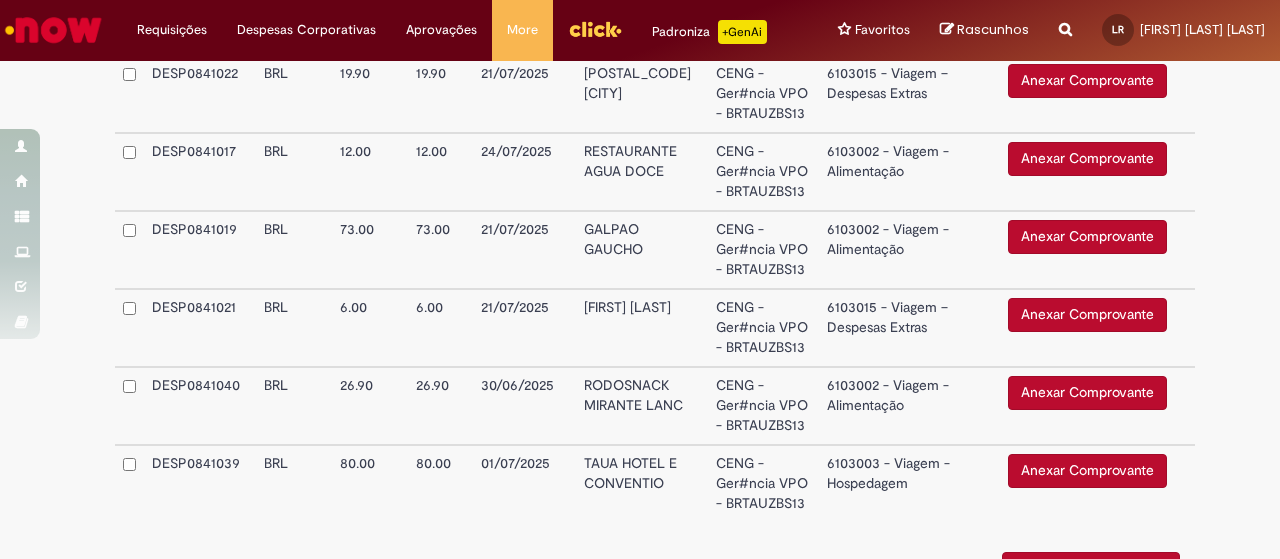 click on "Anexar Comprovante" at bounding box center [1087, 315] 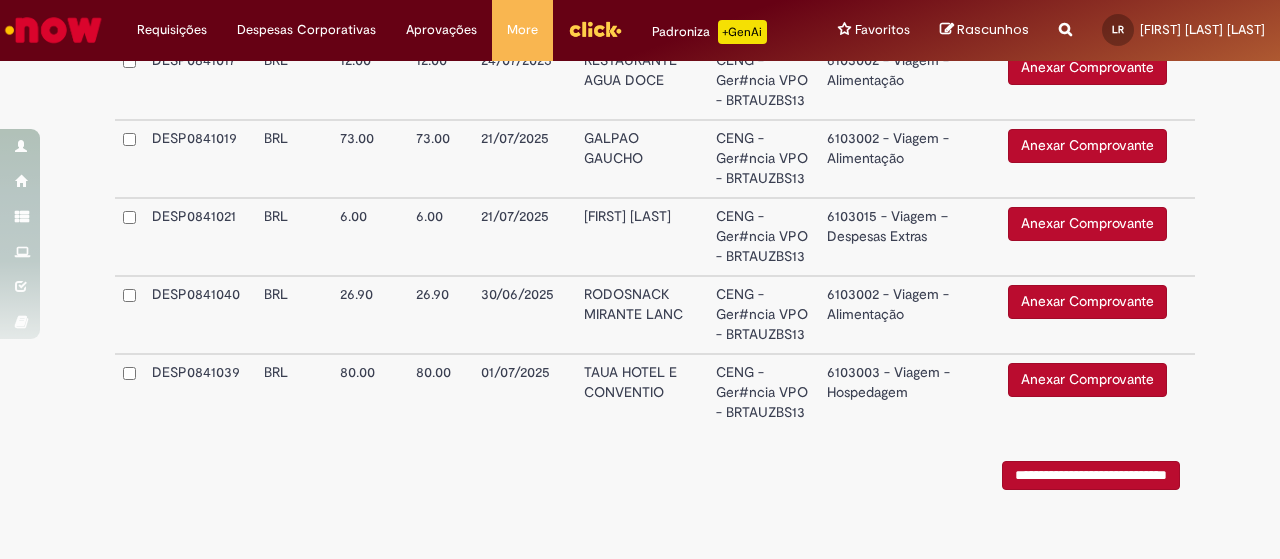scroll, scrollTop: 1188, scrollLeft: 0, axis: vertical 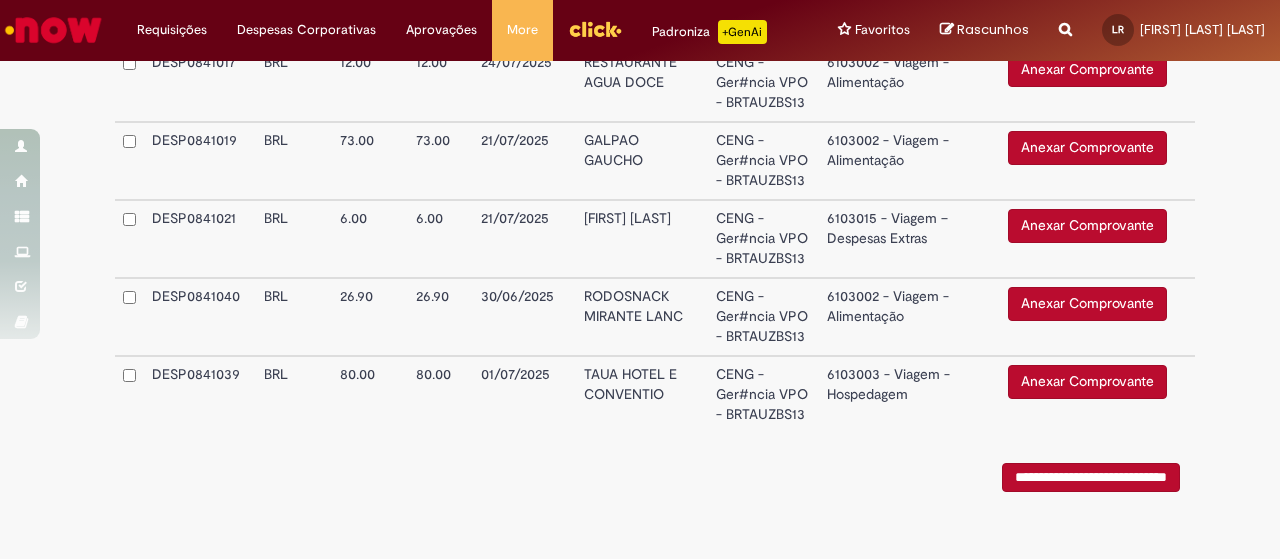 click on "Anexar Comprovante" at bounding box center [1087, 304] 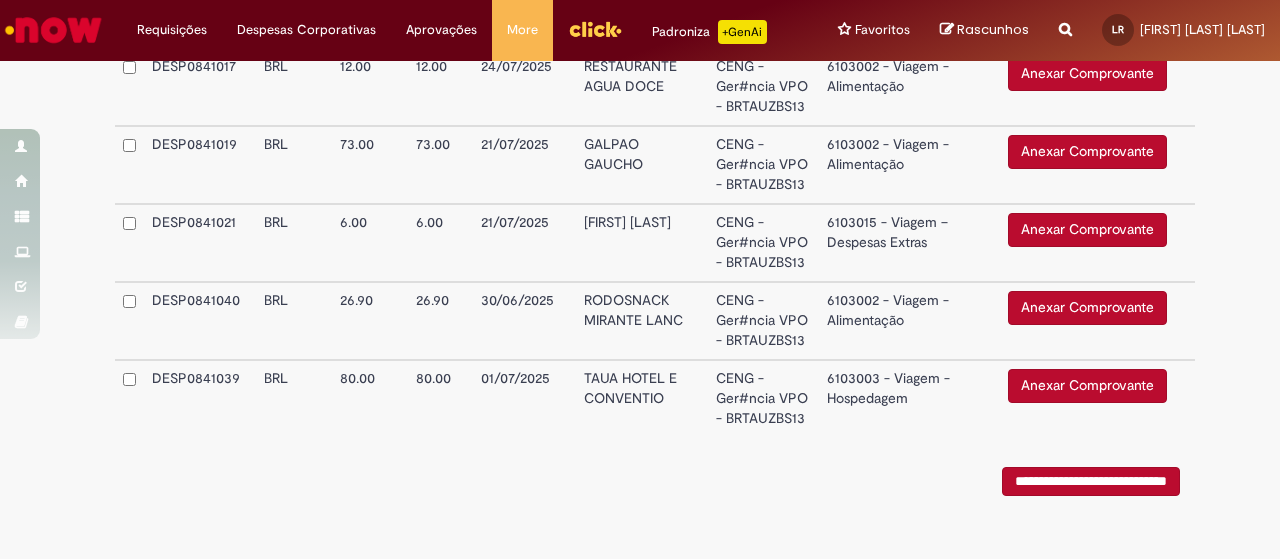 scroll, scrollTop: 1192, scrollLeft: 0, axis: vertical 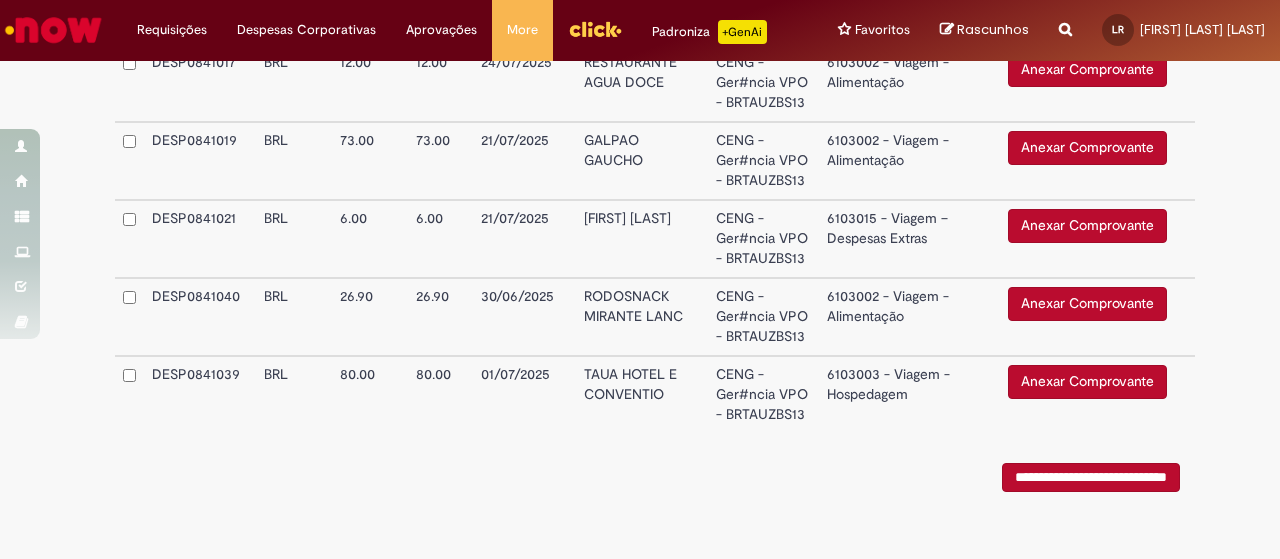 click on "Anexar Comprovante" at bounding box center (1087, 382) 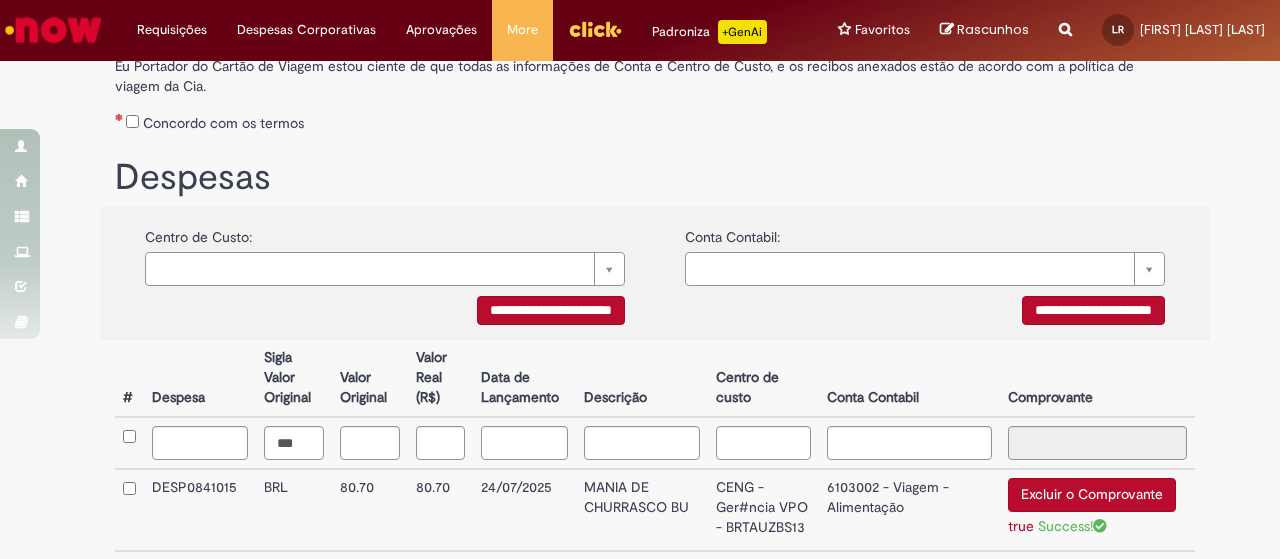 scroll, scrollTop: 288, scrollLeft: 0, axis: vertical 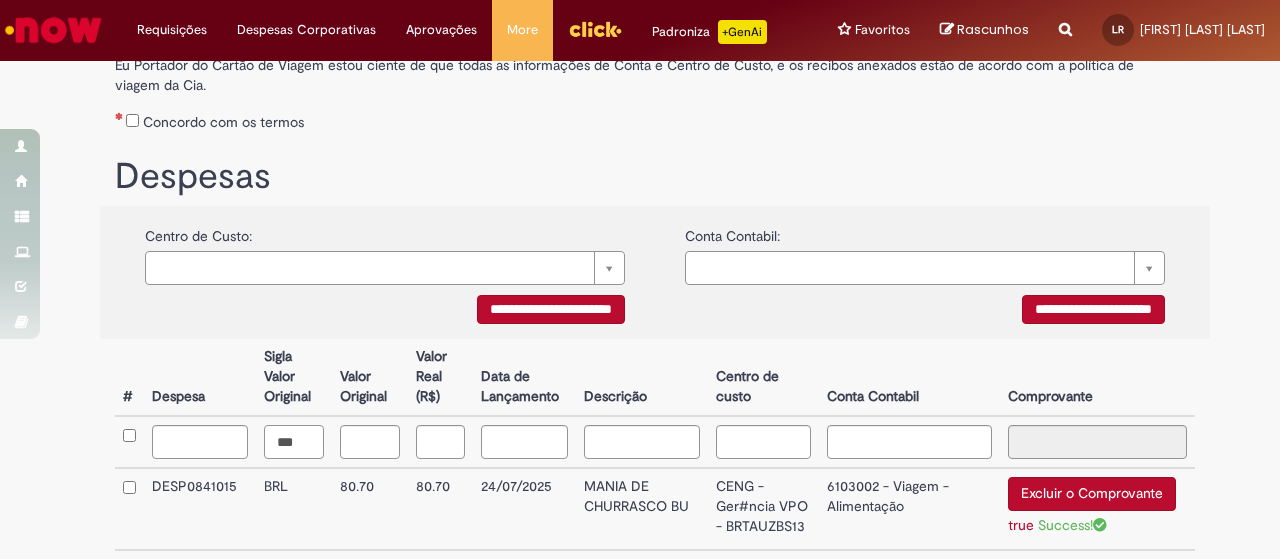 drag, startPoint x: 292, startPoint y: 445, endPoint x: 211, endPoint y: 442, distance: 81.055534 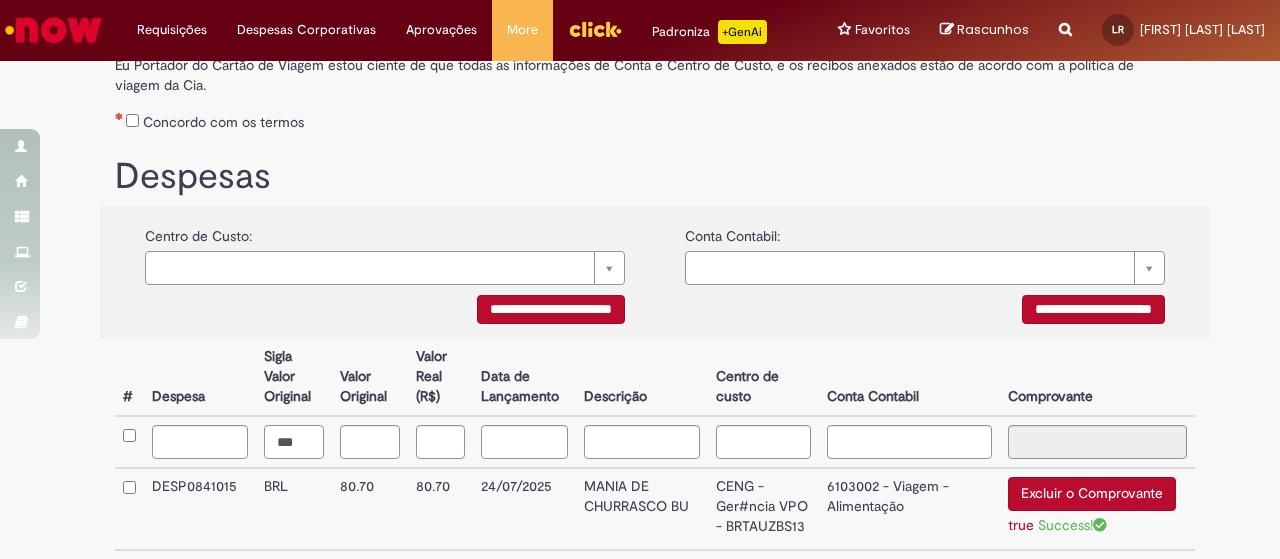 click on "***" at bounding box center [655, 442] 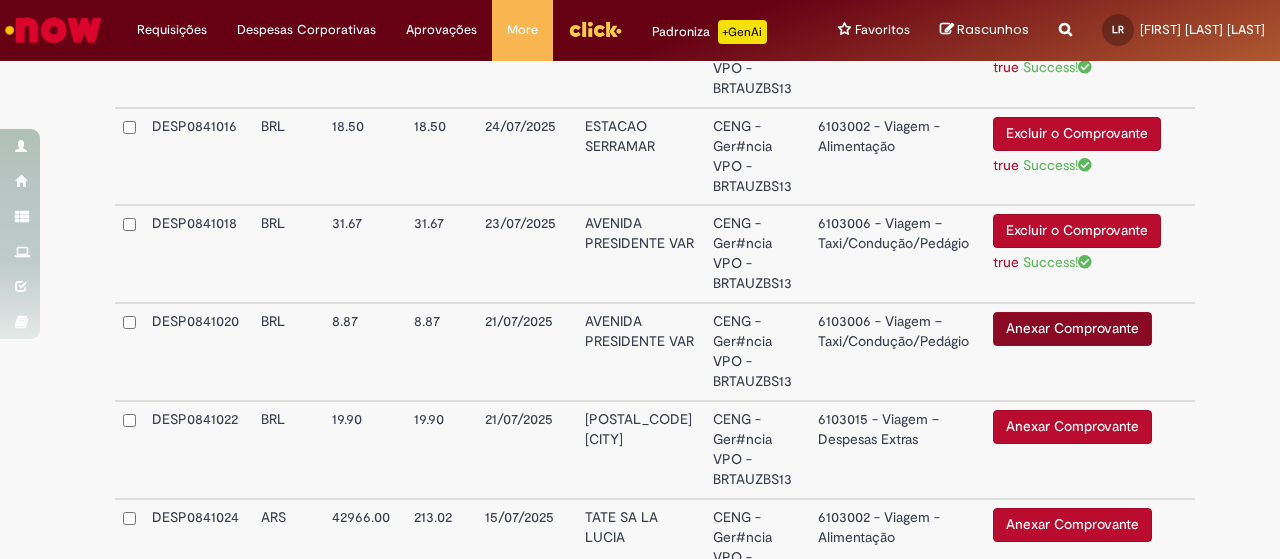 scroll, scrollTop: 1531, scrollLeft: 0, axis: vertical 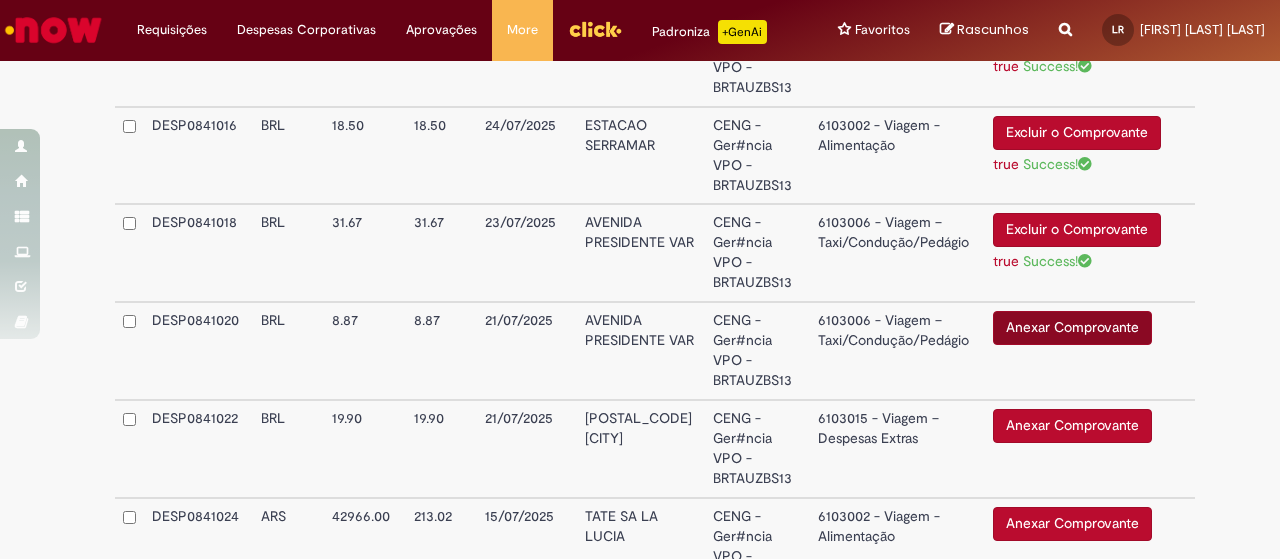type 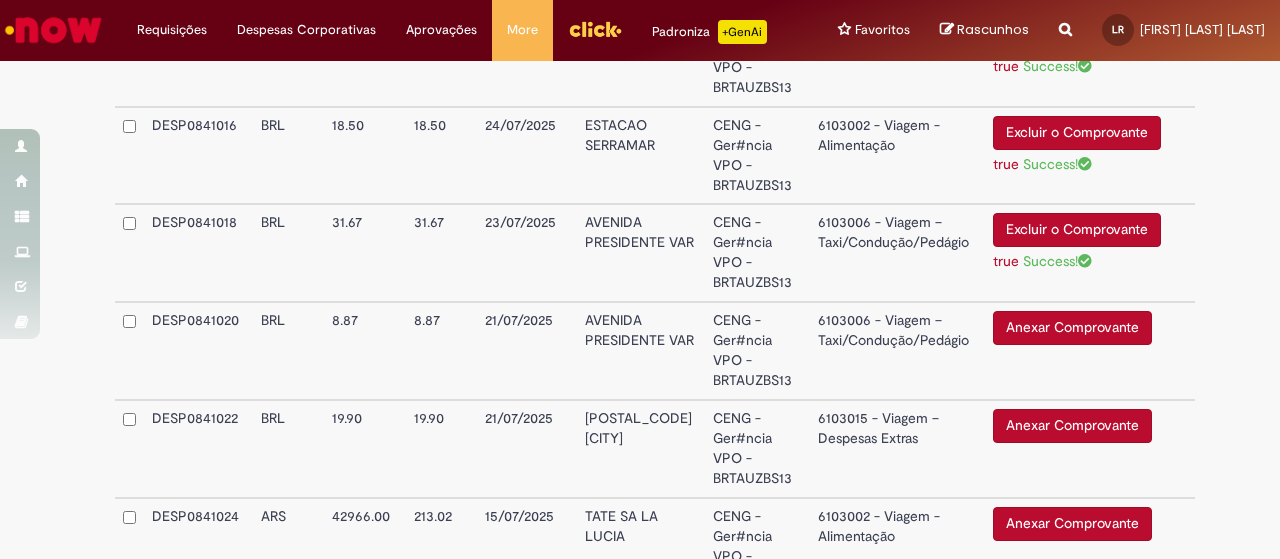 click on "Anexar Comprovante" at bounding box center (1072, 328) 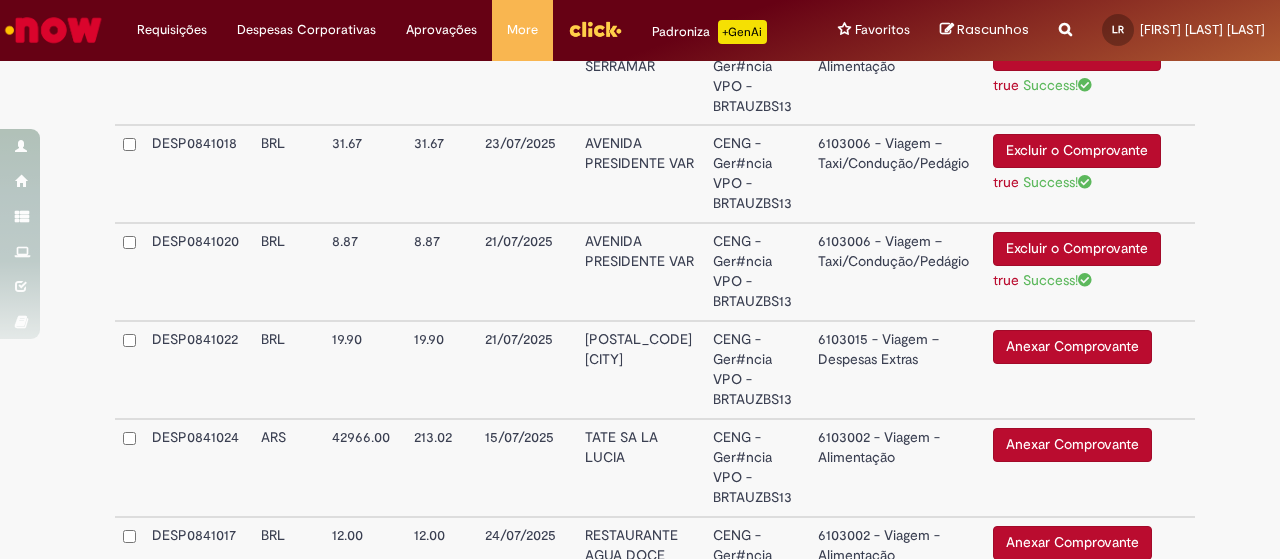scroll, scrollTop: 1611, scrollLeft: 0, axis: vertical 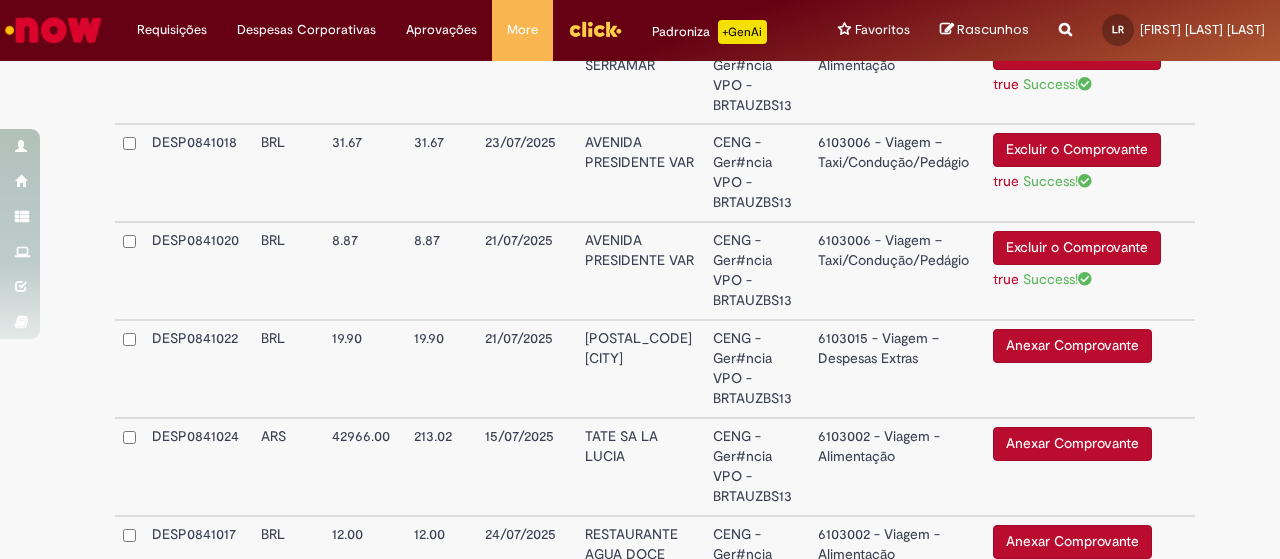 click on "Anexar Comprovante" at bounding box center (1072, 346) 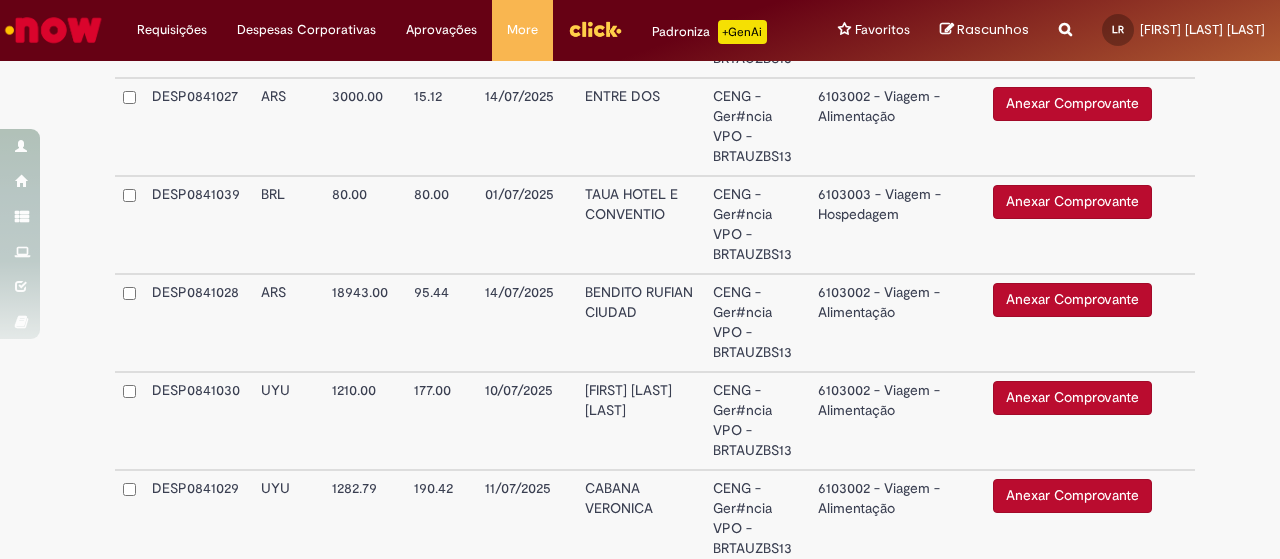 scroll, scrollTop: 2759, scrollLeft: 0, axis: vertical 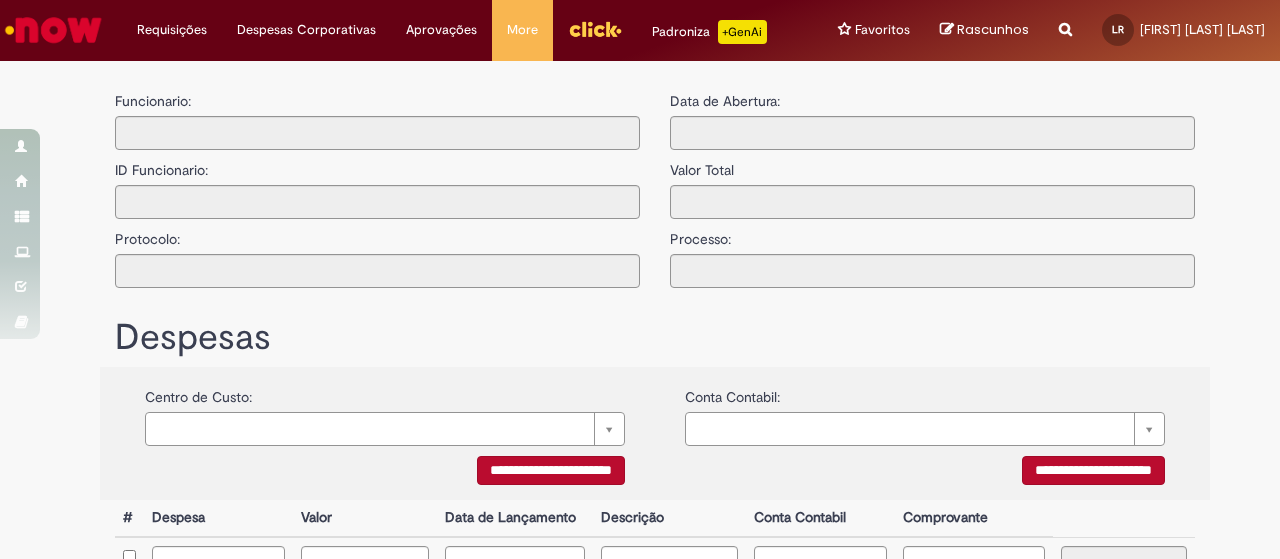 type on "**********" 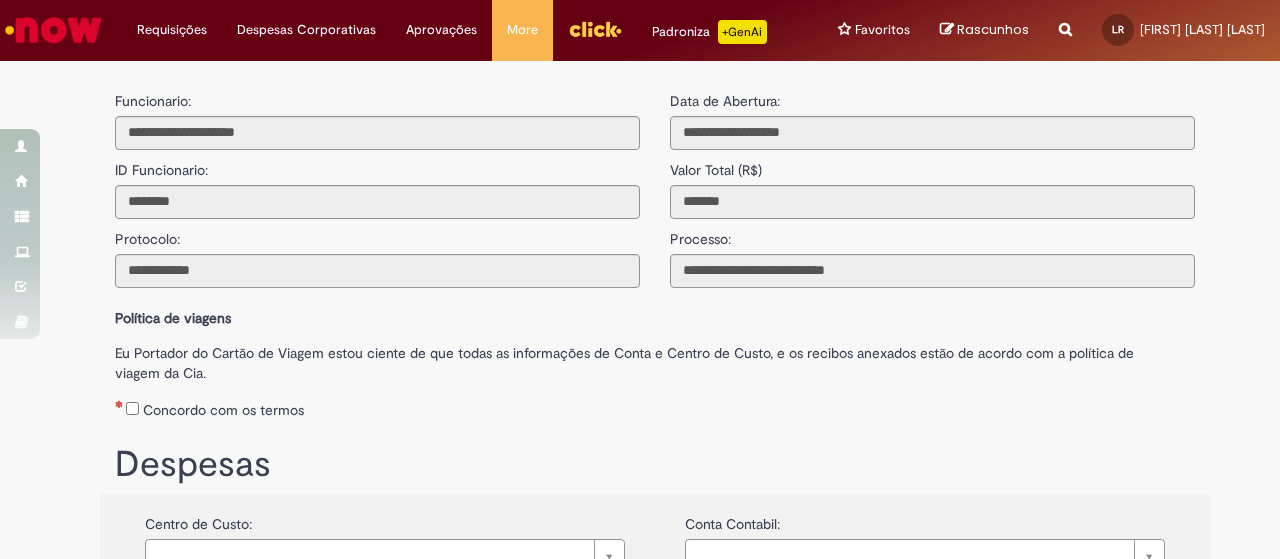 scroll, scrollTop: 0, scrollLeft: 0, axis: both 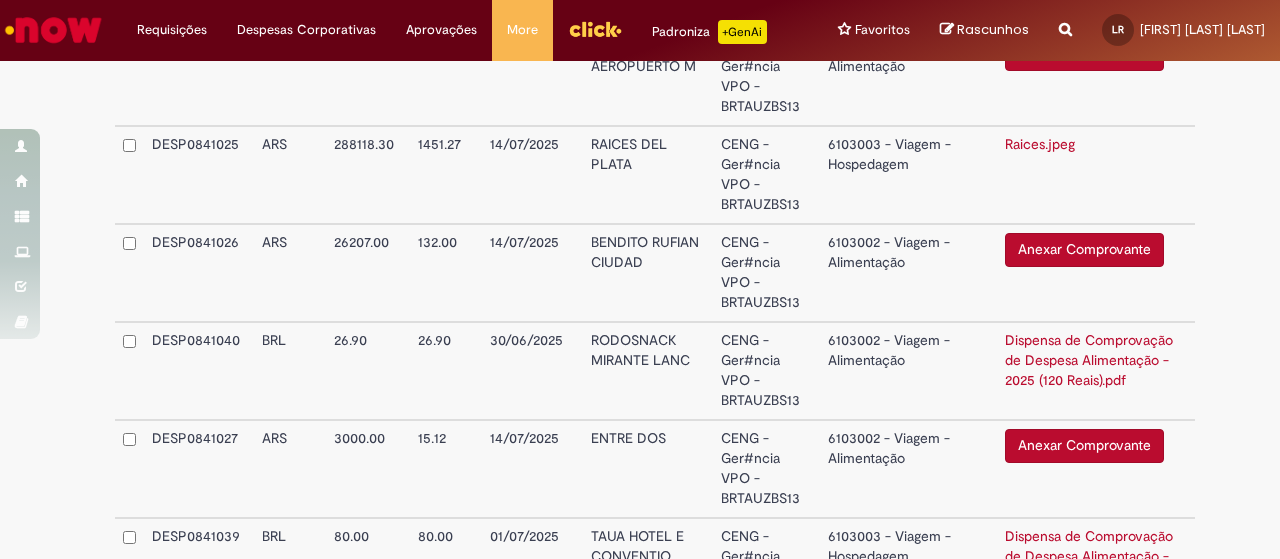 click on "Anexar Comprovante" at bounding box center [1084, 935] 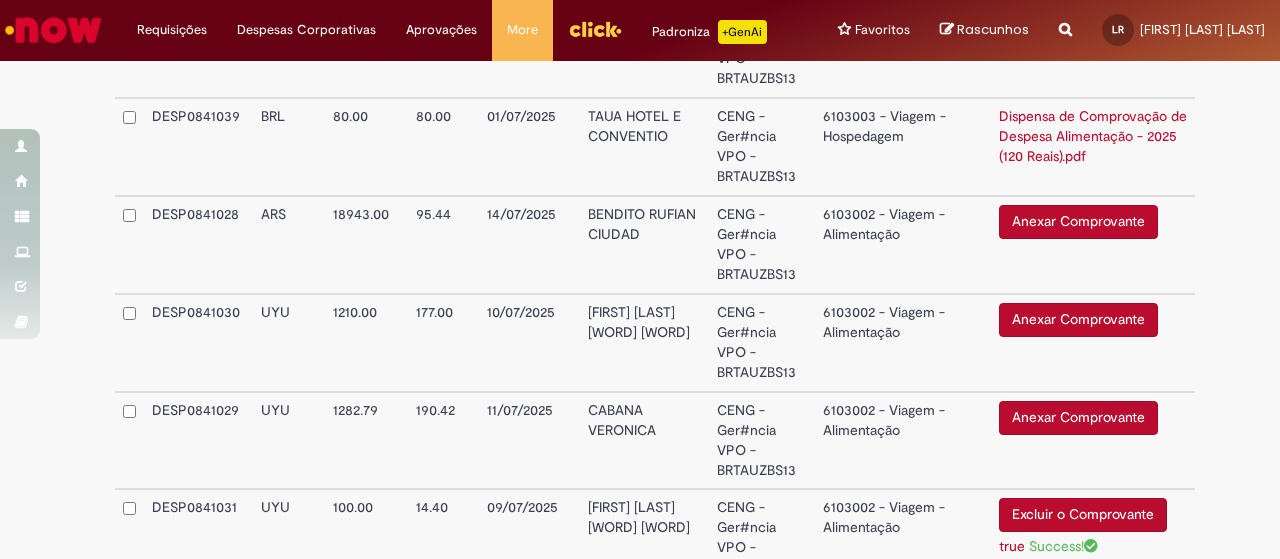 click on "Anexar Comprovante" at bounding box center [1078, 418] 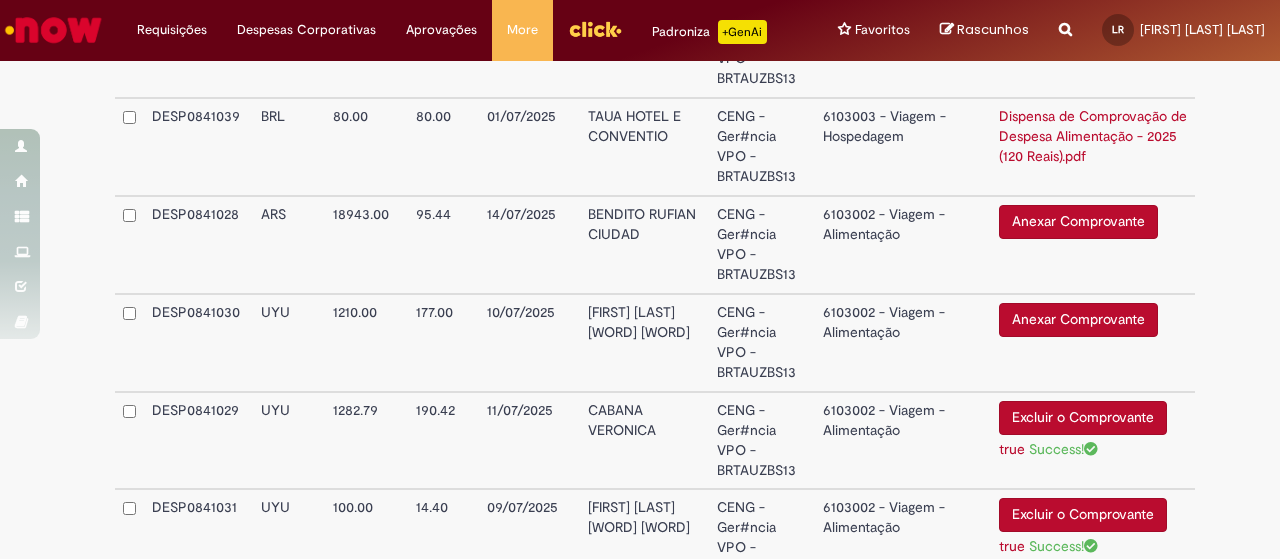 click on "Anexar Comprovante" at bounding box center (1078, 320) 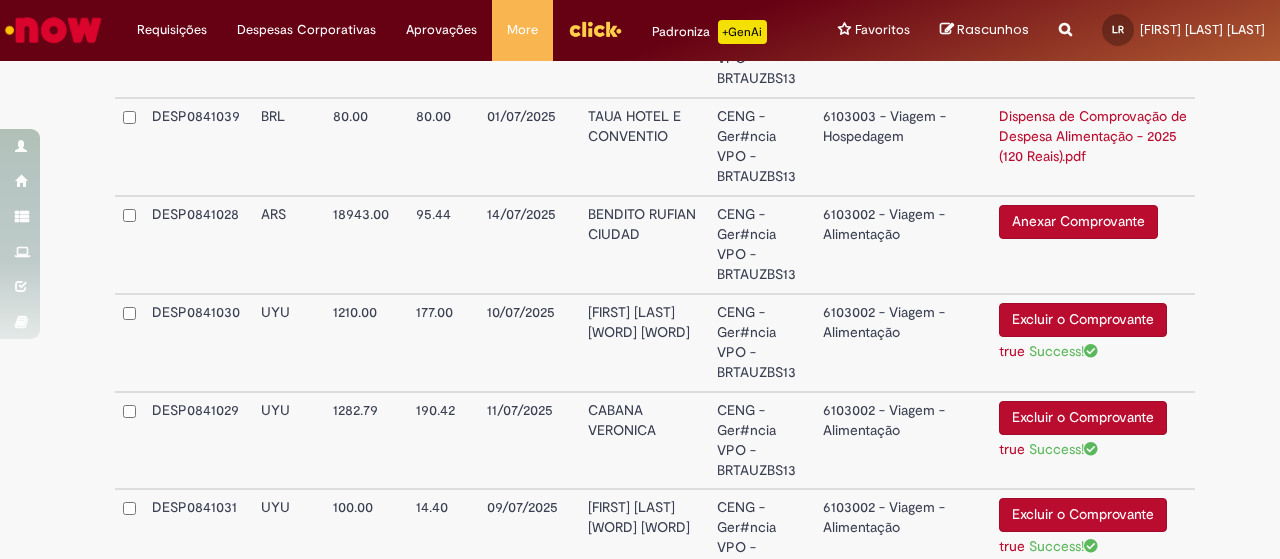 click on "Anexar Comprovante" at bounding box center (1078, 222) 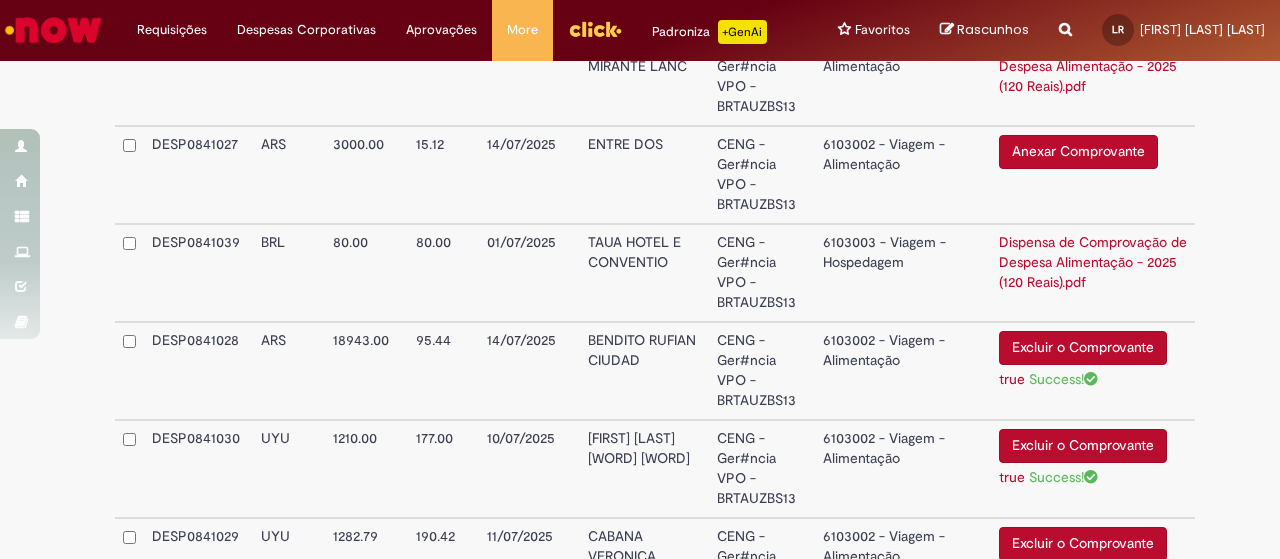 scroll, scrollTop: 2671, scrollLeft: 0, axis: vertical 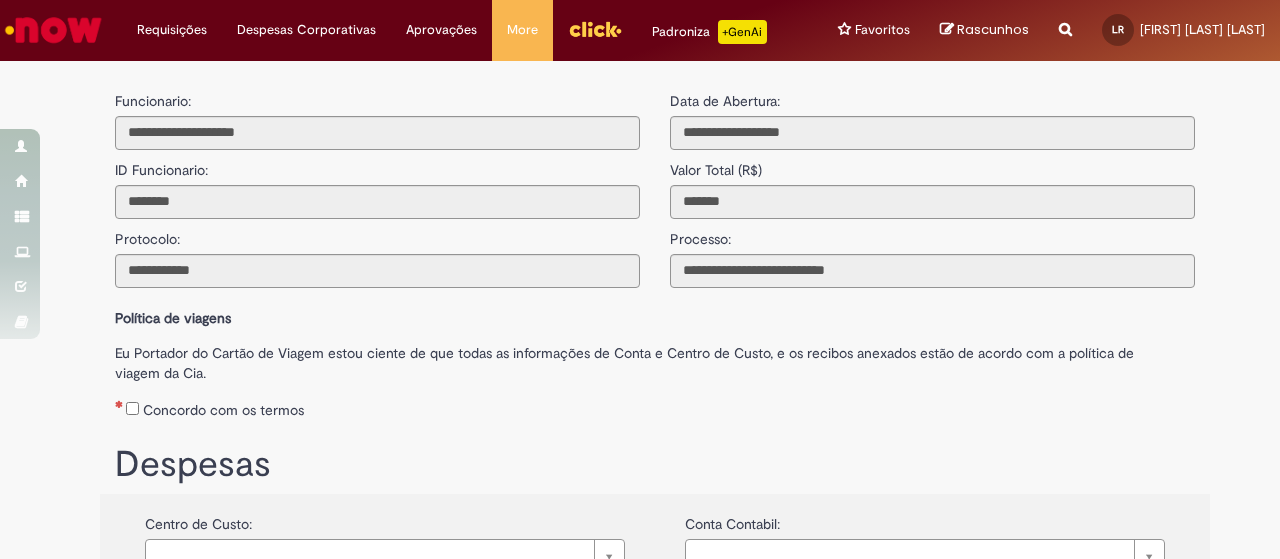 type on "**********" 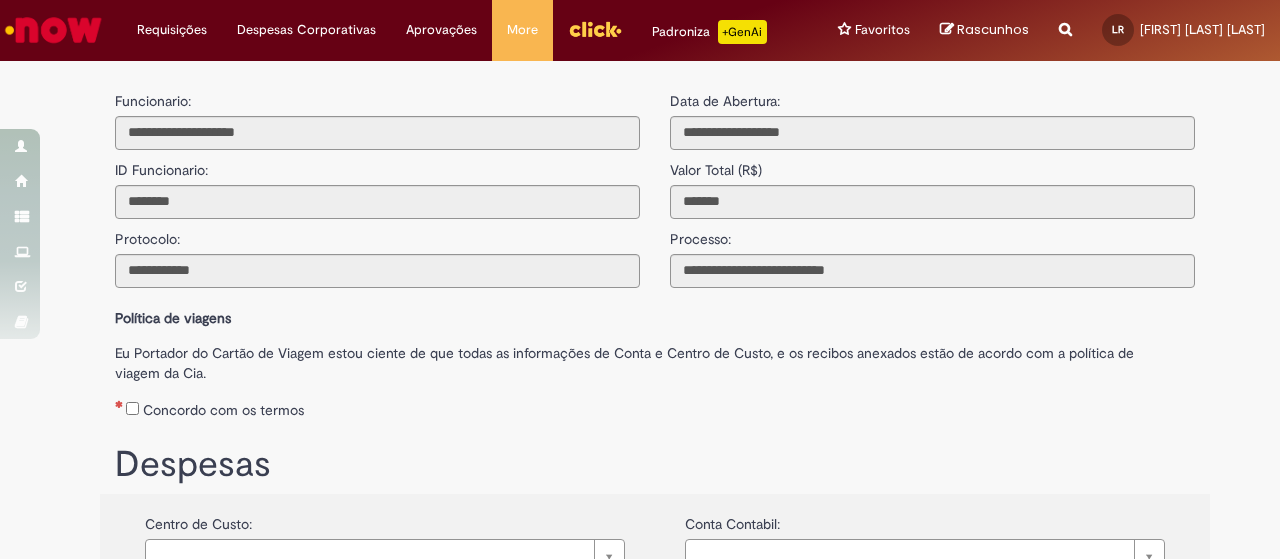 scroll, scrollTop: 0, scrollLeft: 0, axis: both 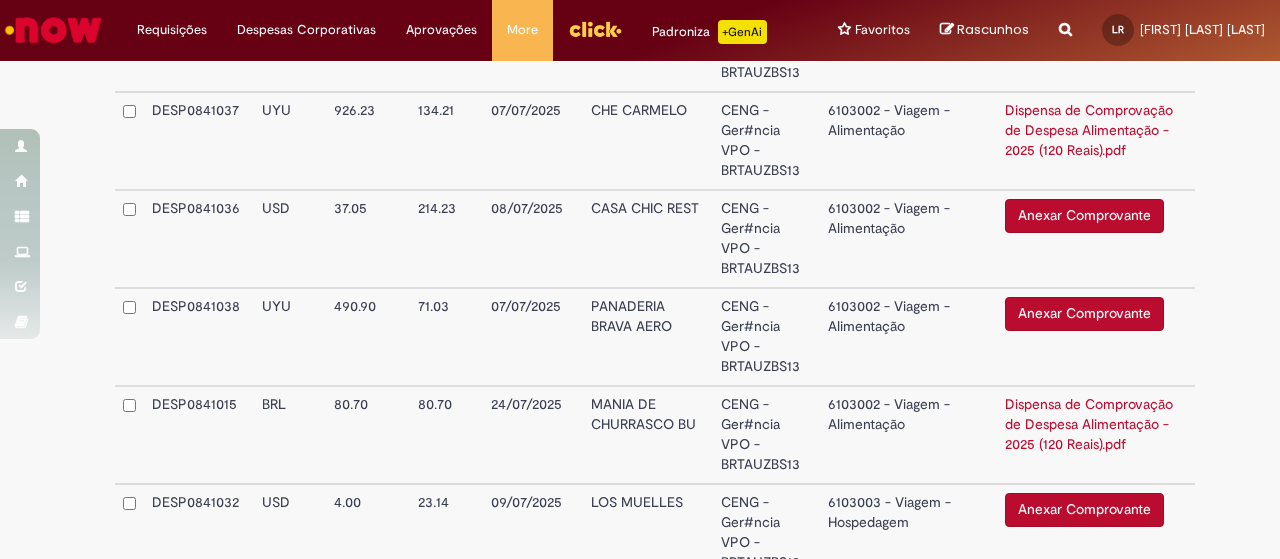 click on "Anexar Comprovante" at bounding box center [1084, 216] 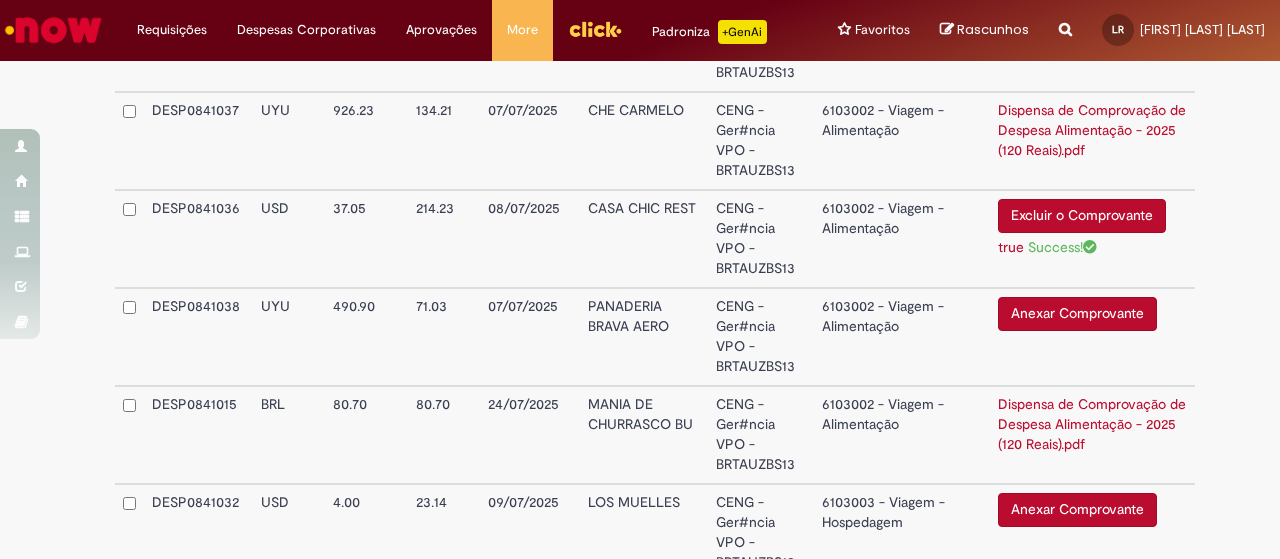 click on "Anexar Comprovante" at bounding box center [1077, 314] 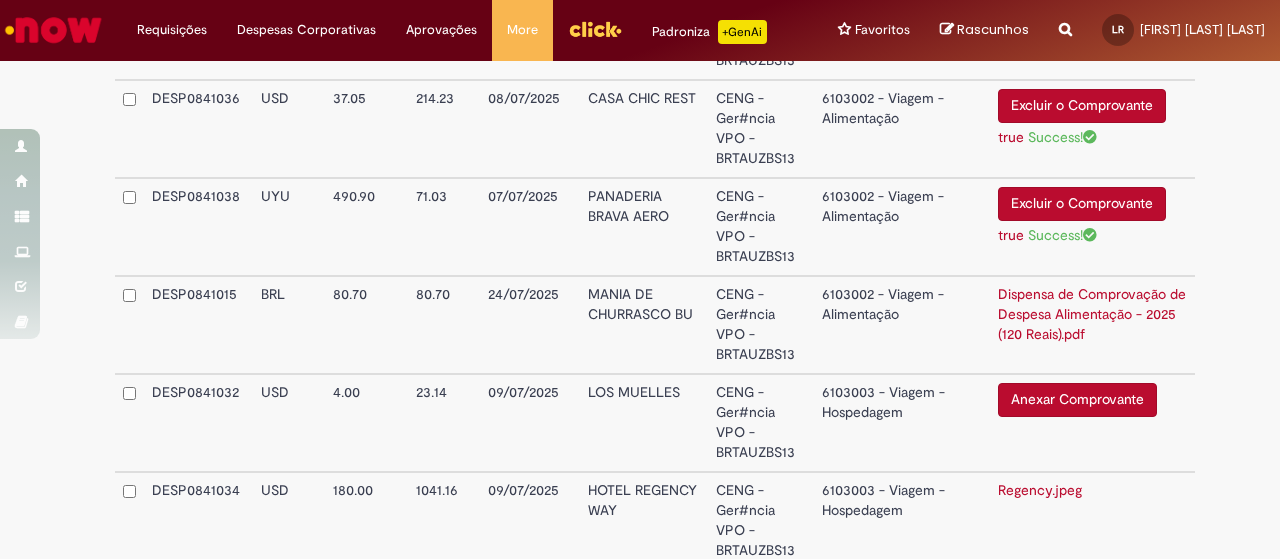scroll, scrollTop: 873, scrollLeft: 0, axis: vertical 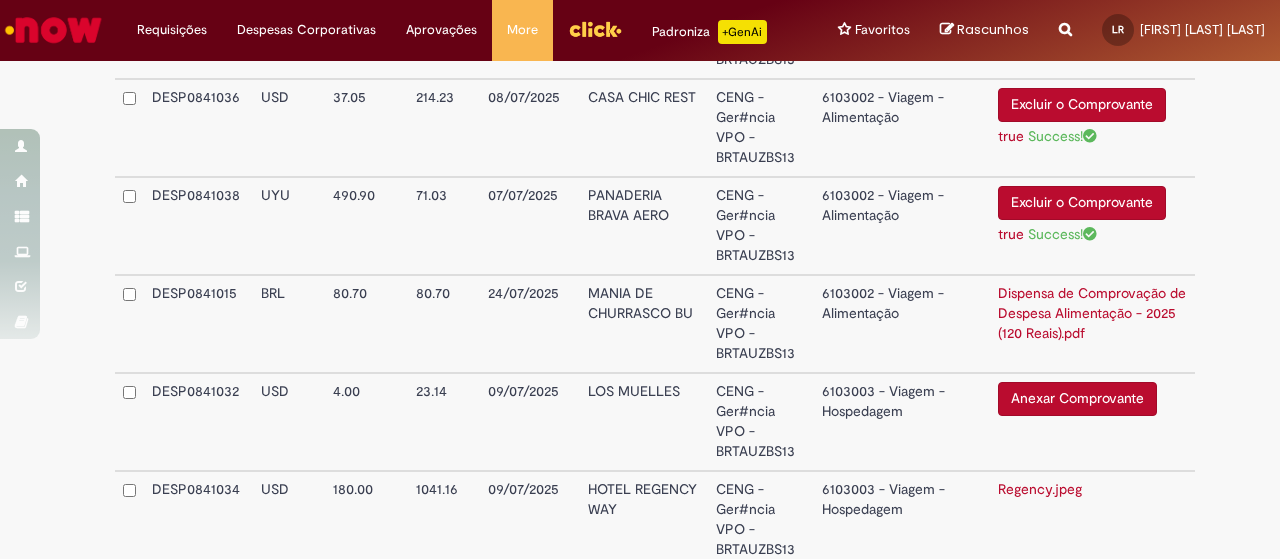 click on "Anexar Comprovante" at bounding box center (1077, 399) 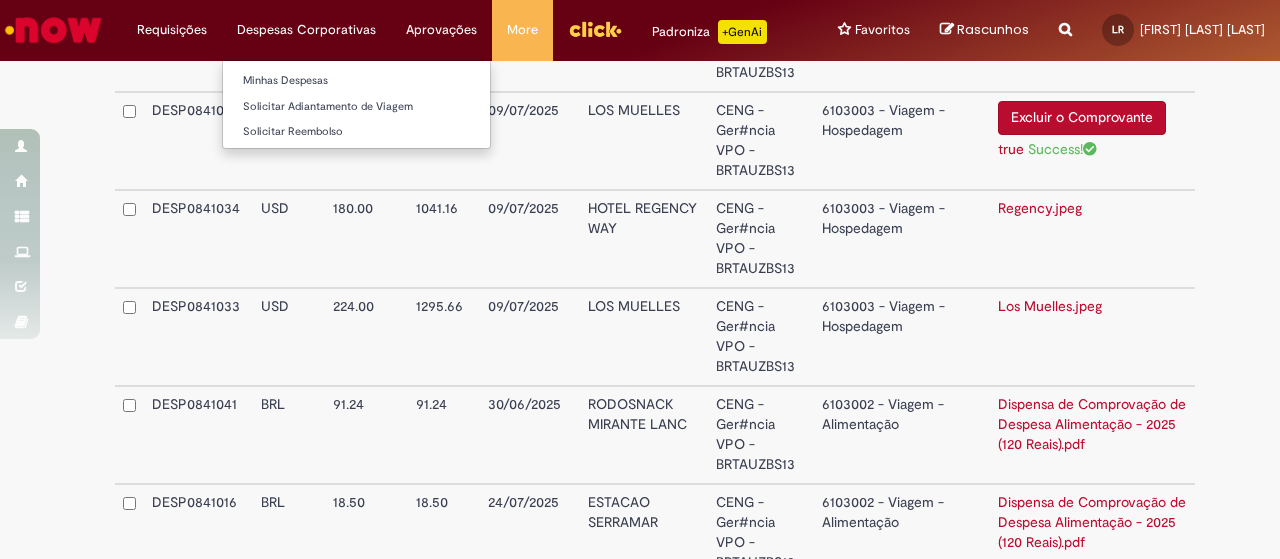 scroll, scrollTop: 1155, scrollLeft: 0, axis: vertical 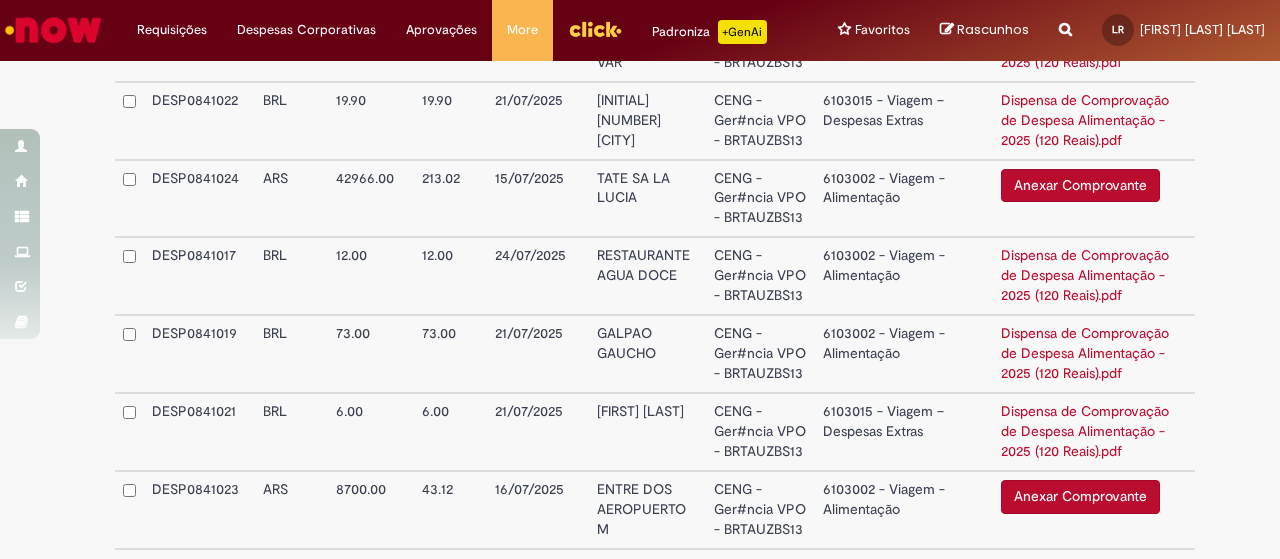 click on "Anexar Comprovante" at bounding box center [1080, 186] 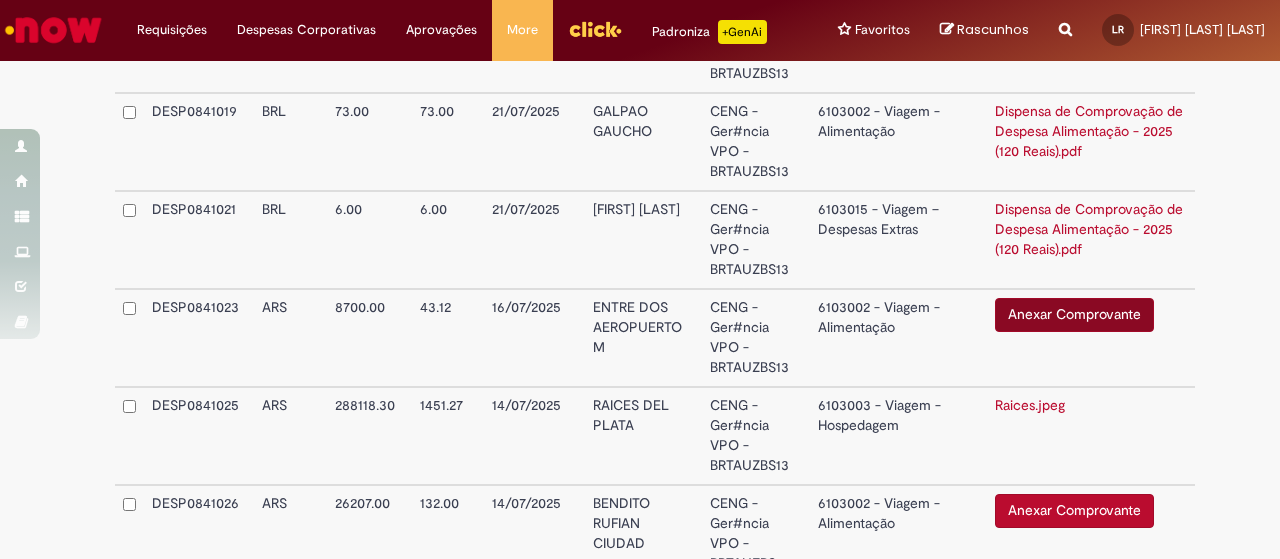 scroll, scrollTop: 2134, scrollLeft: 0, axis: vertical 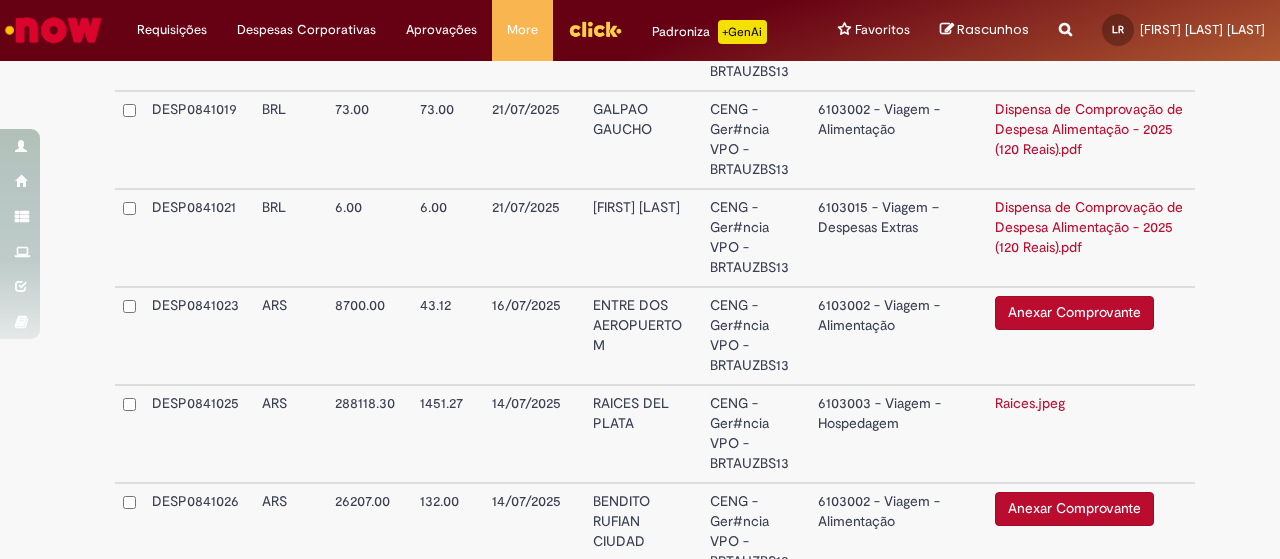 click on "Anexar Comprovante" at bounding box center (1074, 313) 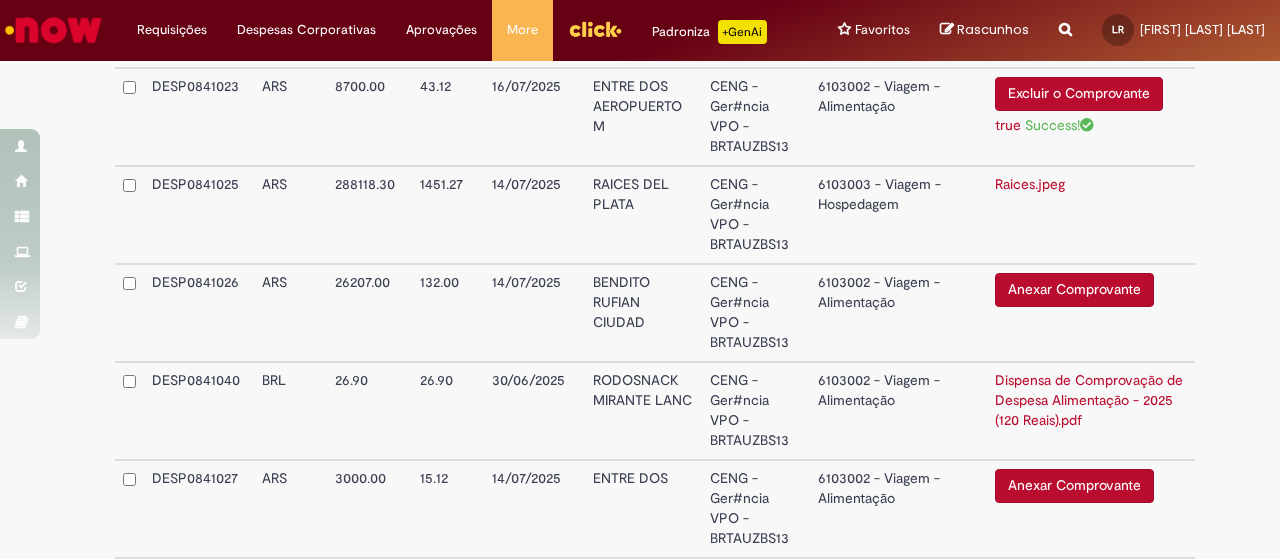 scroll, scrollTop: 2356, scrollLeft: 0, axis: vertical 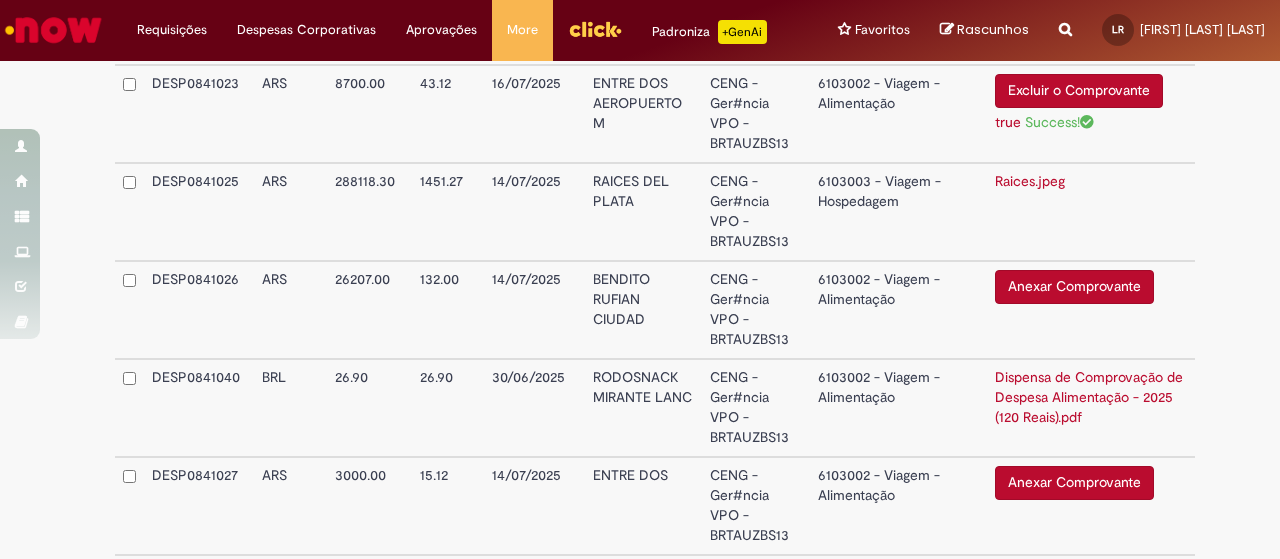 click on "Anexar Comprovante" at bounding box center [1074, 287] 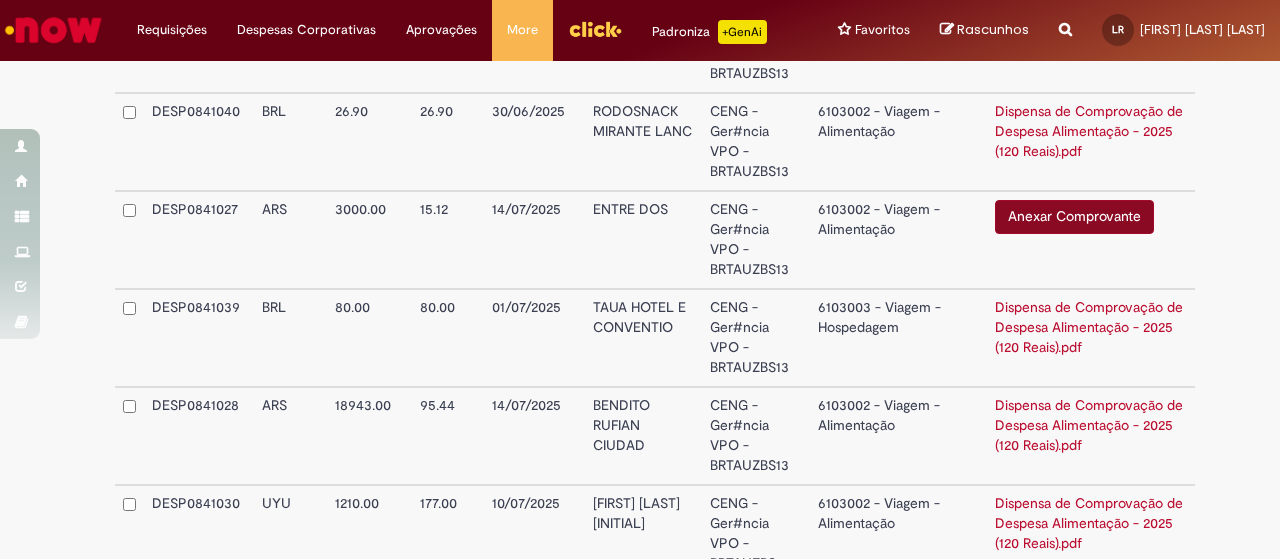 scroll, scrollTop: 2621, scrollLeft: 0, axis: vertical 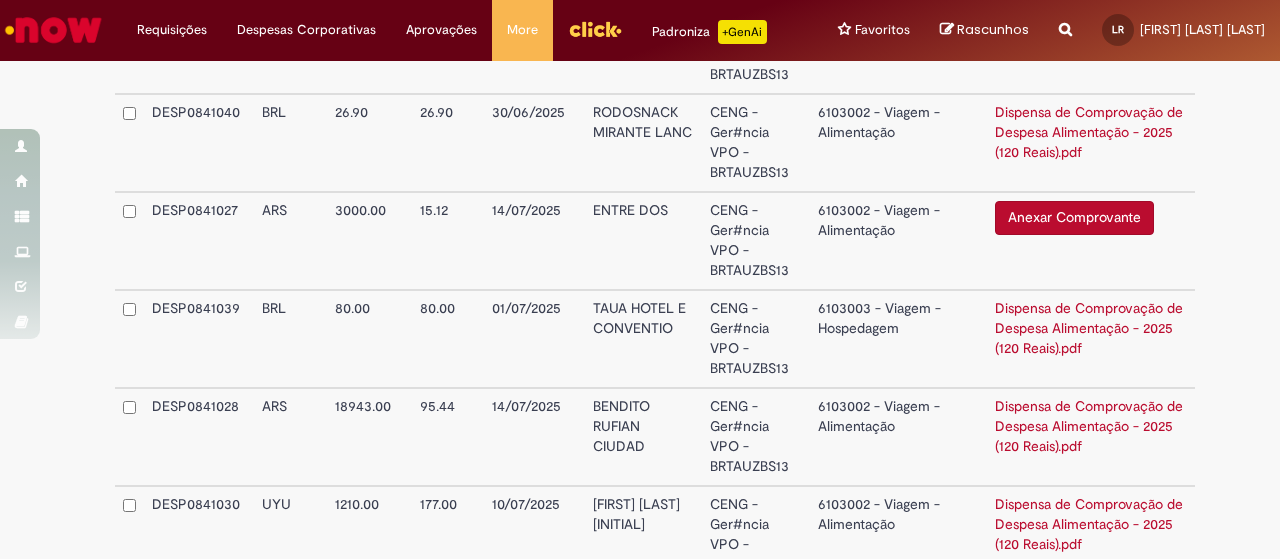 click on "Anexar Comprovante" at bounding box center [1074, 218] 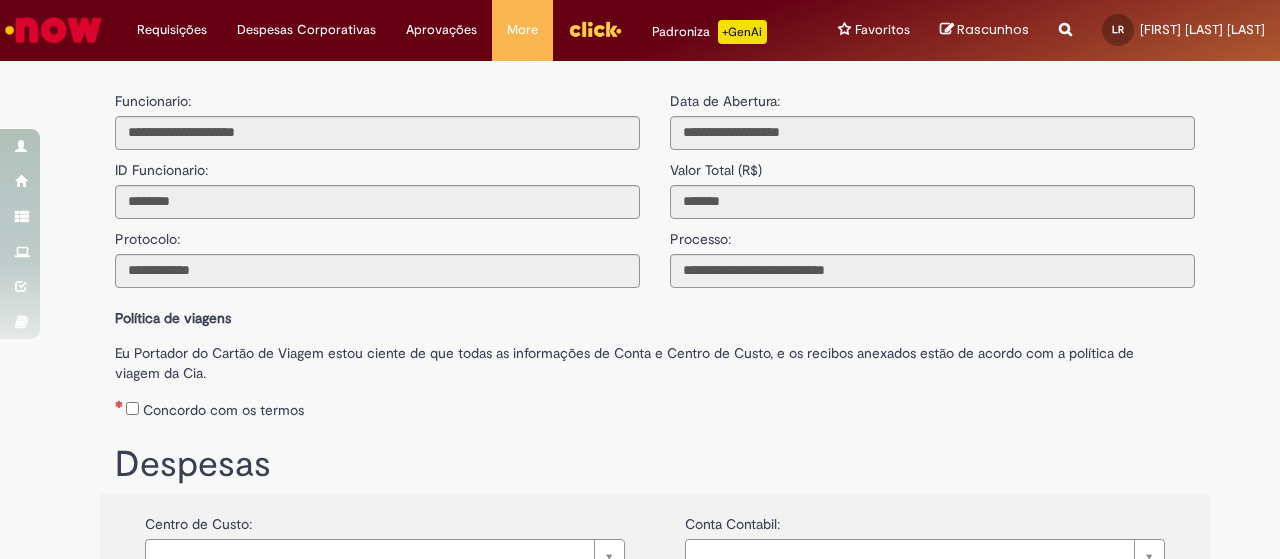 scroll, scrollTop: 0, scrollLeft: 0, axis: both 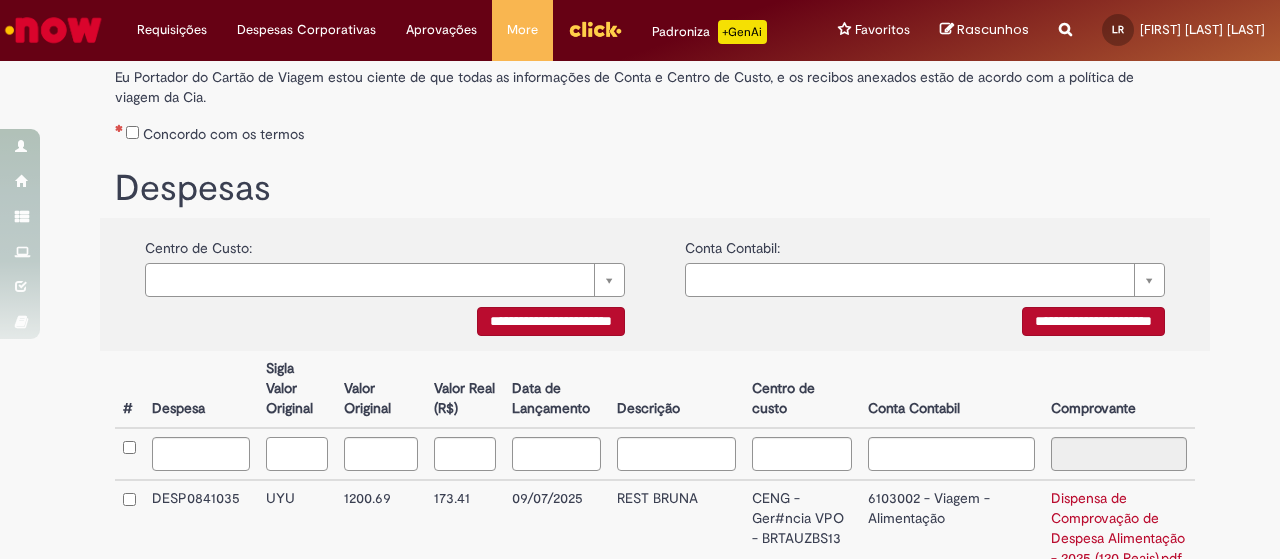 click at bounding box center [297, 454] 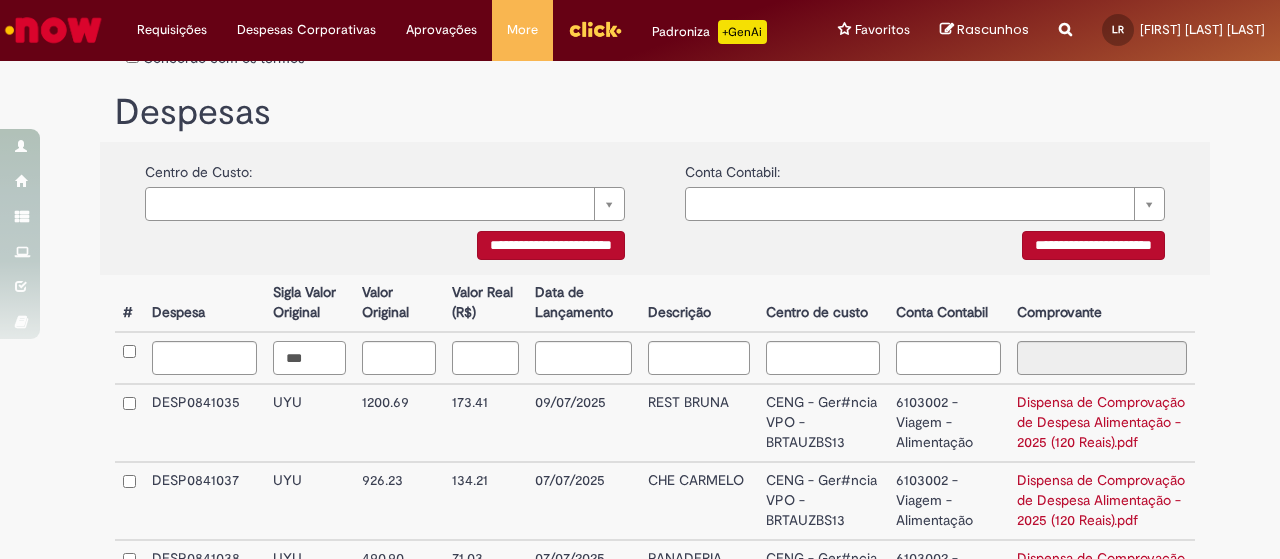 scroll, scrollTop: 376, scrollLeft: 0, axis: vertical 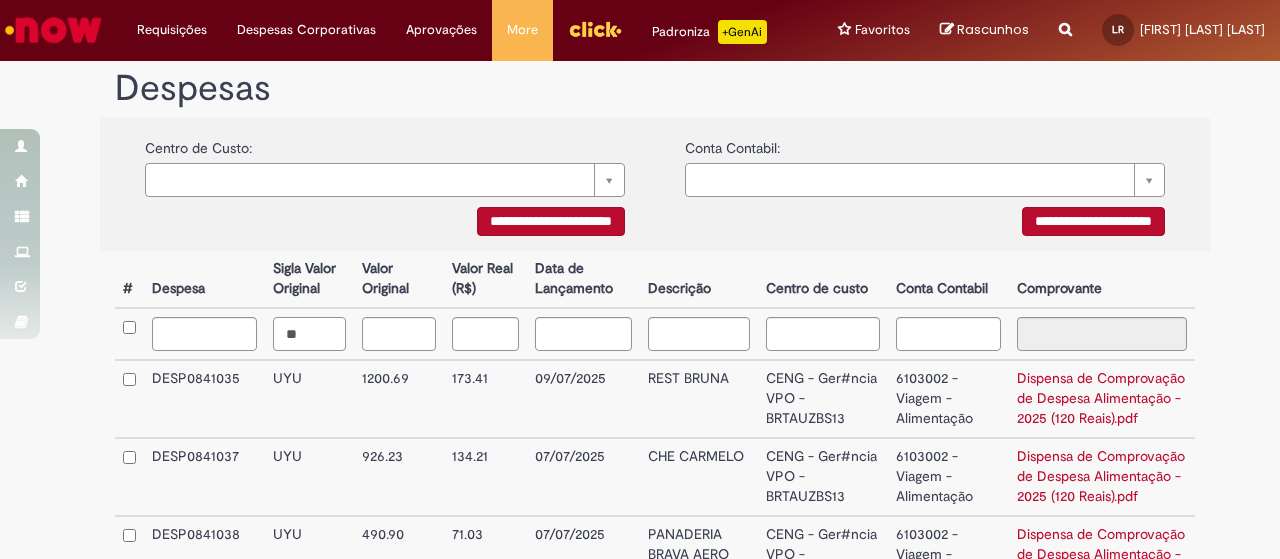 type on "***" 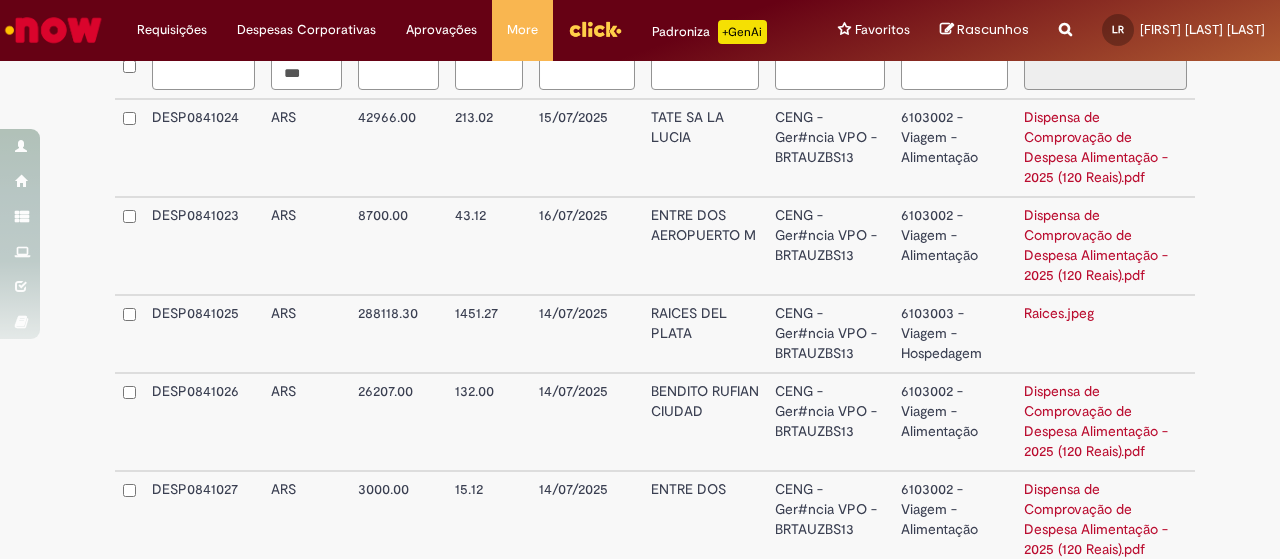 scroll, scrollTop: 608, scrollLeft: 0, axis: vertical 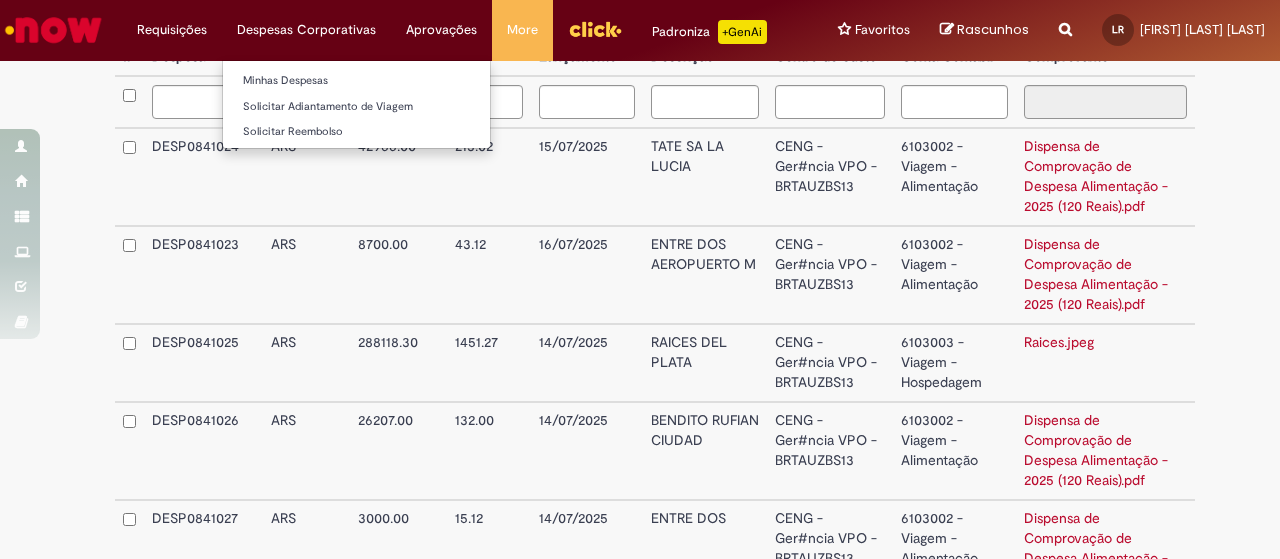 type on "***" 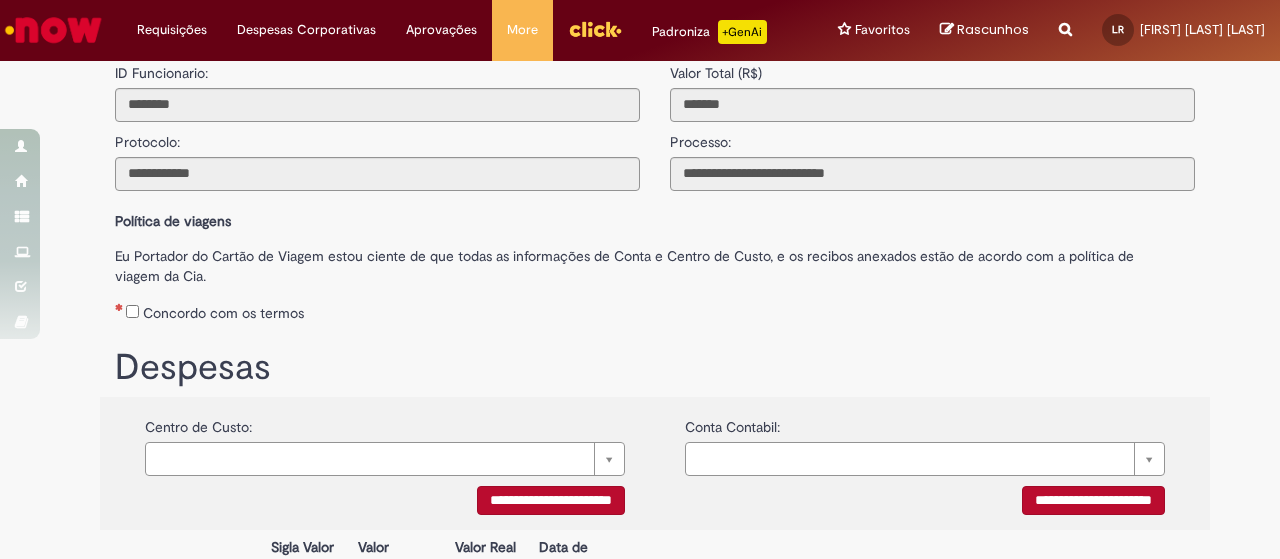 scroll, scrollTop: 0, scrollLeft: 0, axis: both 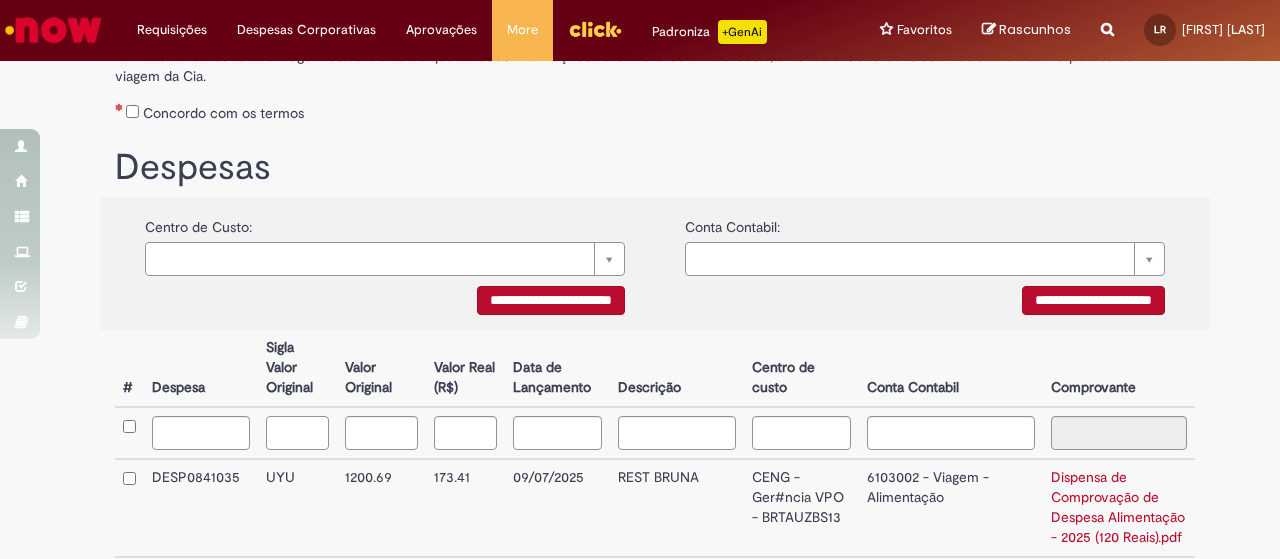 click at bounding box center [297, 433] 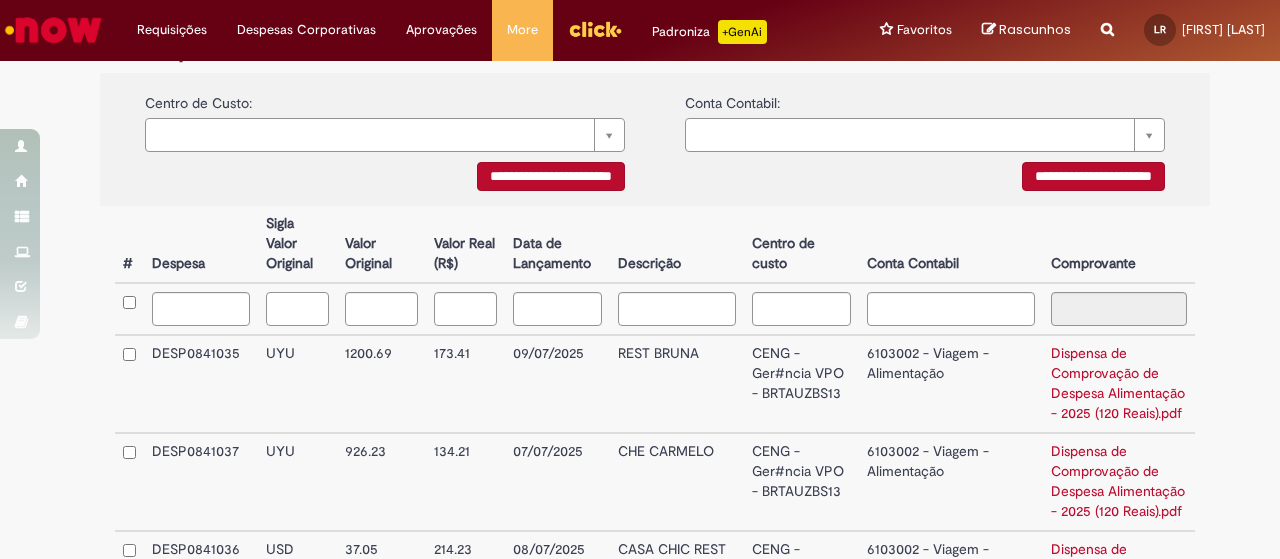 scroll, scrollTop: 425, scrollLeft: 0, axis: vertical 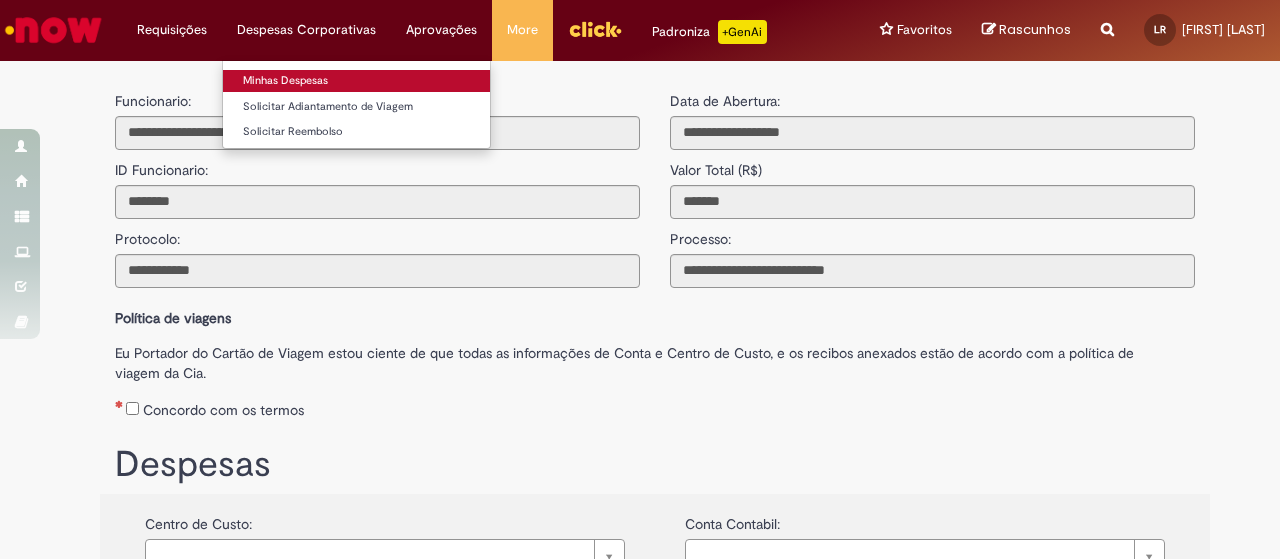 click on "Minhas Despesas" at bounding box center (356, 81) 